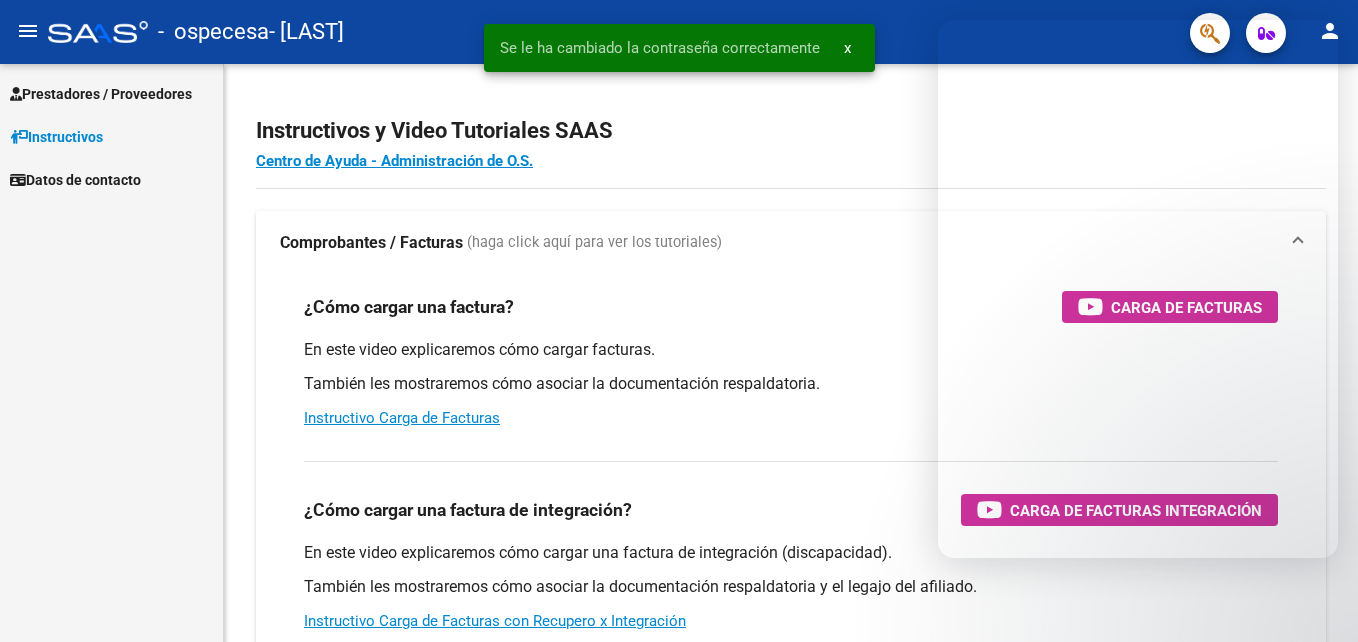 scroll, scrollTop: 0, scrollLeft: 0, axis: both 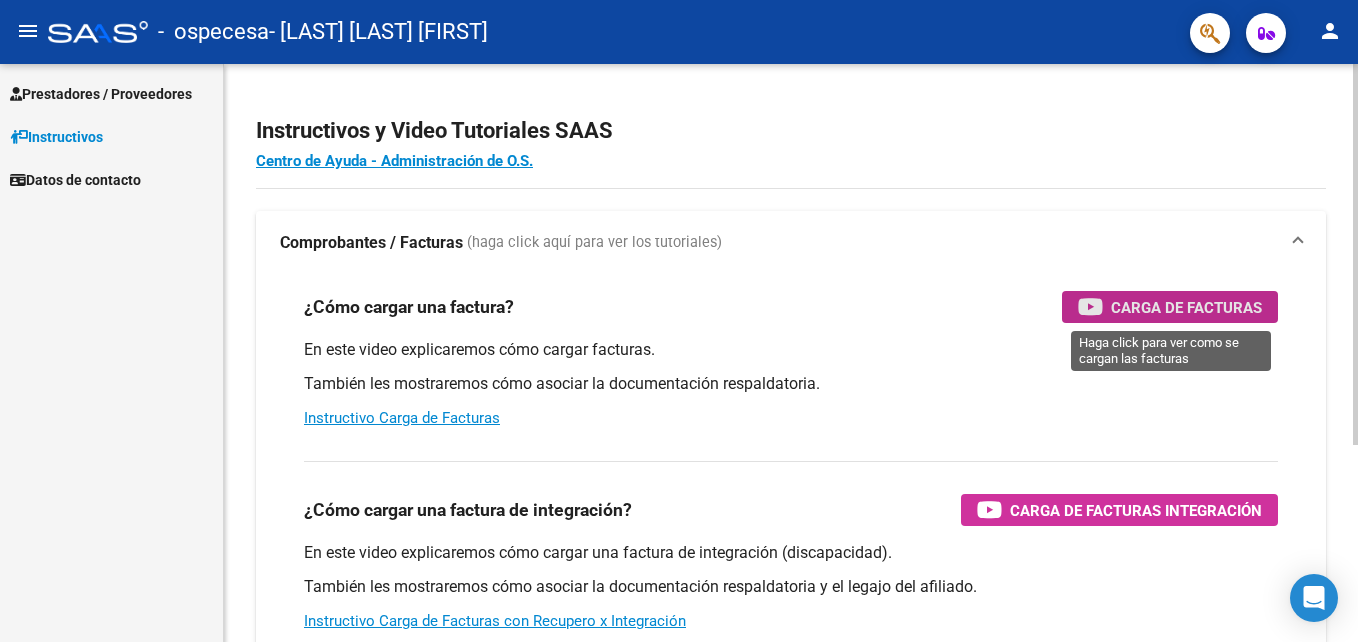 click on "Carga de Facturas" at bounding box center [1186, 307] 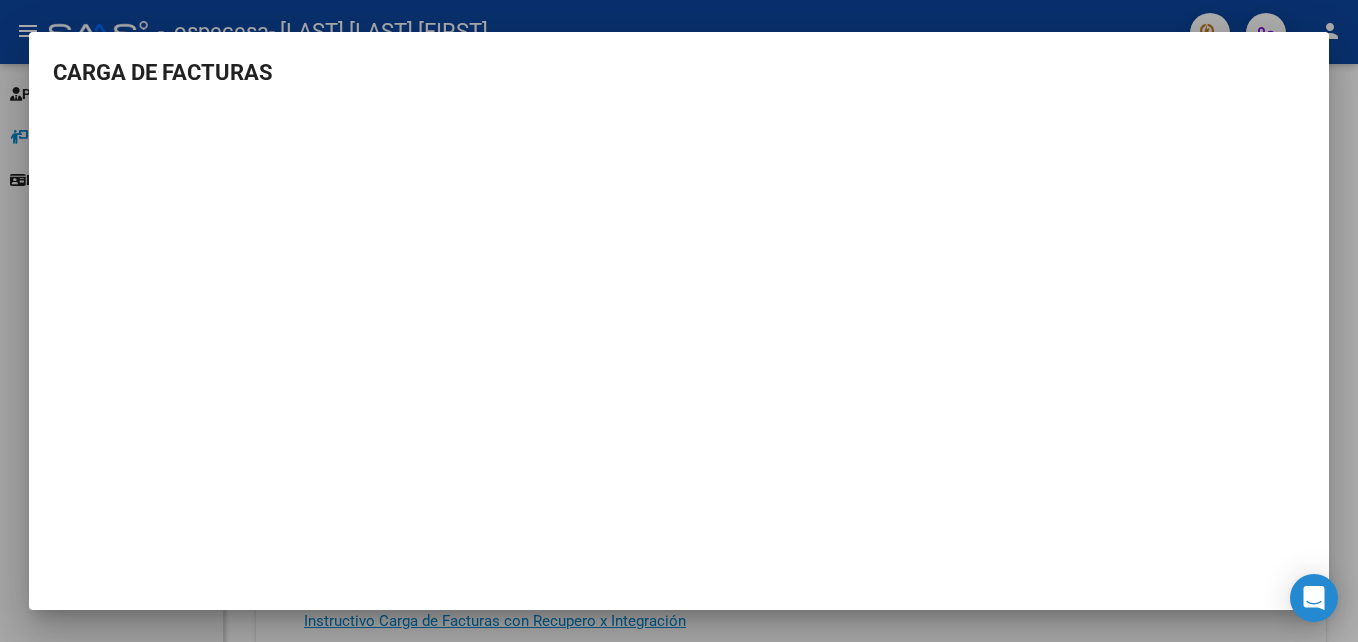 click at bounding box center (679, 321) 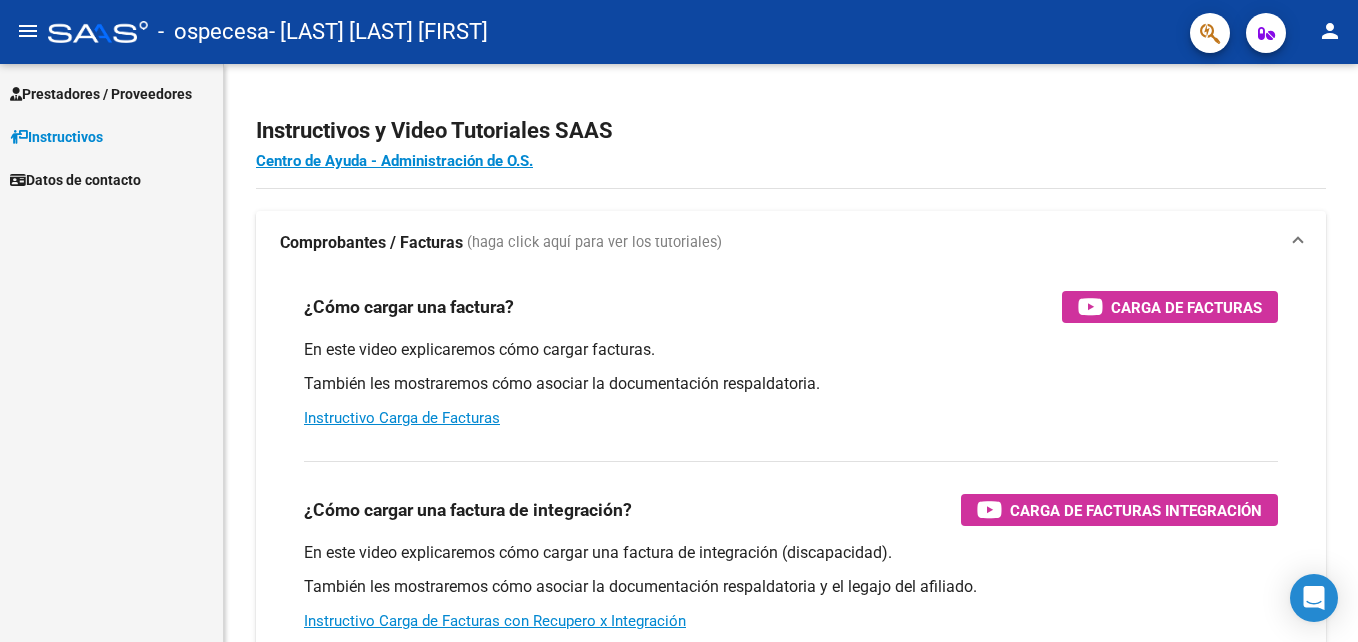 click on "Prestadores / Proveedores" at bounding box center (101, 94) 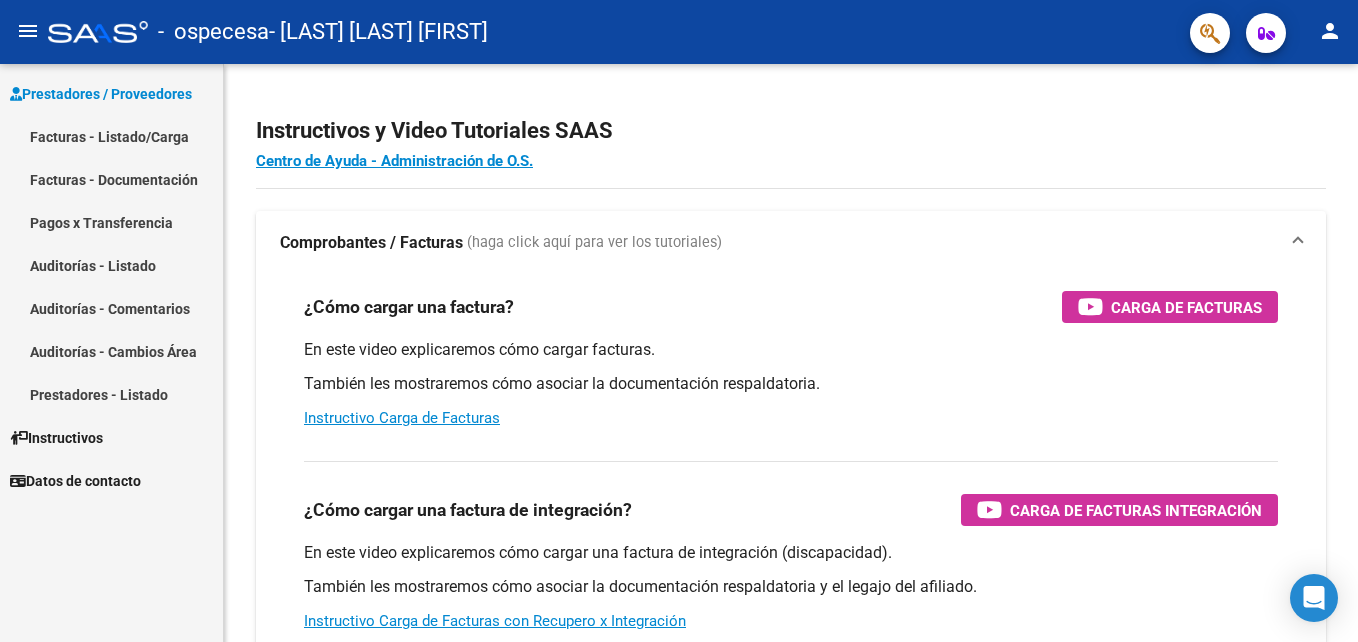 click on "Facturas - Listado/Carga" at bounding box center (111, 136) 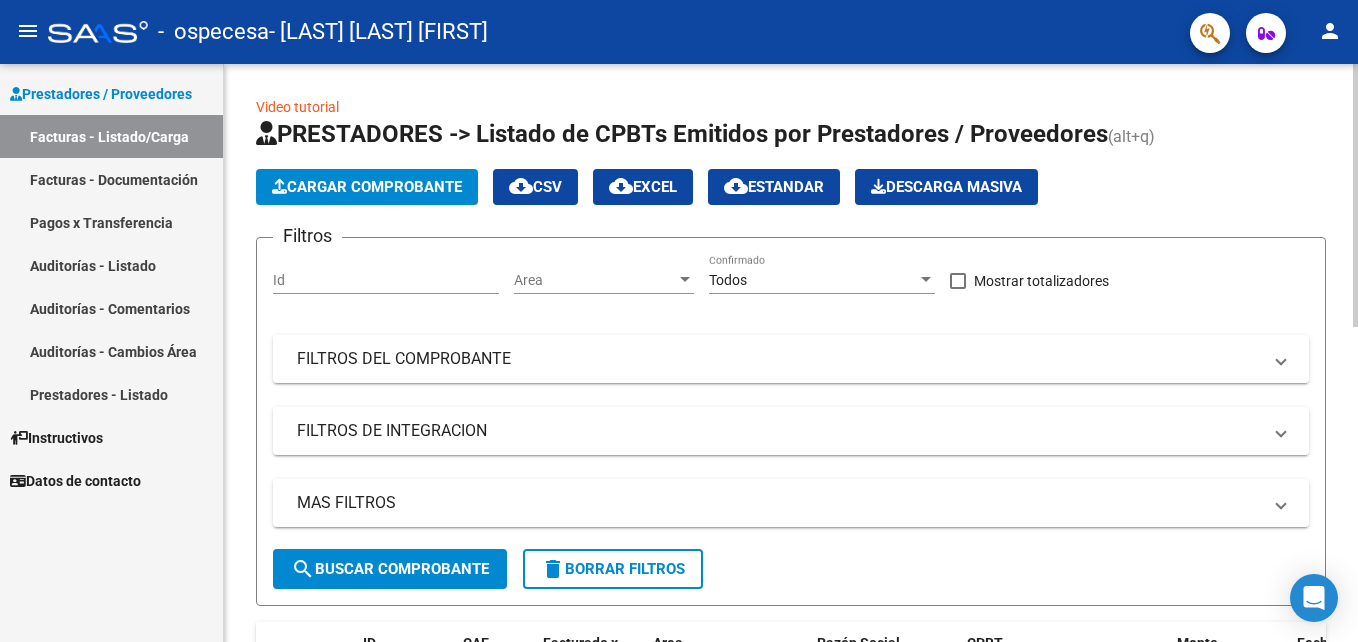 click on "Cargar Comprobante" 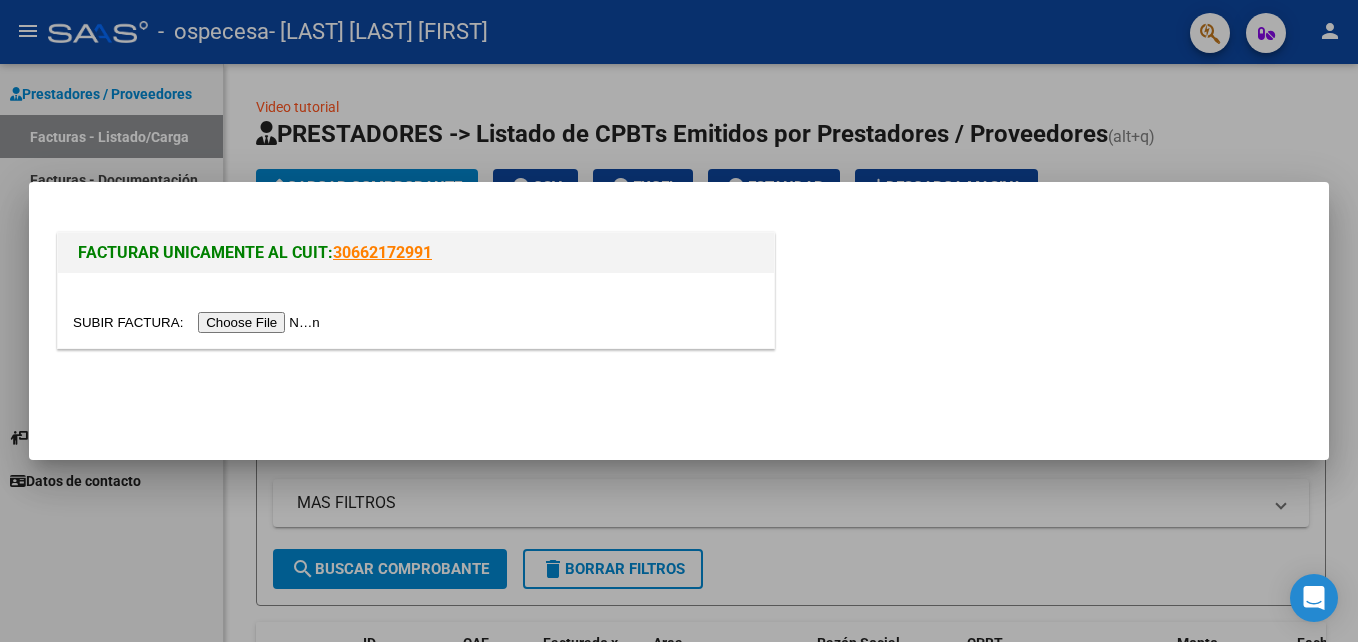 click at bounding box center [199, 322] 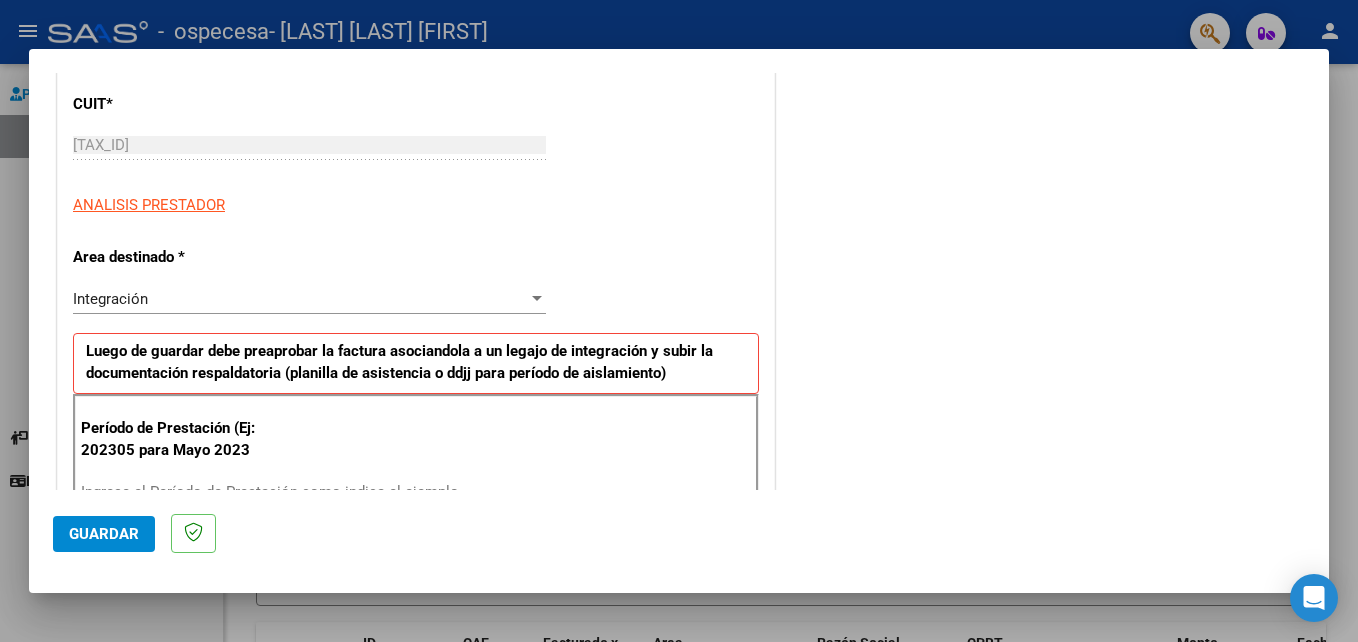 scroll, scrollTop: 0, scrollLeft: 0, axis: both 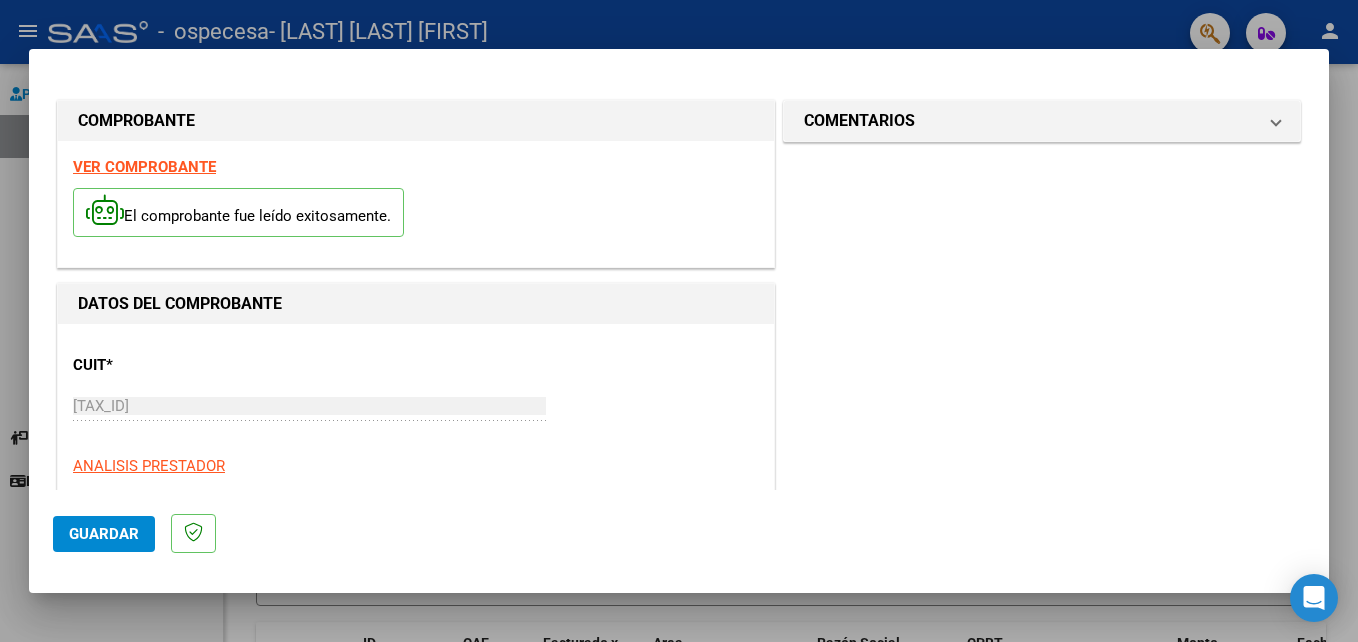click at bounding box center (679, 321) 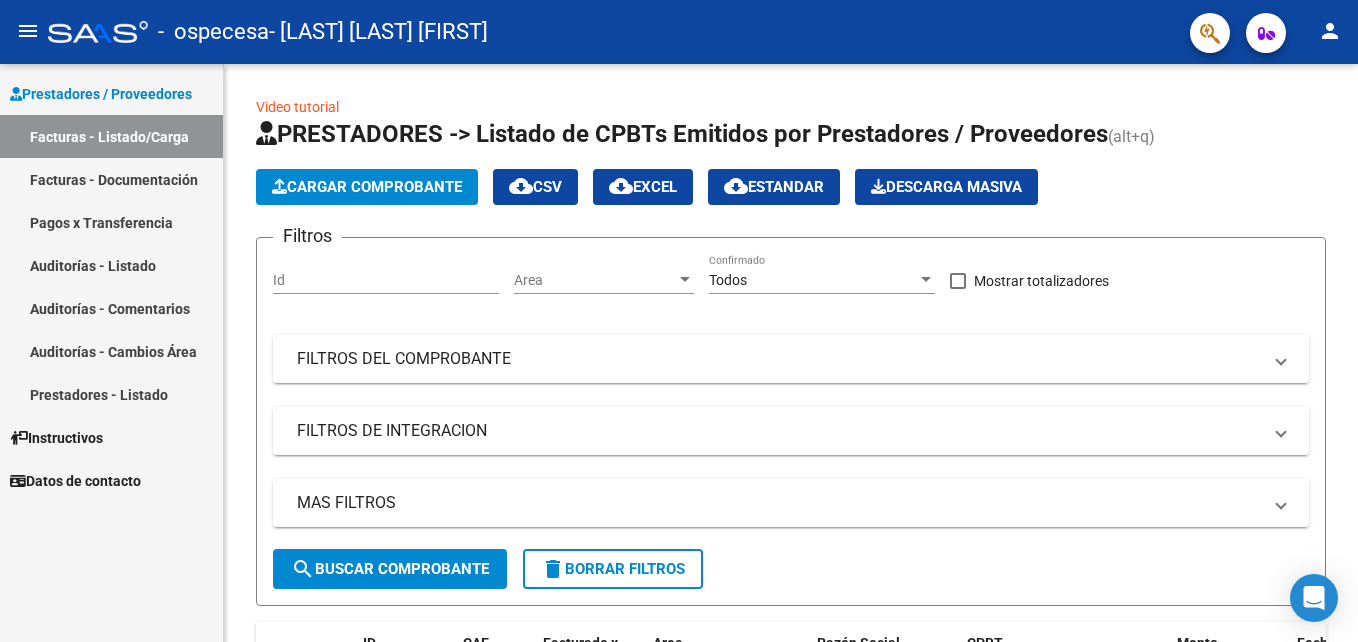 click on "Pagos x Transferencia" at bounding box center (111, 222) 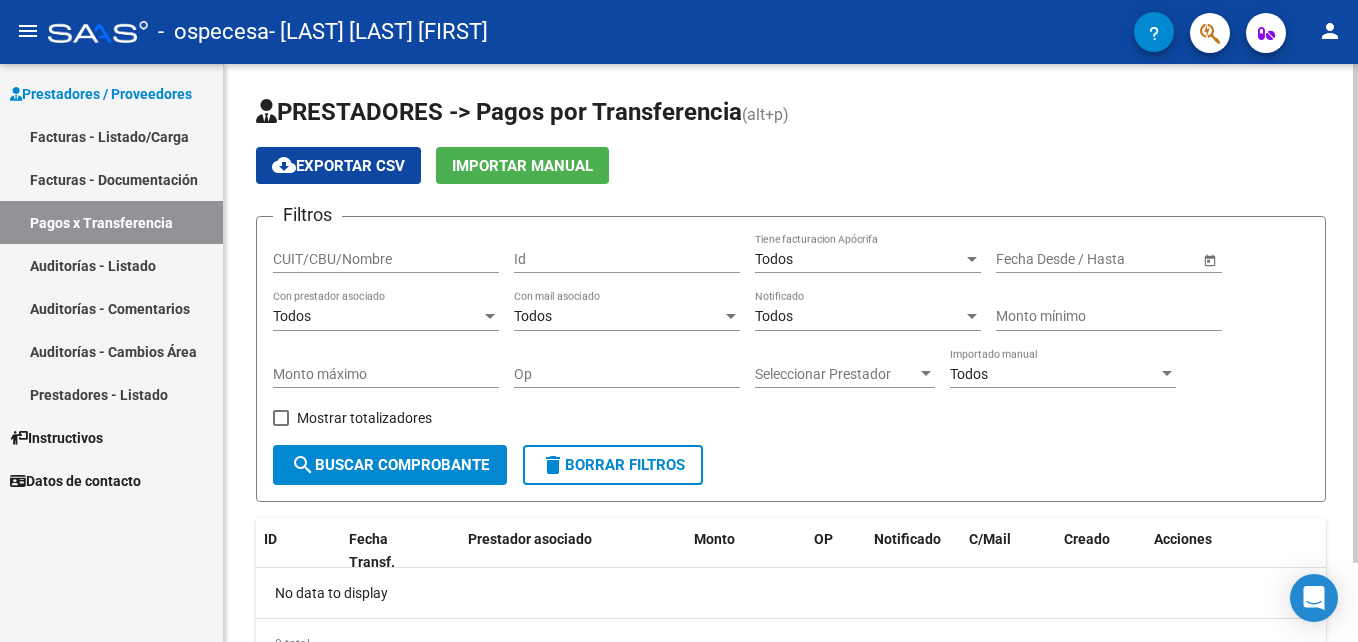 scroll, scrollTop: 91, scrollLeft: 0, axis: vertical 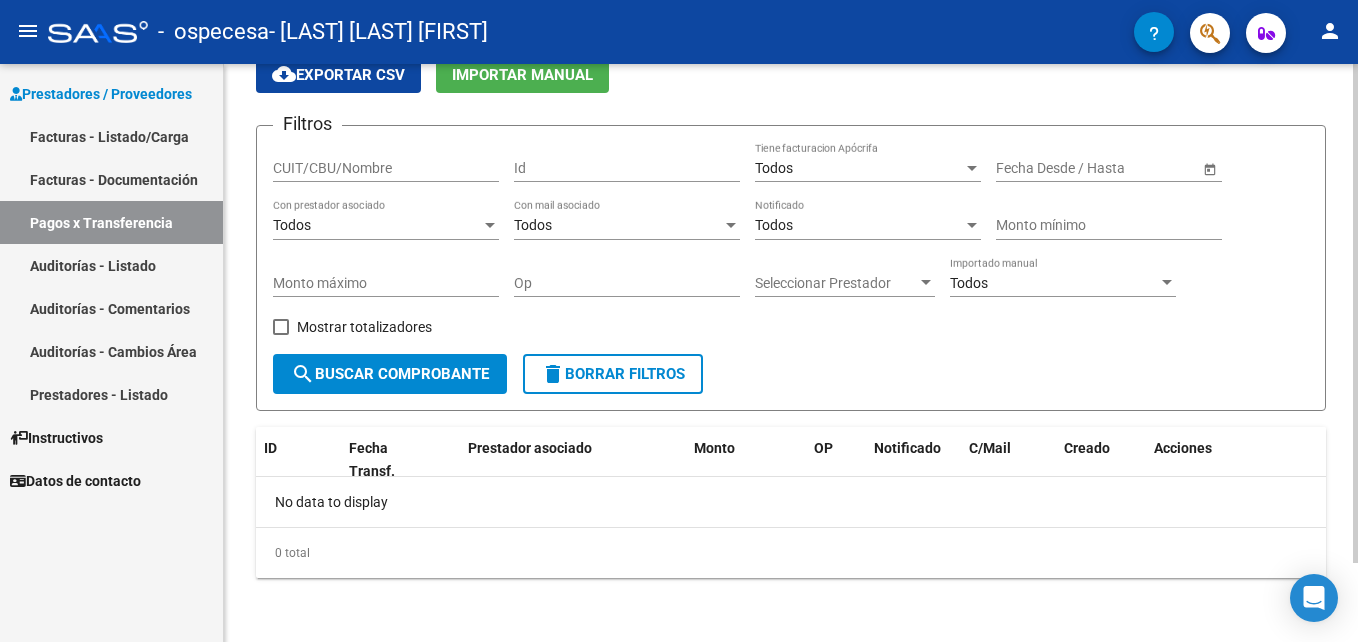 click on "search  Buscar Comprobante" 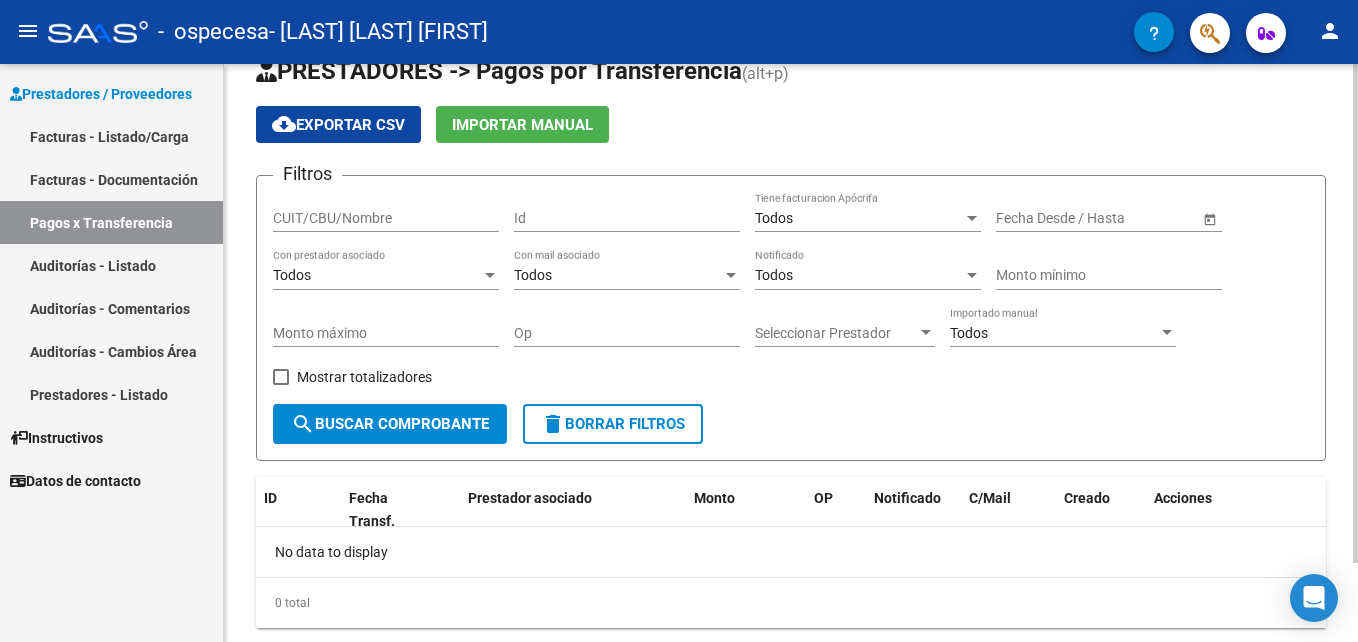 scroll, scrollTop: 0, scrollLeft: 0, axis: both 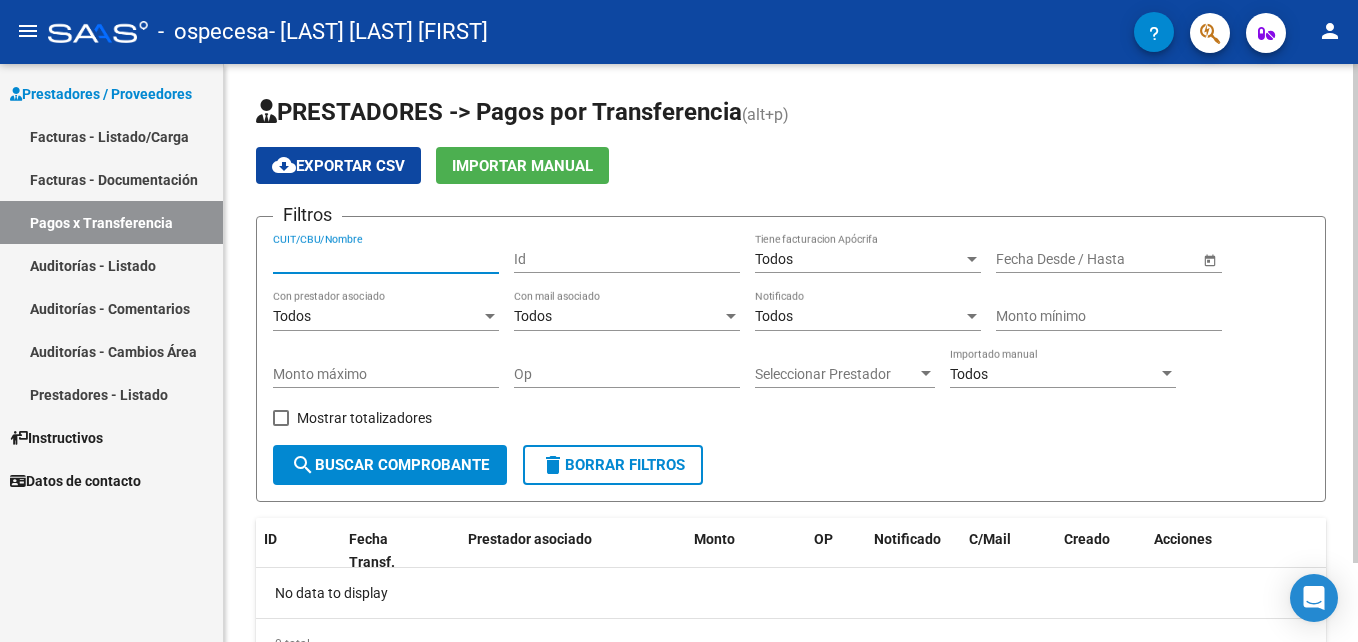 click on "CUIT/CBU/Nombre" at bounding box center [386, 259] 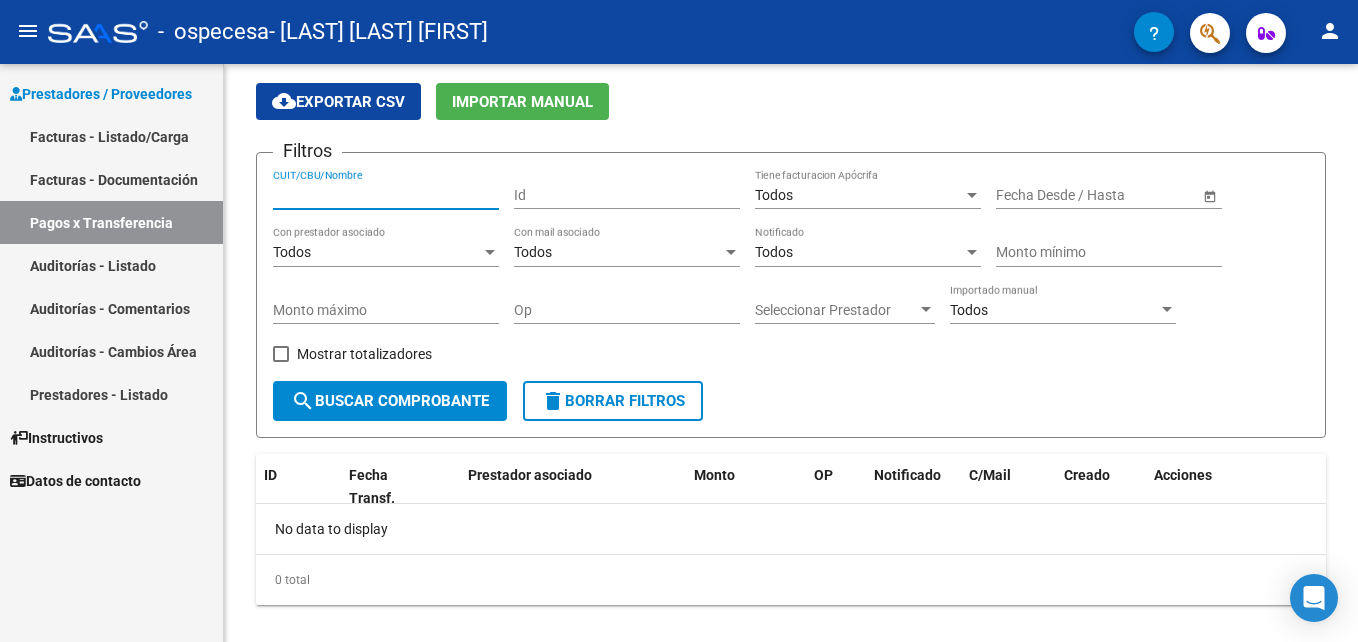 scroll, scrollTop: 91, scrollLeft: 0, axis: vertical 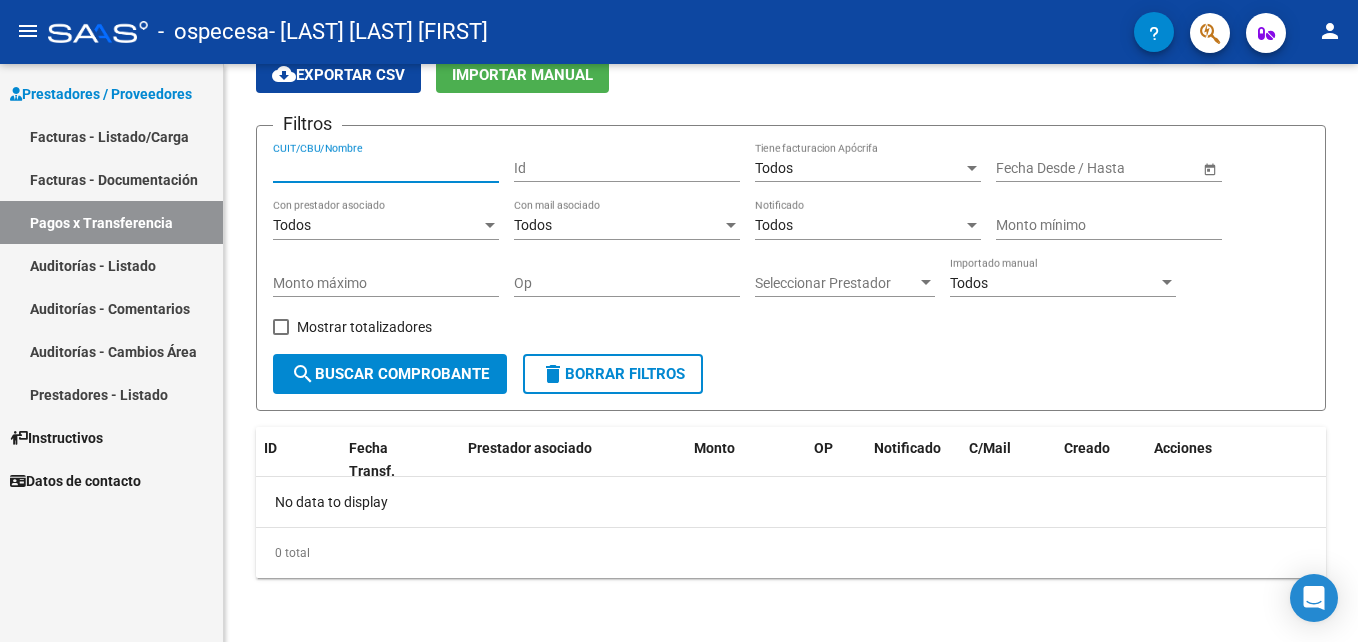 click on "Facturas - Listado/Carga" at bounding box center [111, 136] 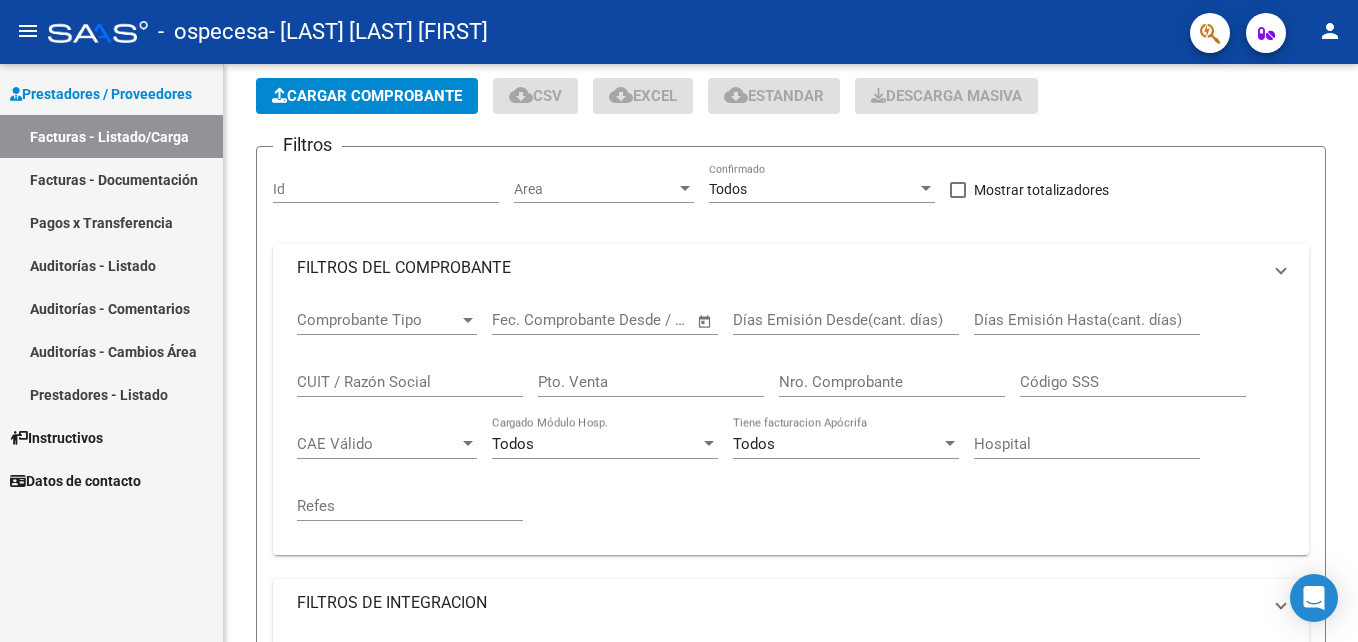 scroll, scrollTop: 0, scrollLeft: 0, axis: both 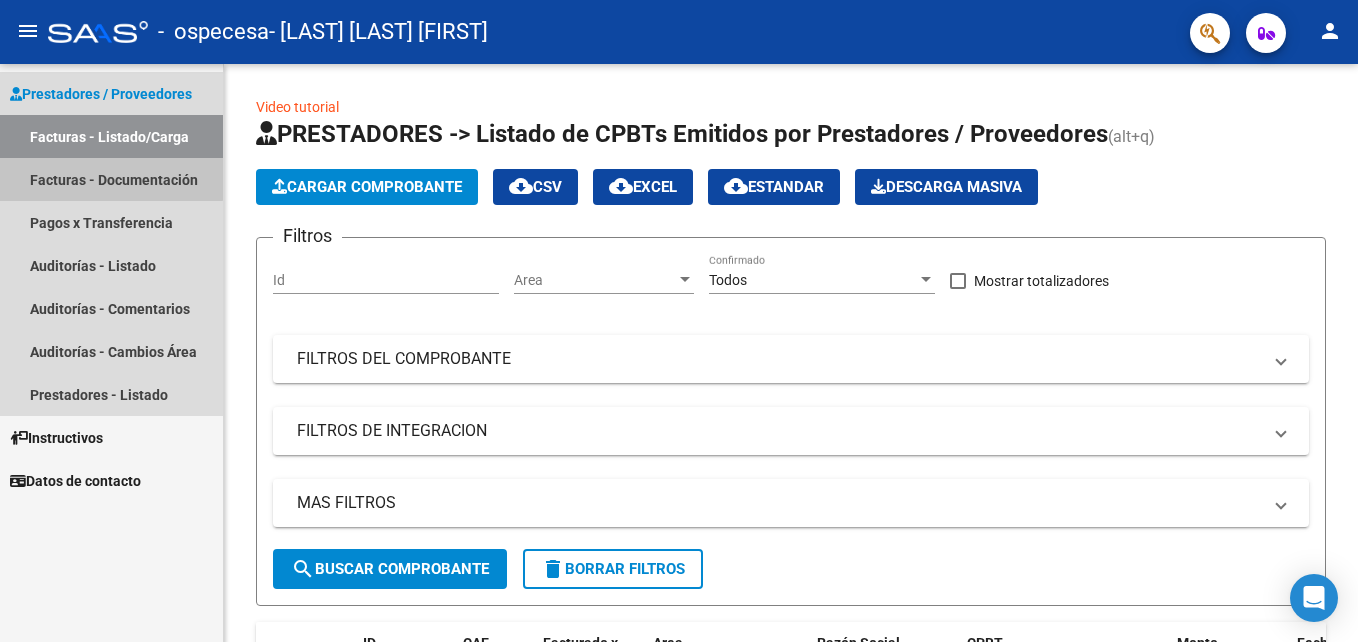 click on "Facturas - Documentación" at bounding box center (111, 179) 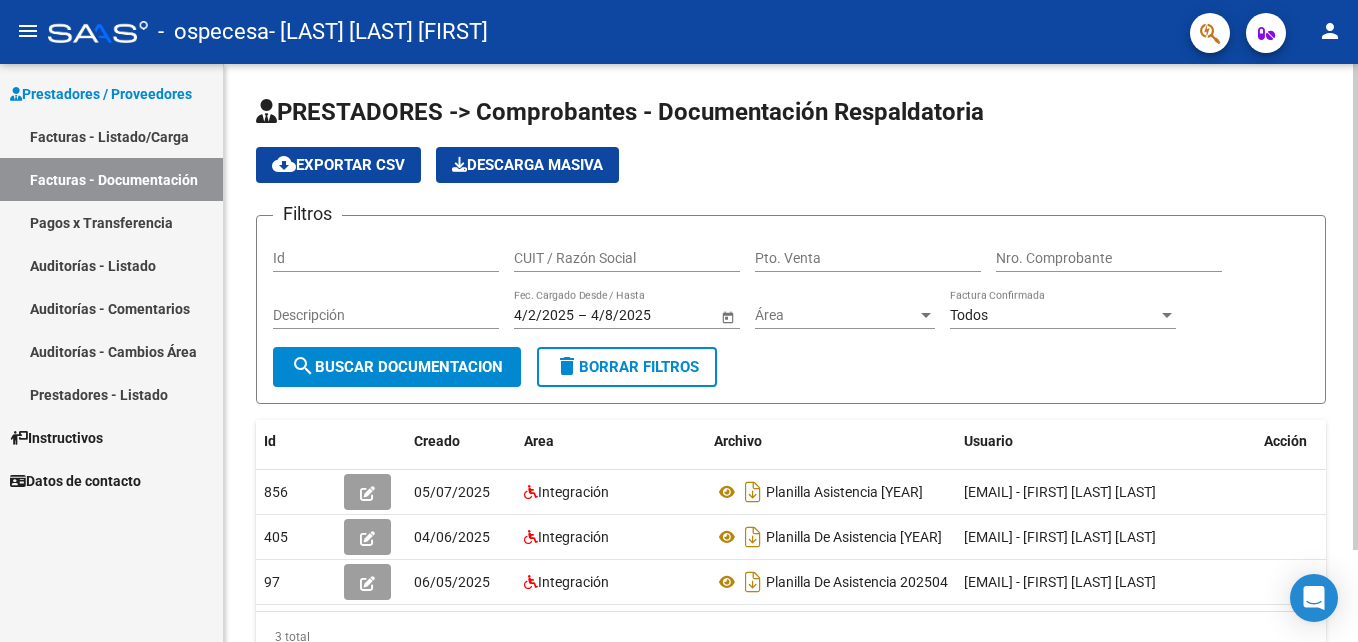 scroll, scrollTop: 110, scrollLeft: 0, axis: vertical 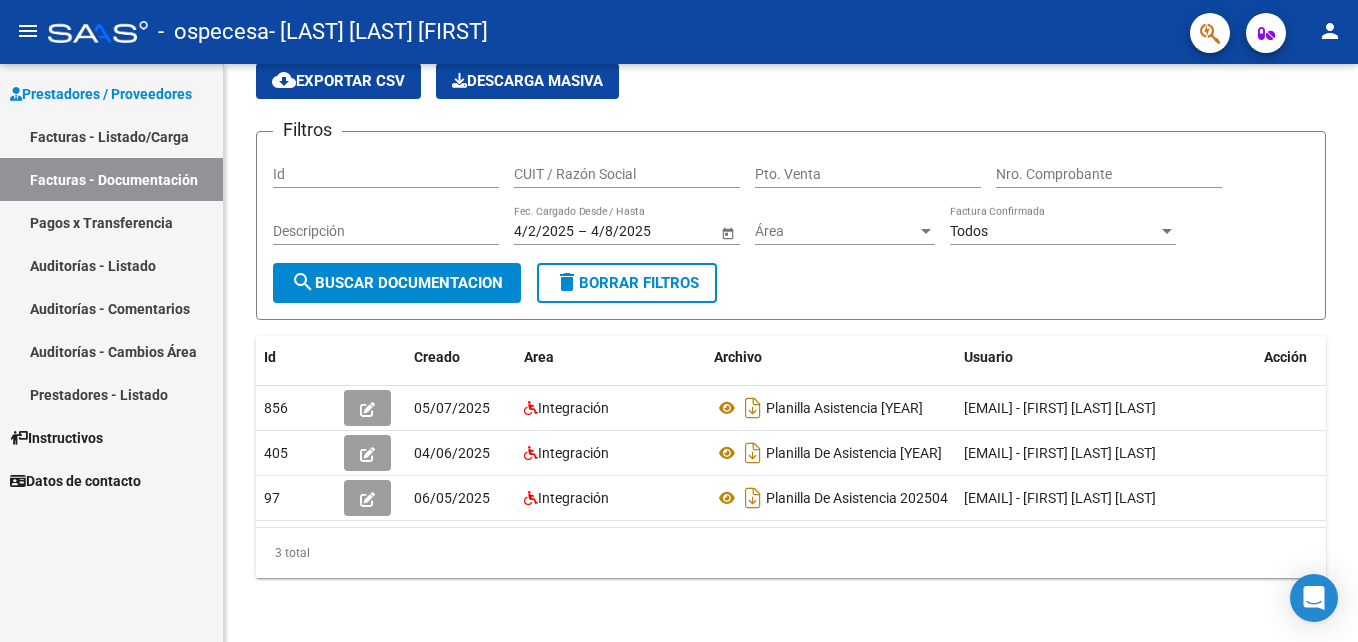 click on "Pagos x Transferencia" at bounding box center (111, 222) 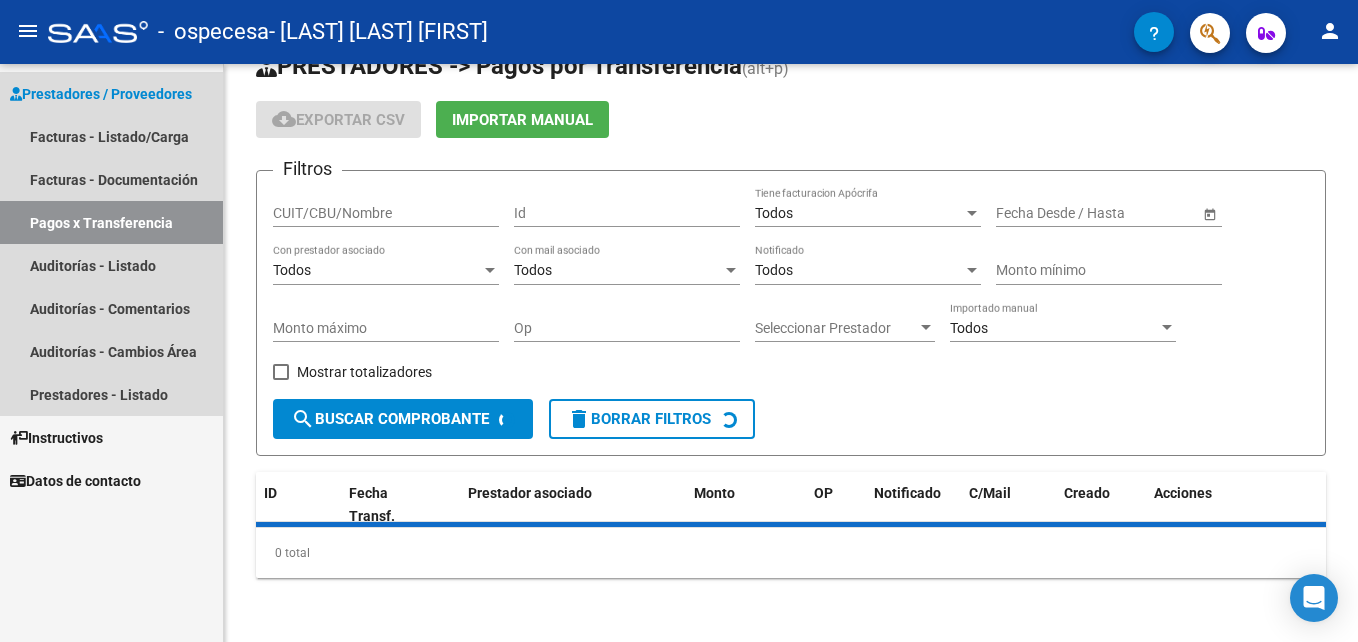 scroll, scrollTop: 0, scrollLeft: 0, axis: both 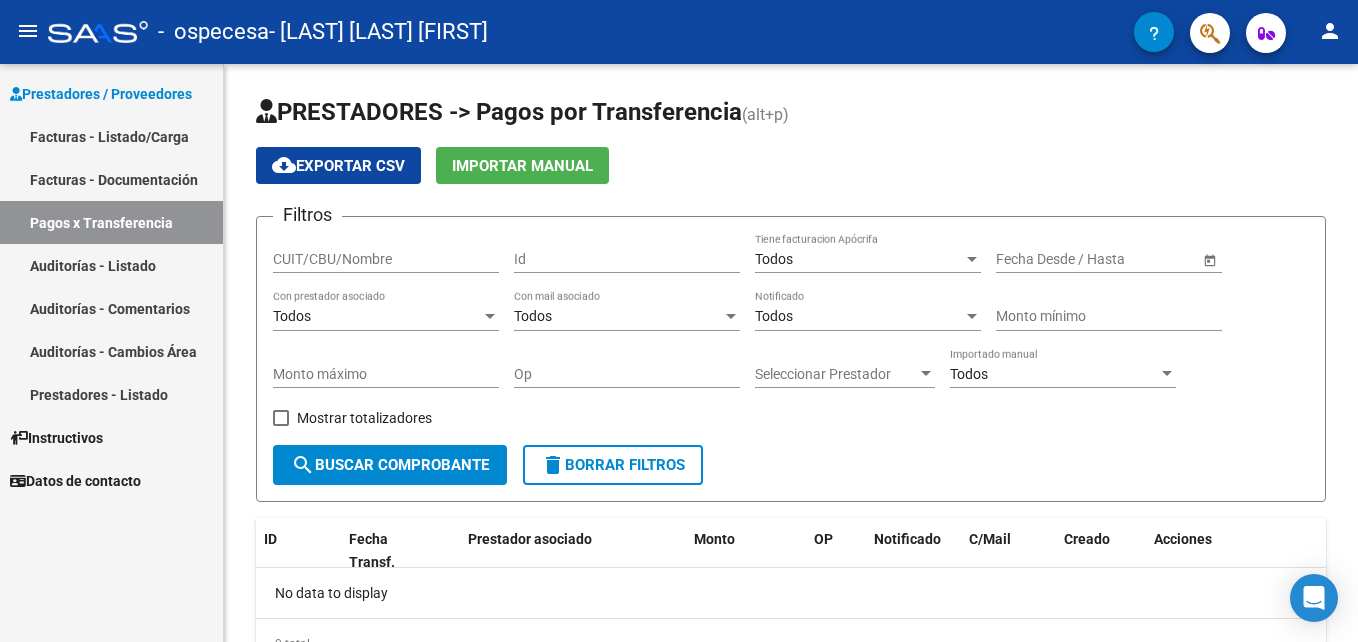click on "Auditorías - Listado" at bounding box center [111, 265] 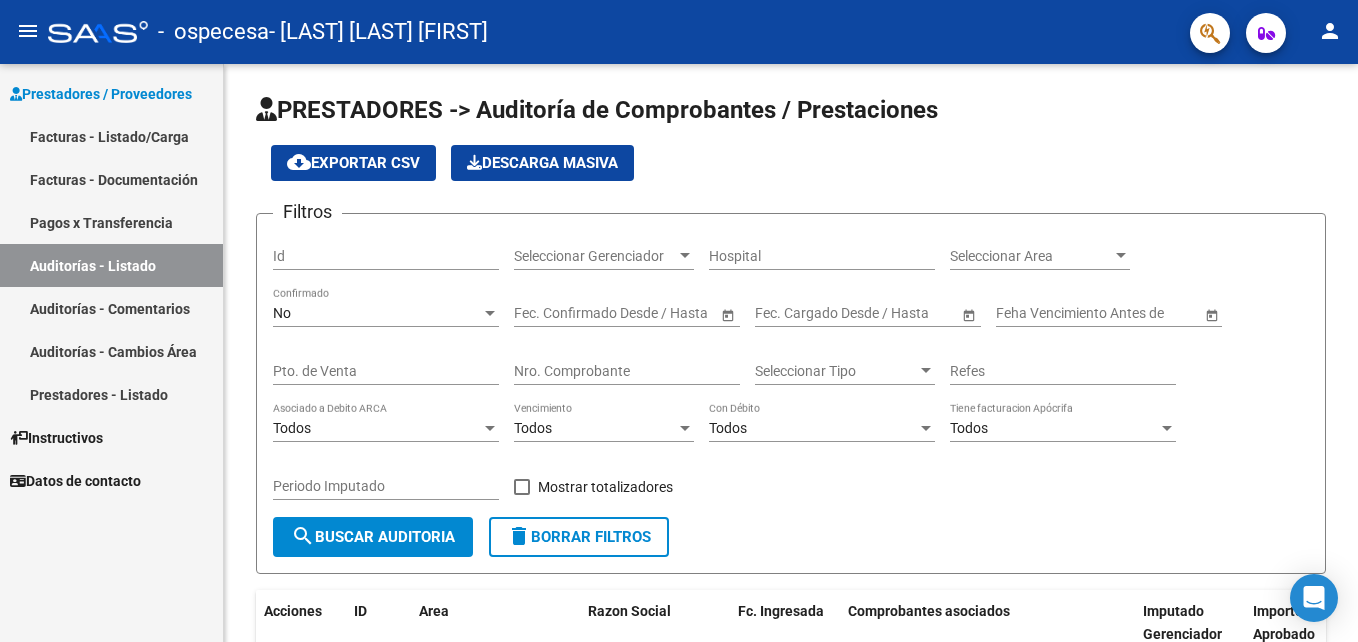 scroll, scrollTop: 0, scrollLeft: 0, axis: both 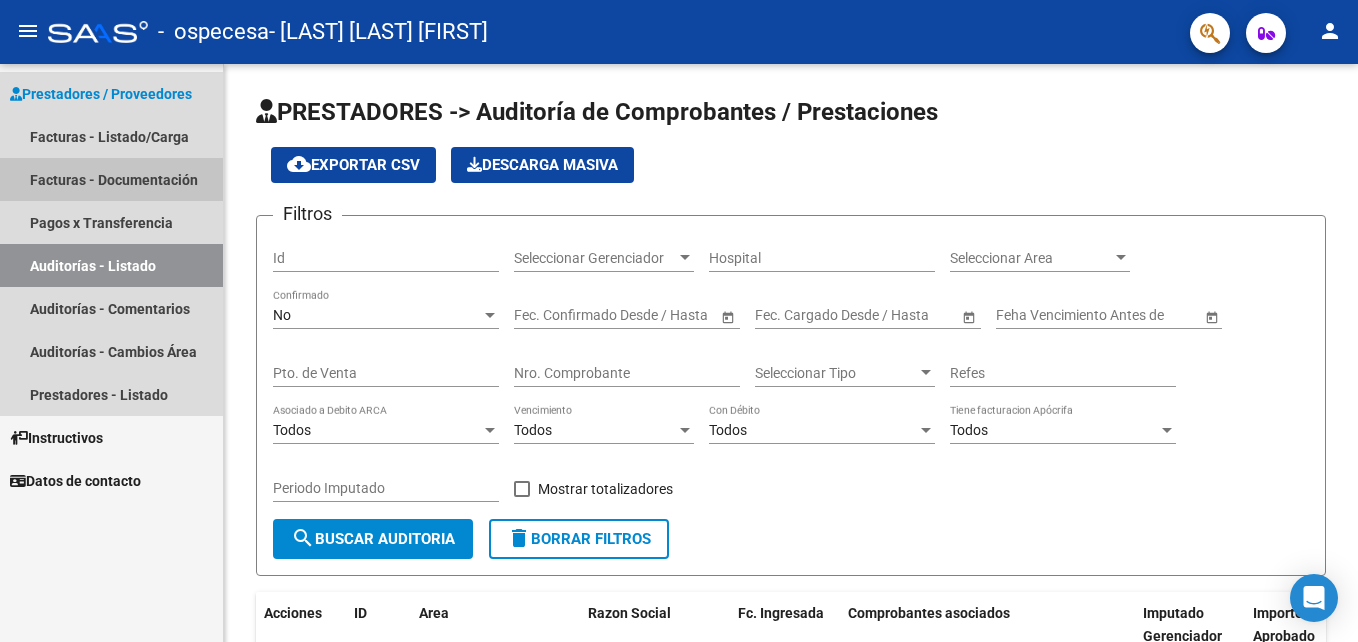 click on "Facturas - Documentación" at bounding box center [111, 179] 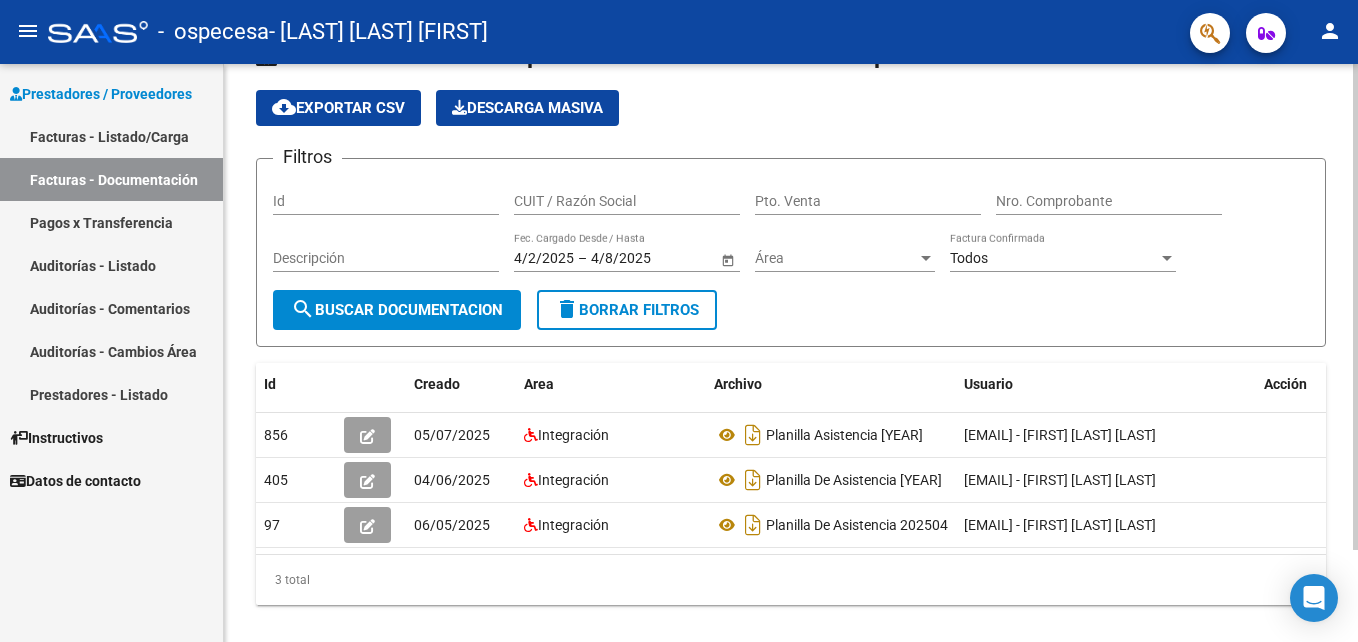 scroll, scrollTop: 100, scrollLeft: 0, axis: vertical 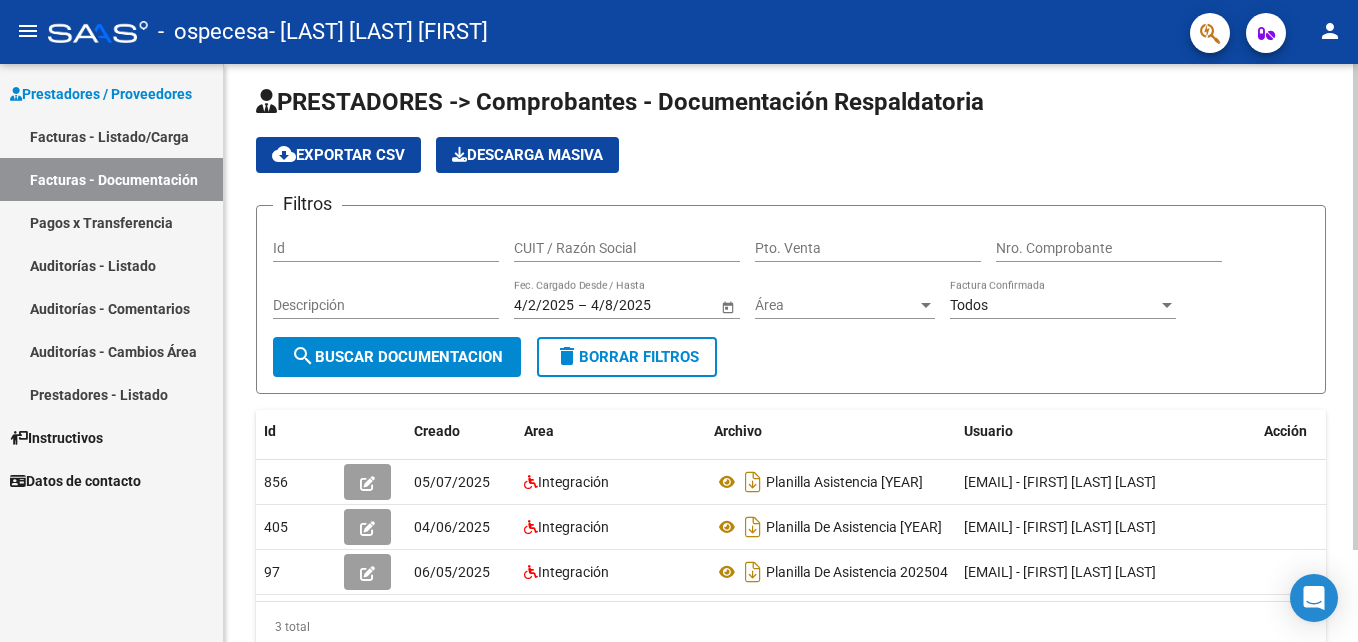 click on "search  Buscar Documentacion" 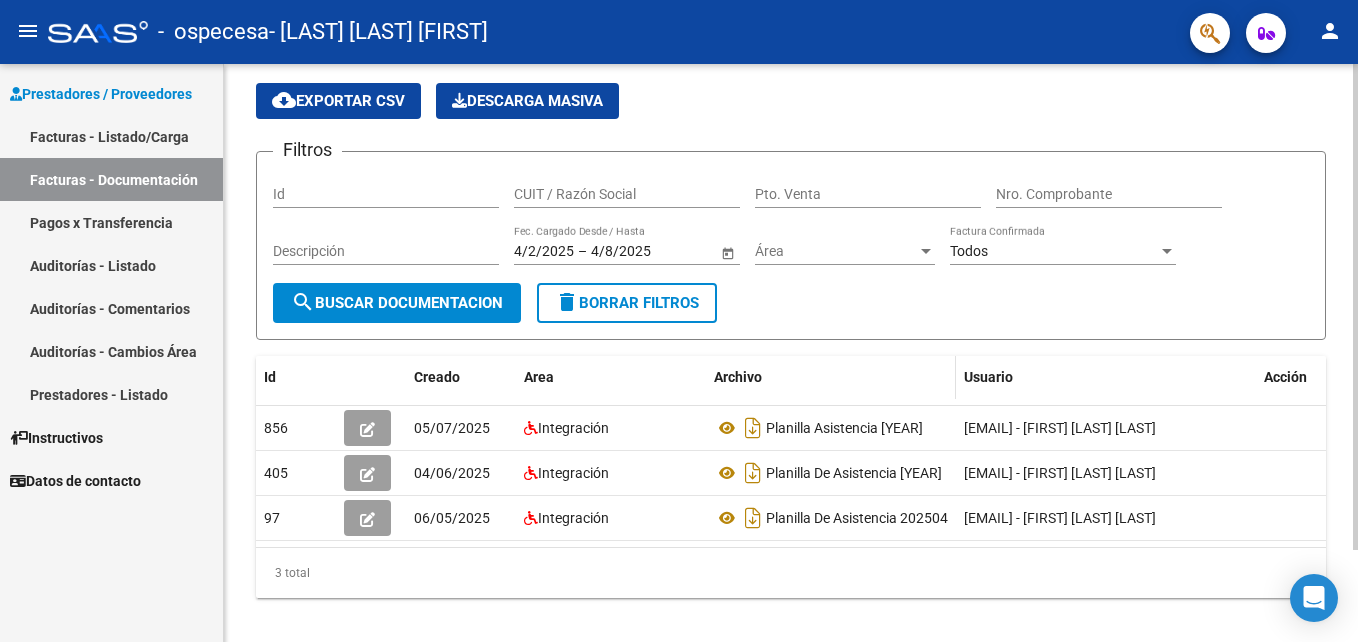 scroll, scrollTop: 110, scrollLeft: 0, axis: vertical 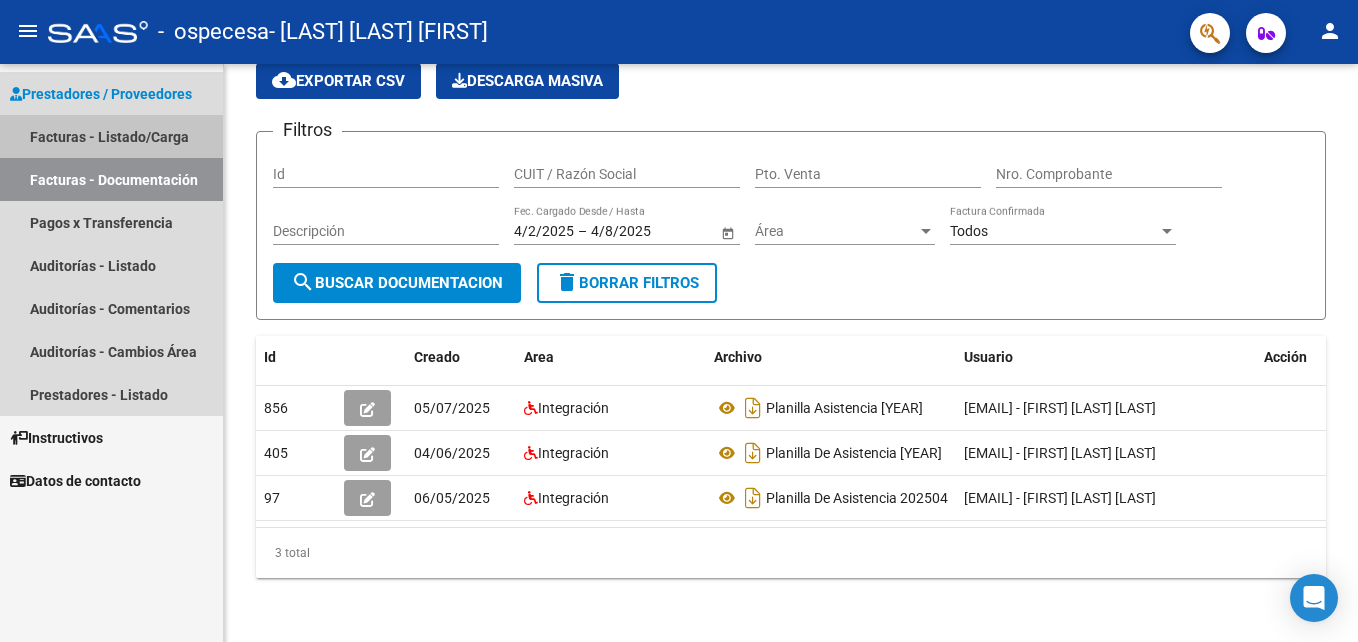 click on "Facturas - Listado/Carga" at bounding box center (111, 136) 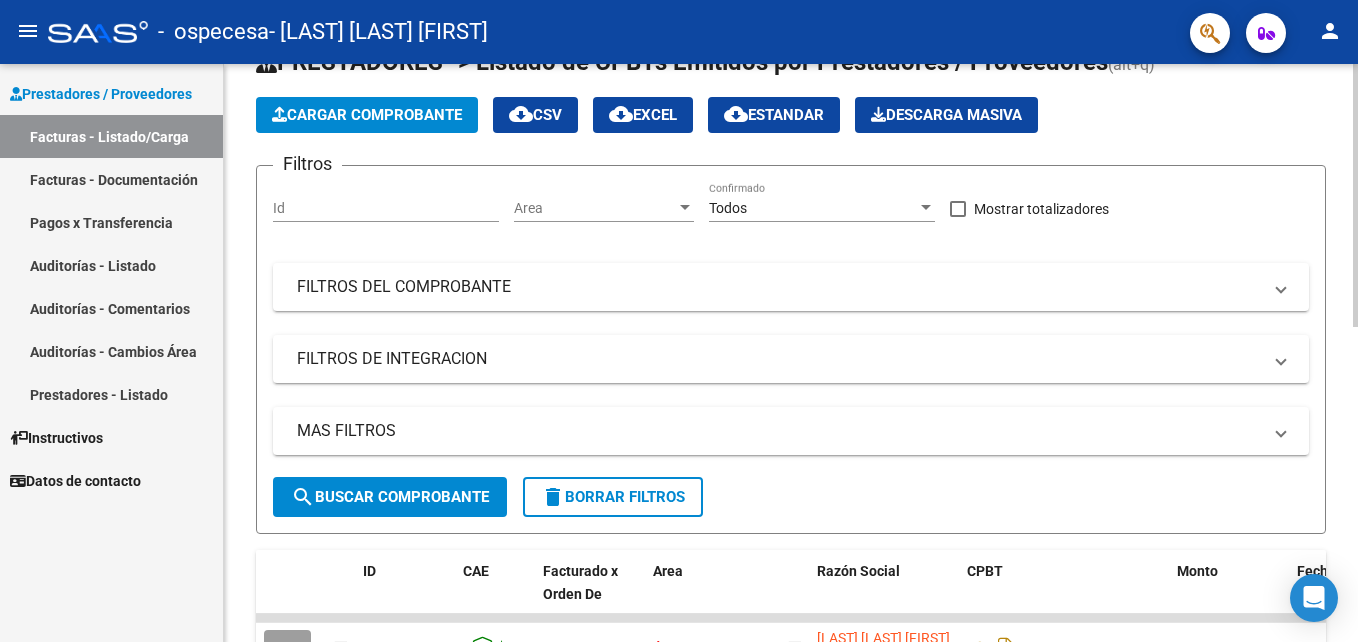scroll, scrollTop: 100, scrollLeft: 0, axis: vertical 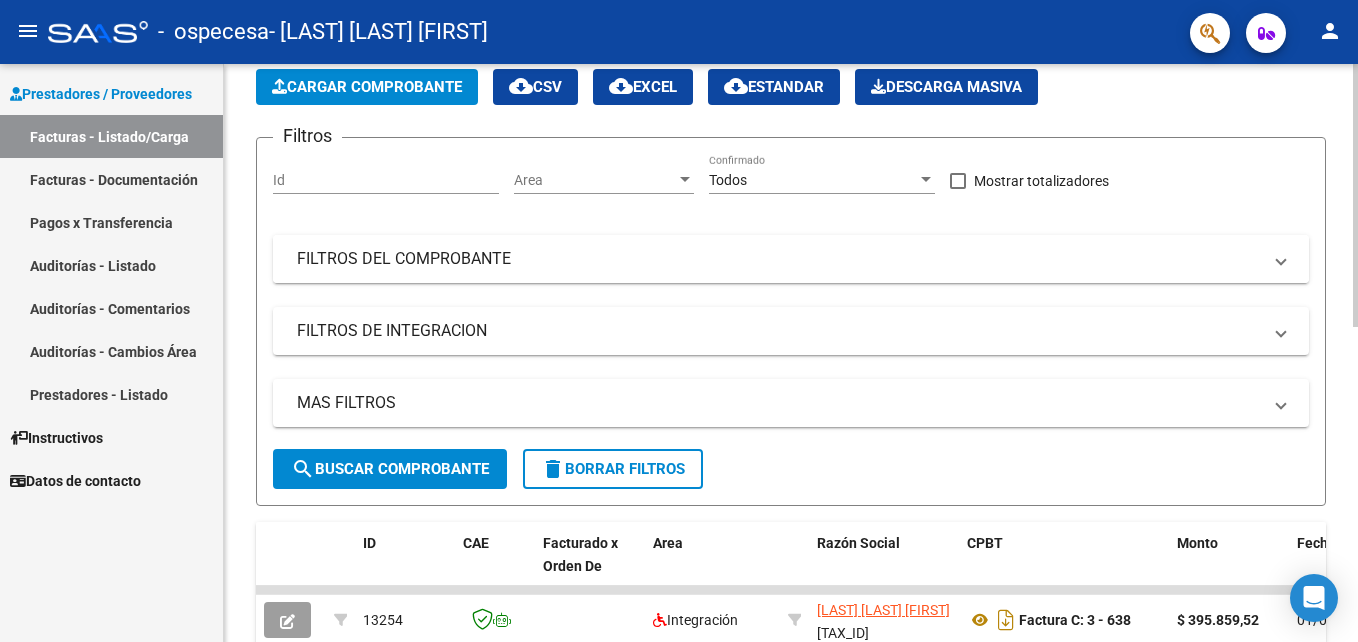 click on "FILTROS DEL COMPROBANTE" at bounding box center (779, 259) 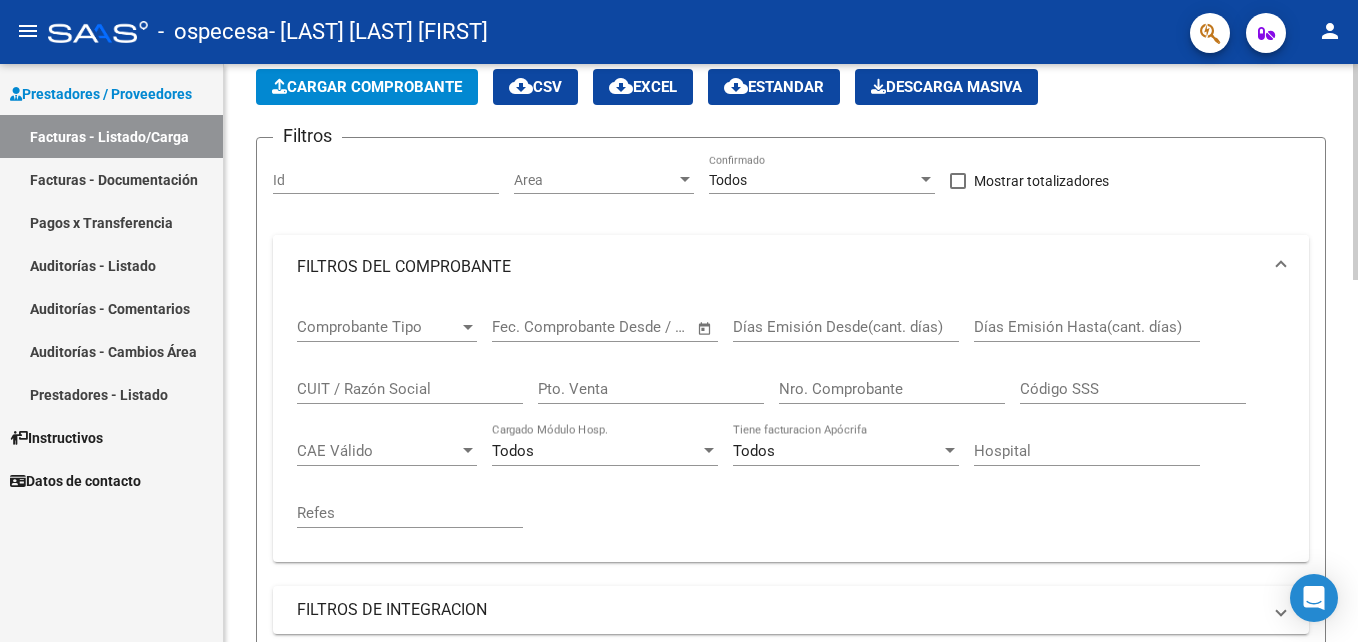 click on "FILTROS DEL COMPROBANTE" at bounding box center (779, 267) 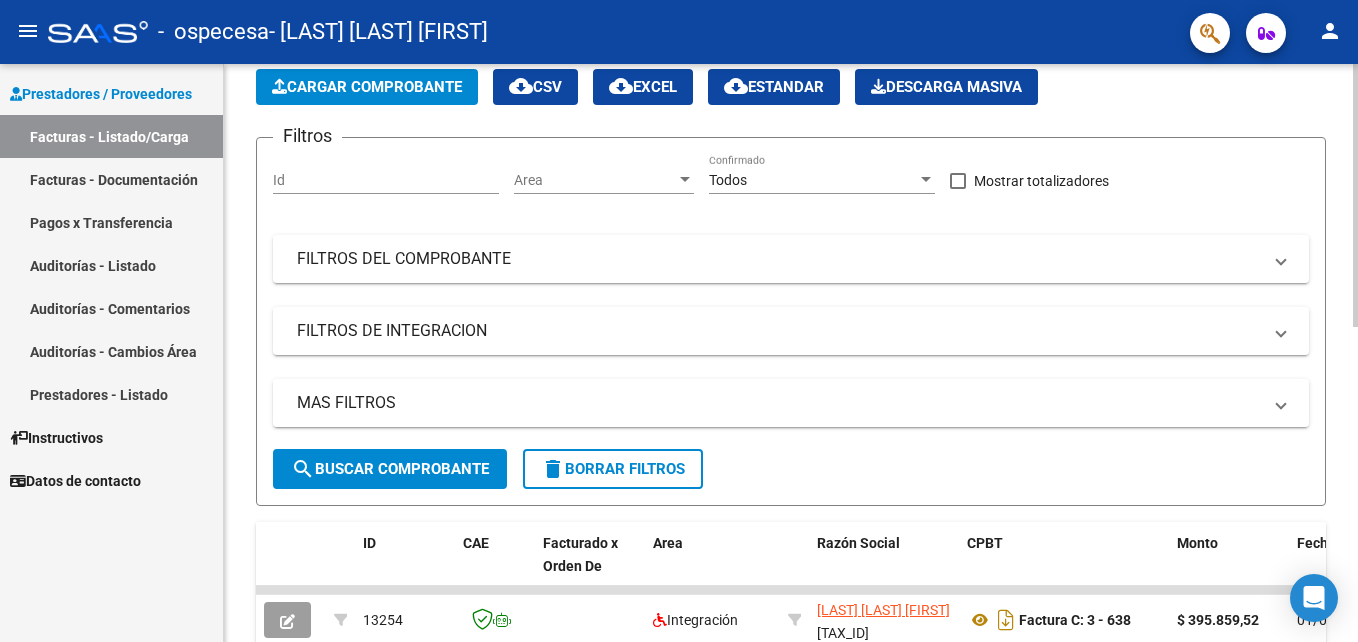 click on "MAS FILTROS" at bounding box center (779, 403) 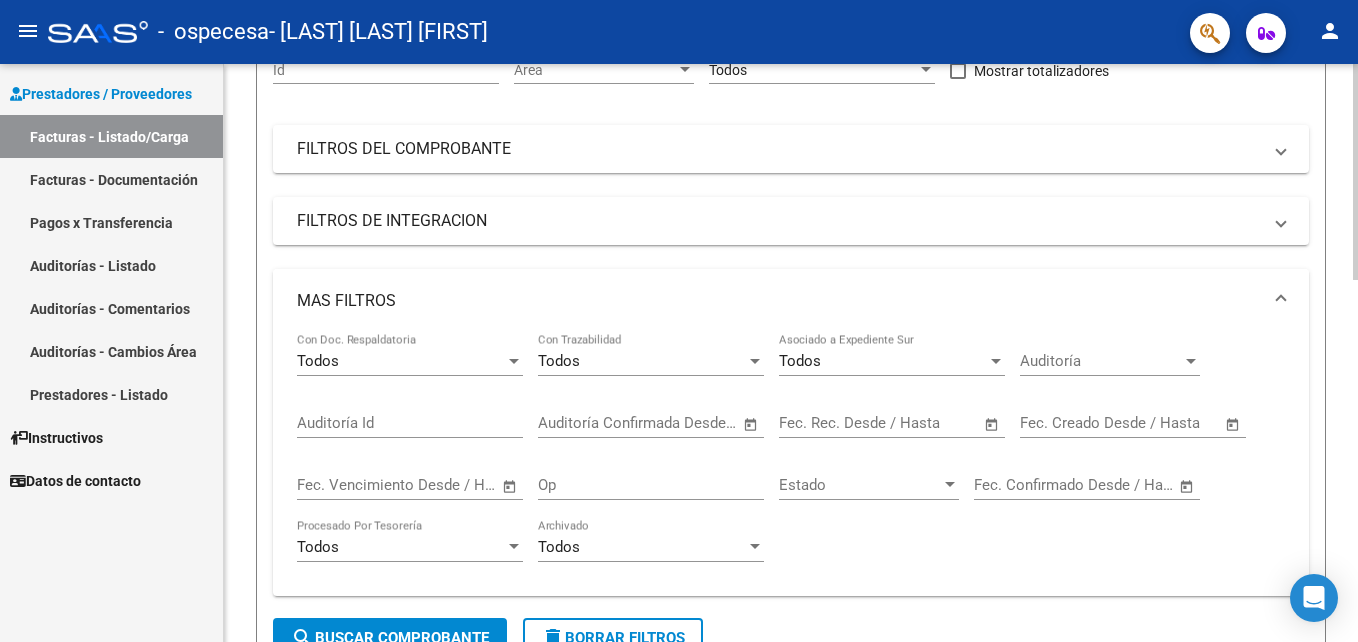 scroll, scrollTop: 300, scrollLeft: 0, axis: vertical 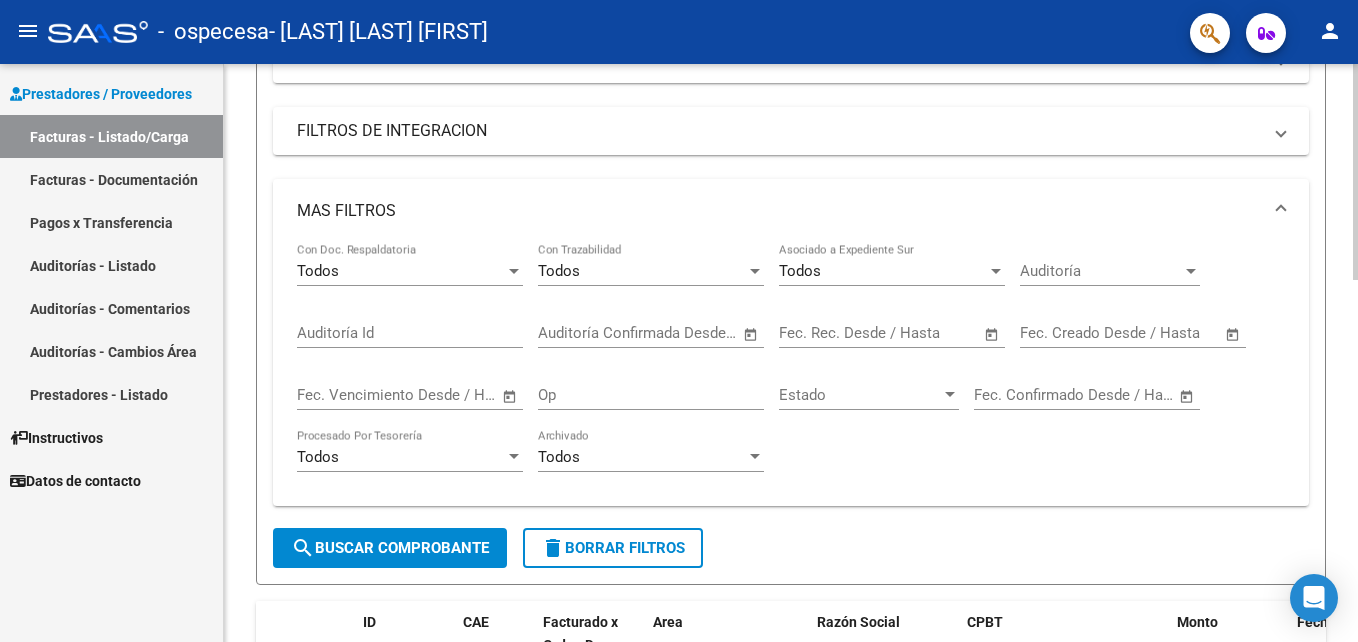 click on "search  Buscar Comprobante" 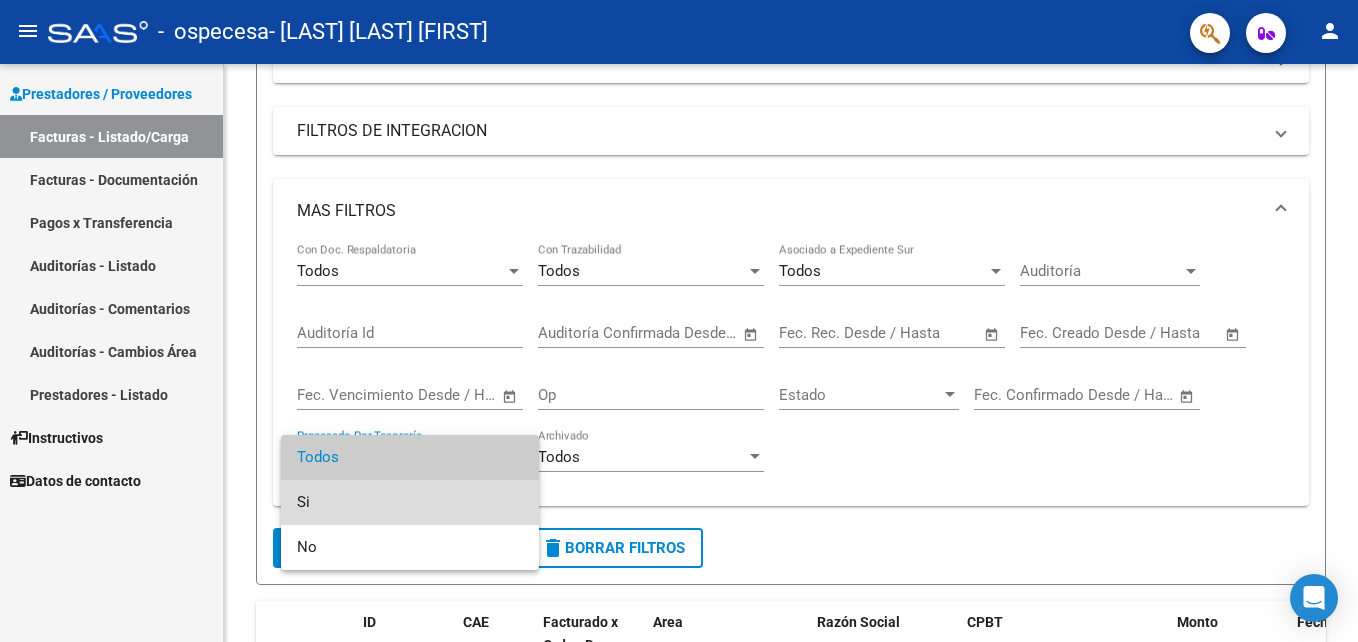 click on "Si" at bounding box center [410, 502] 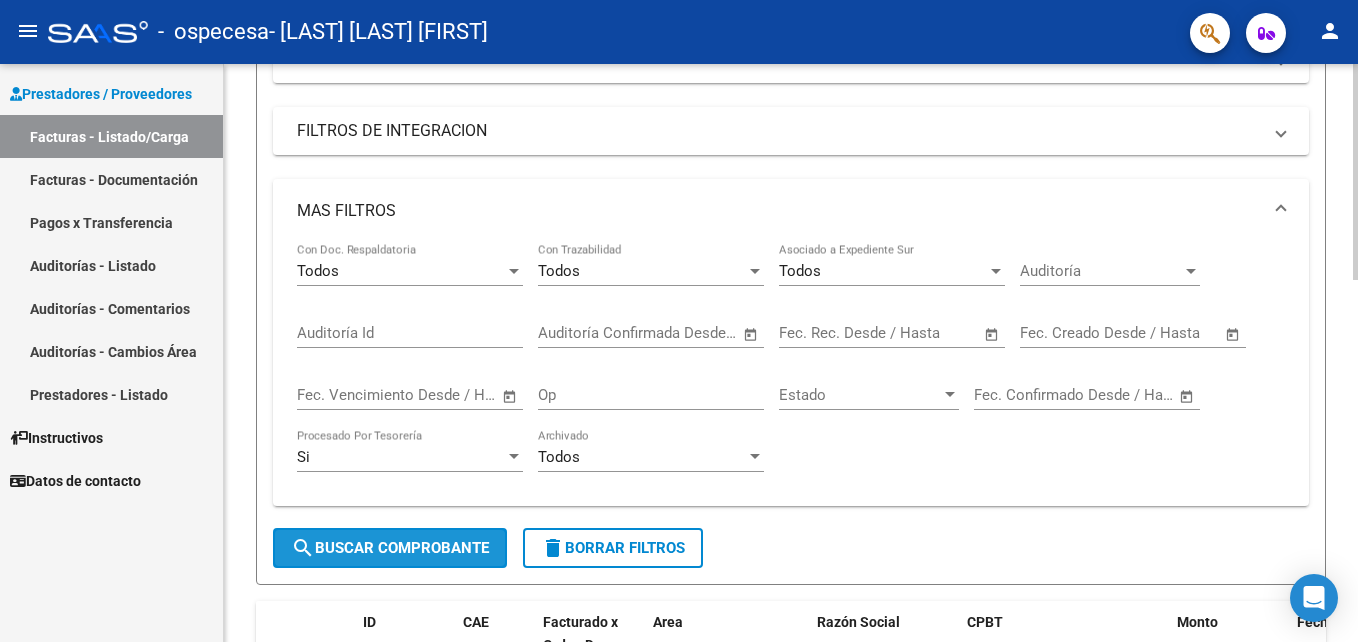 click on "search  Buscar Comprobante" 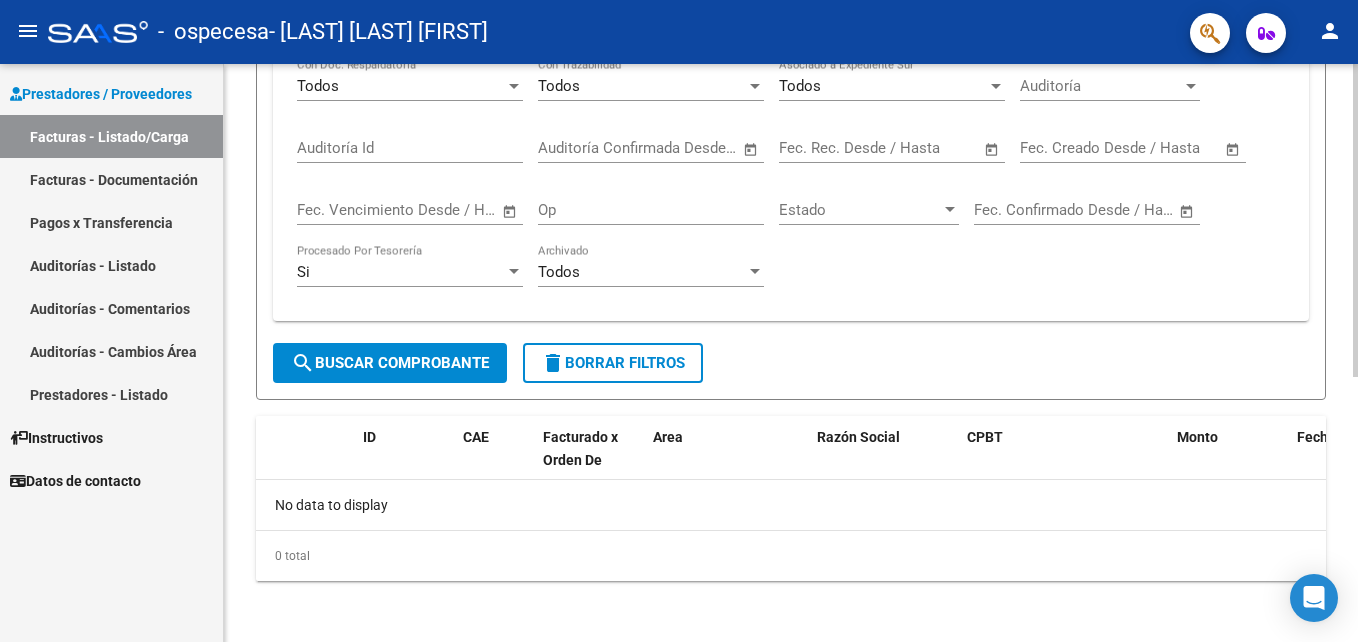 scroll, scrollTop: 488, scrollLeft: 0, axis: vertical 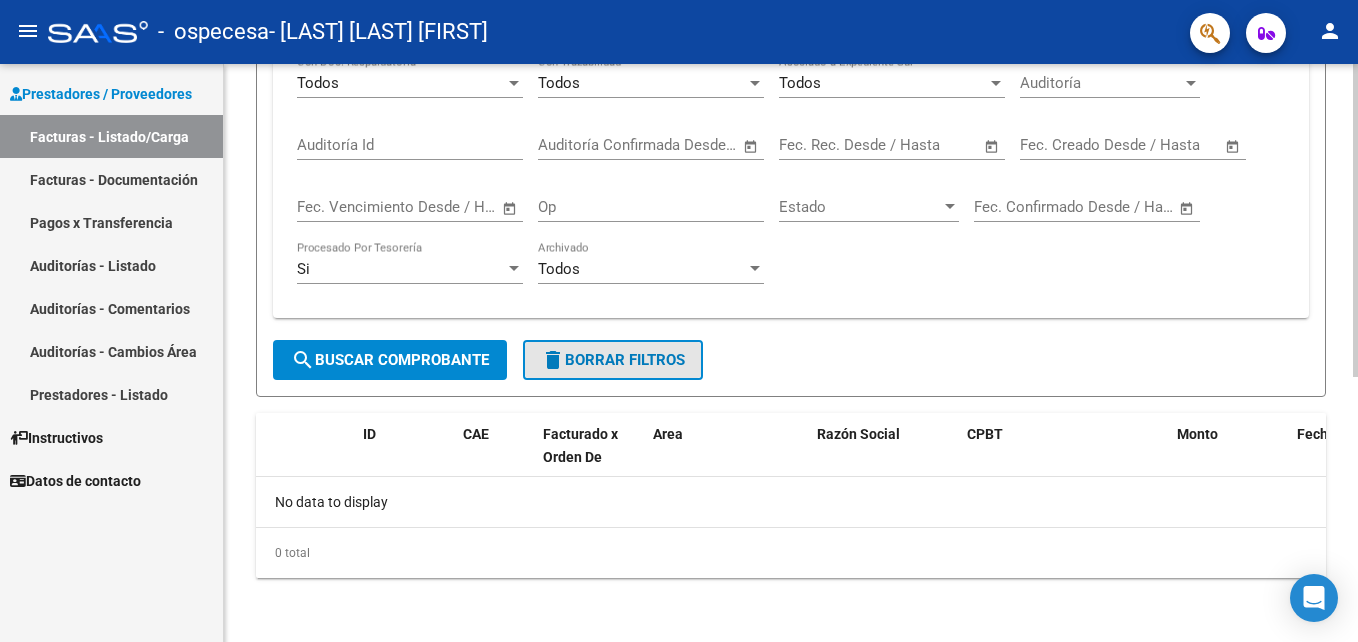 click on "delete" 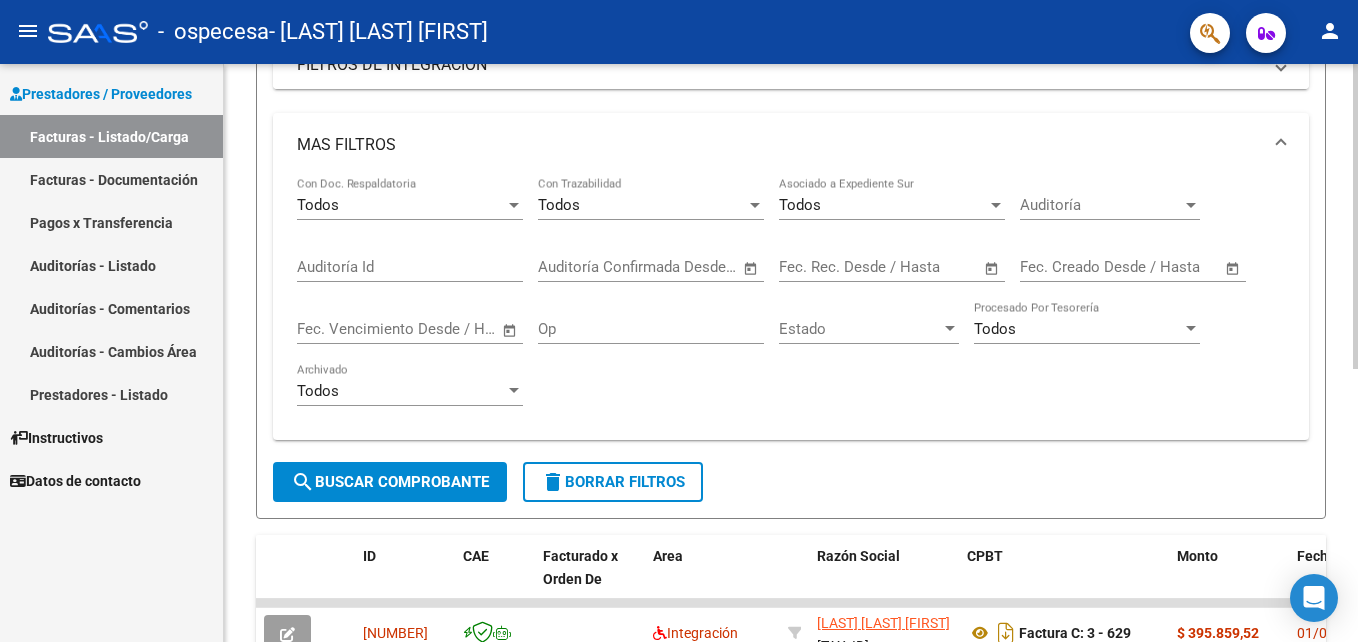 scroll, scrollTop: 88, scrollLeft: 0, axis: vertical 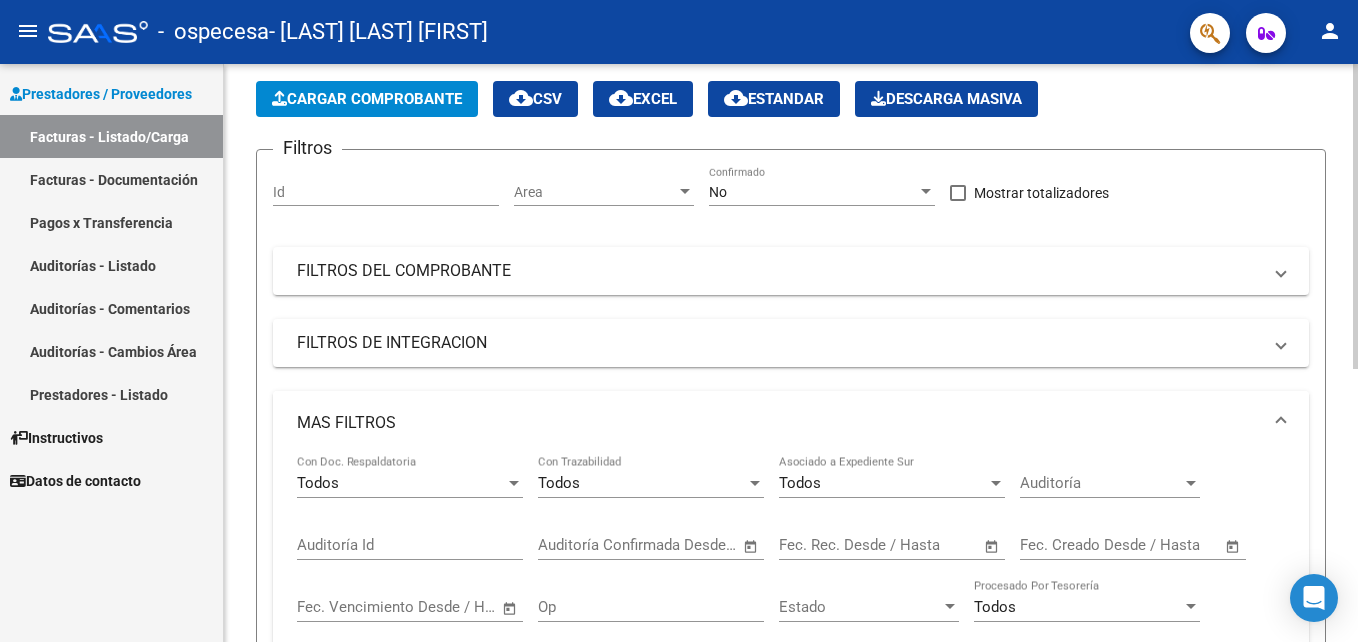 click on "MAS FILTROS" at bounding box center (779, 423) 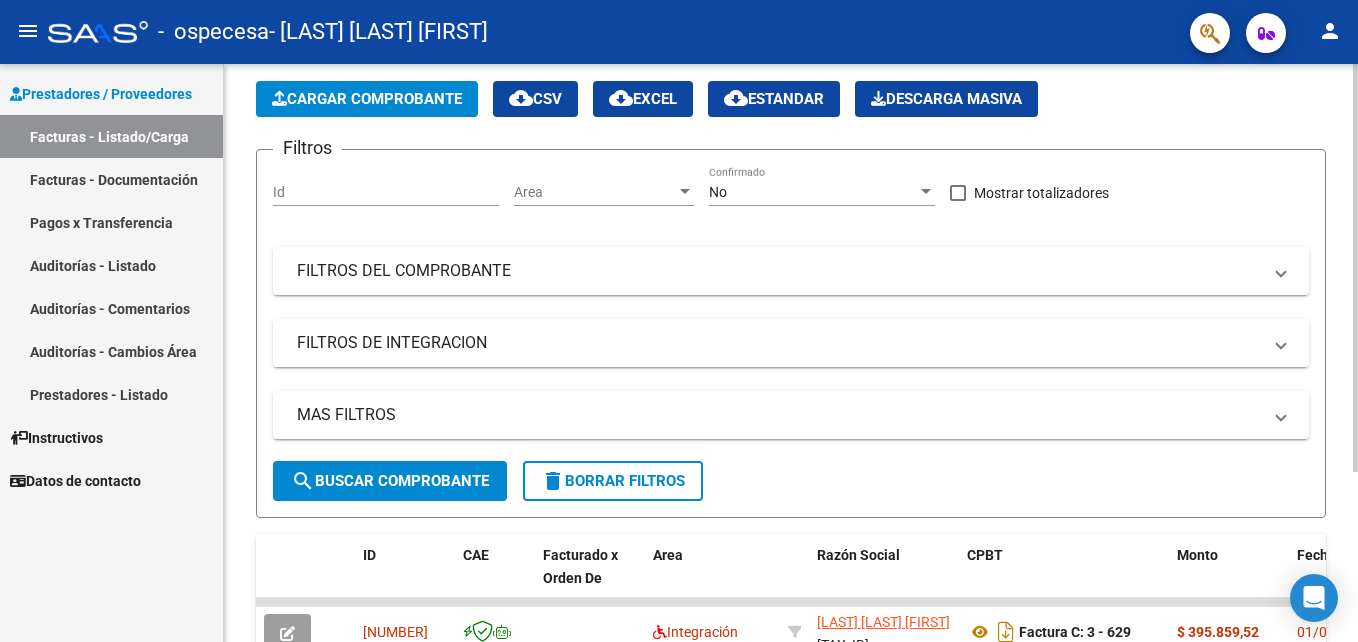 click on "FILTROS DE INTEGRACION" at bounding box center [779, 343] 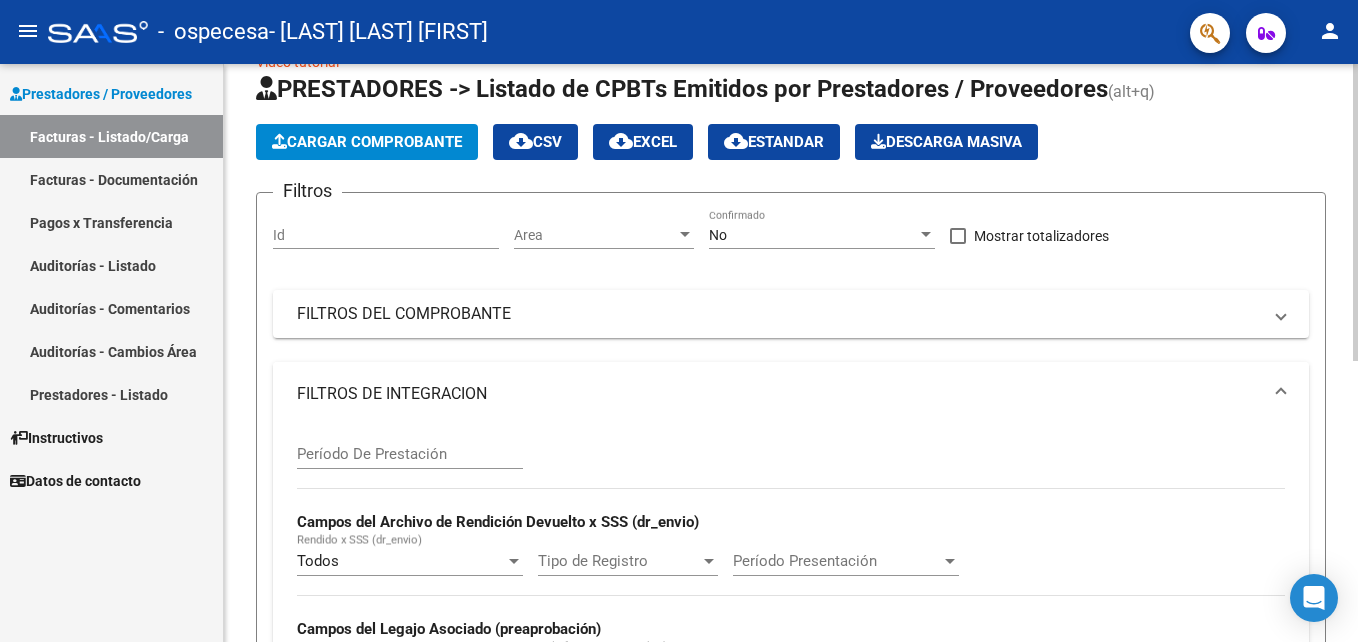 scroll, scrollTop: 0, scrollLeft: 0, axis: both 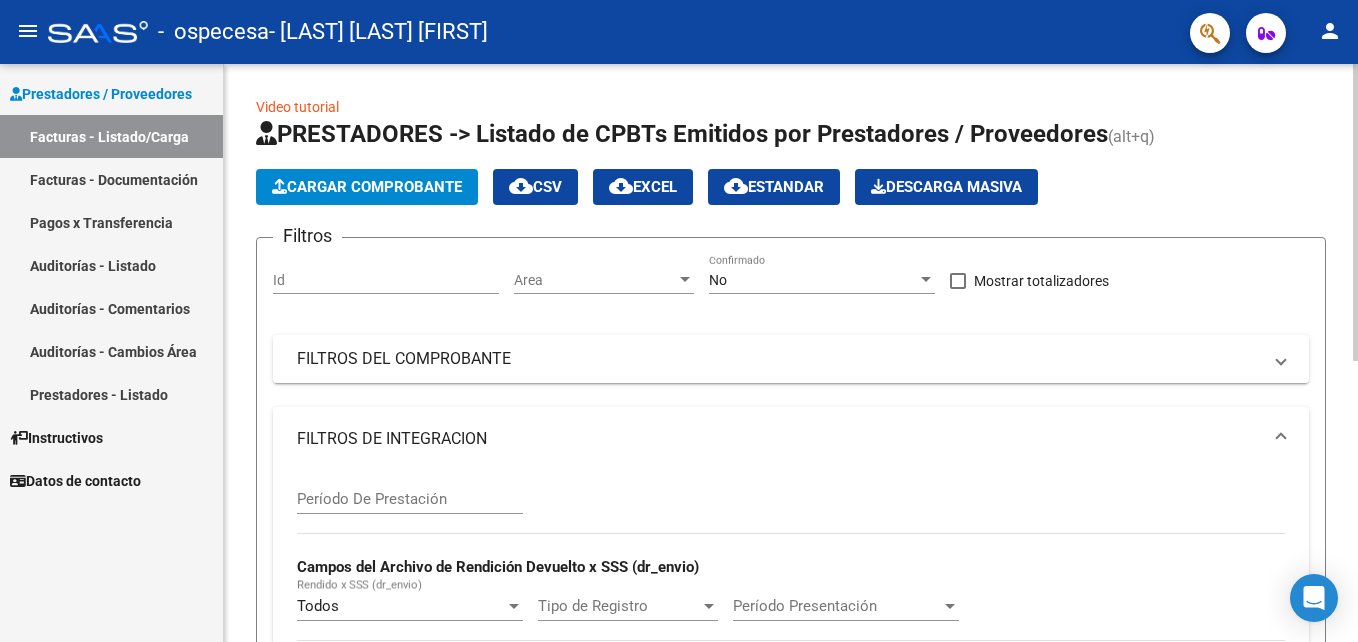 click on "Descarga Masiva" 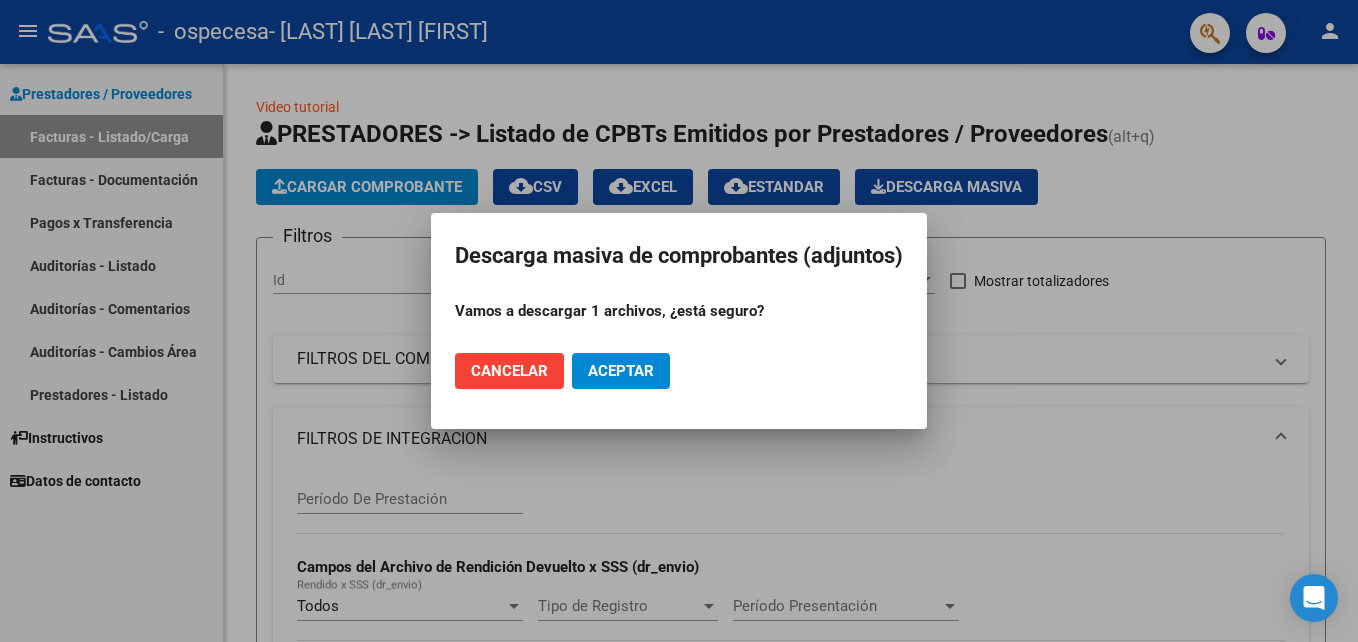 click on "Aceptar" 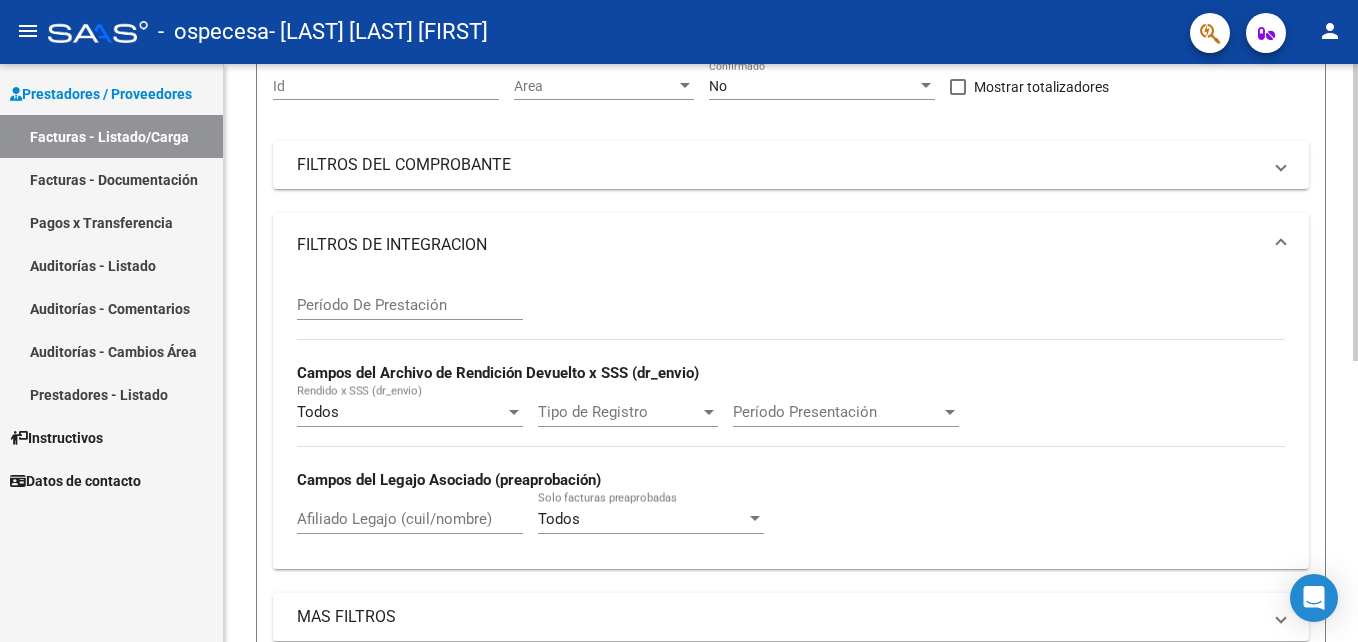 scroll, scrollTop: 200, scrollLeft: 0, axis: vertical 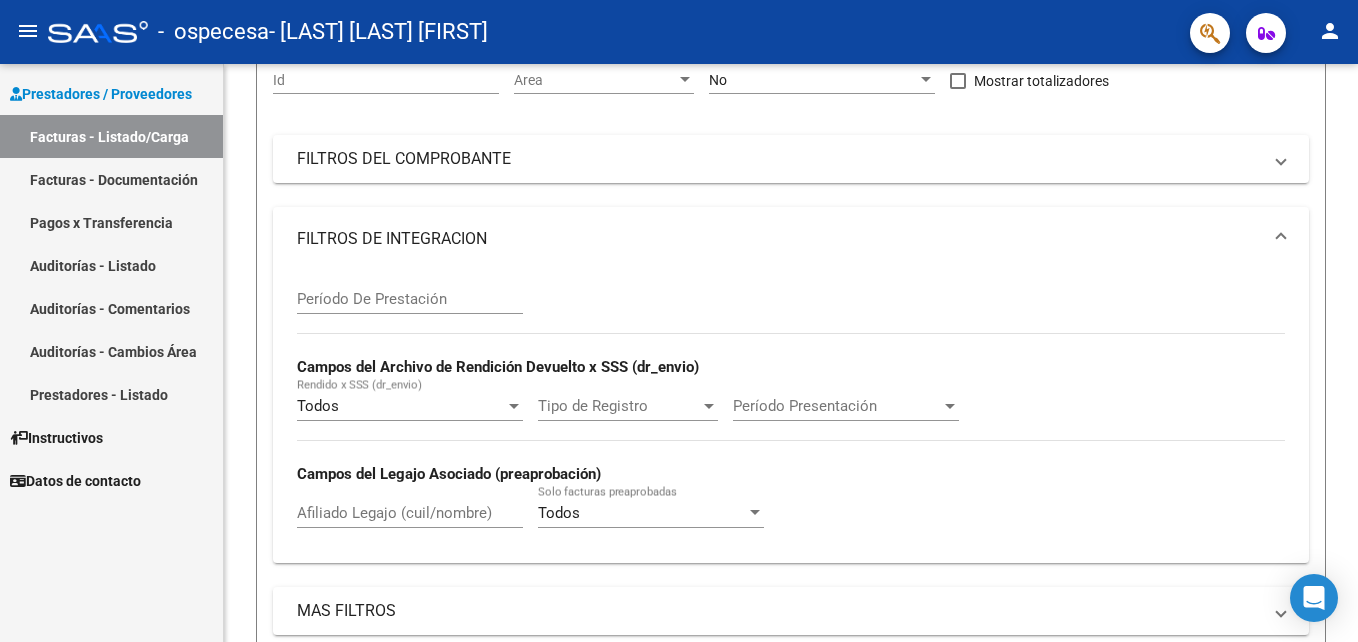 click on "Facturas - Documentación" at bounding box center [111, 179] 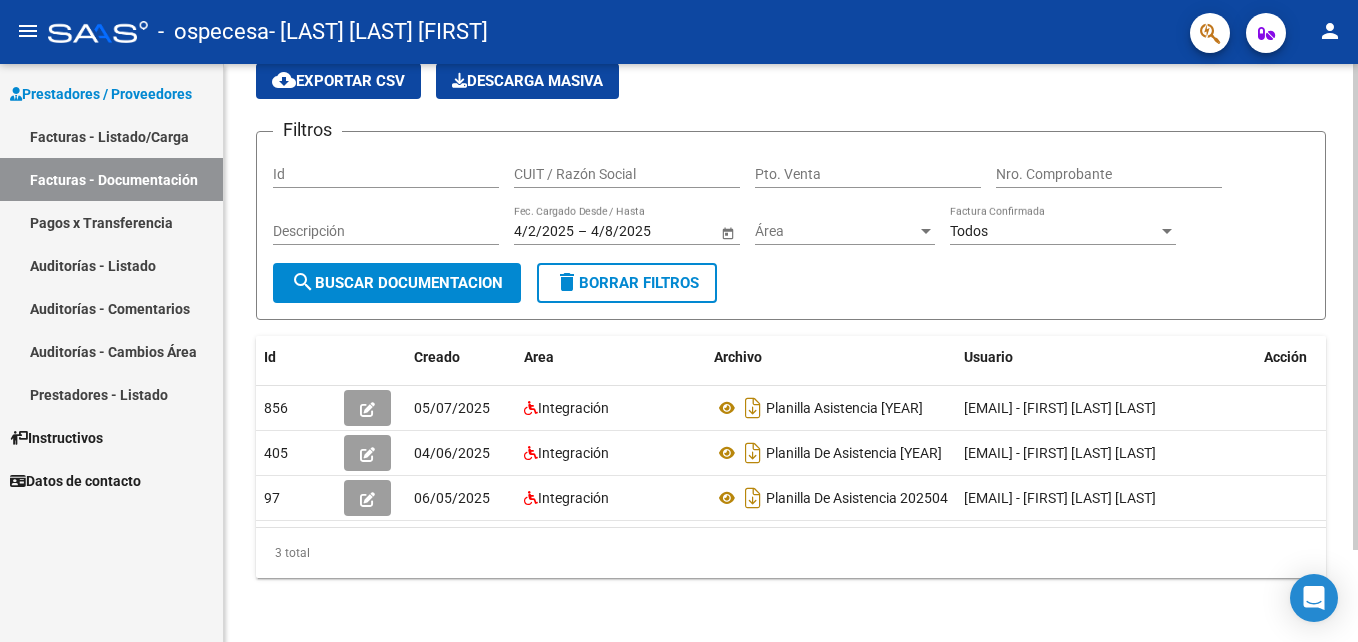 scroll, scrollTop: 110, scrollLeft: 0, axis: vertical 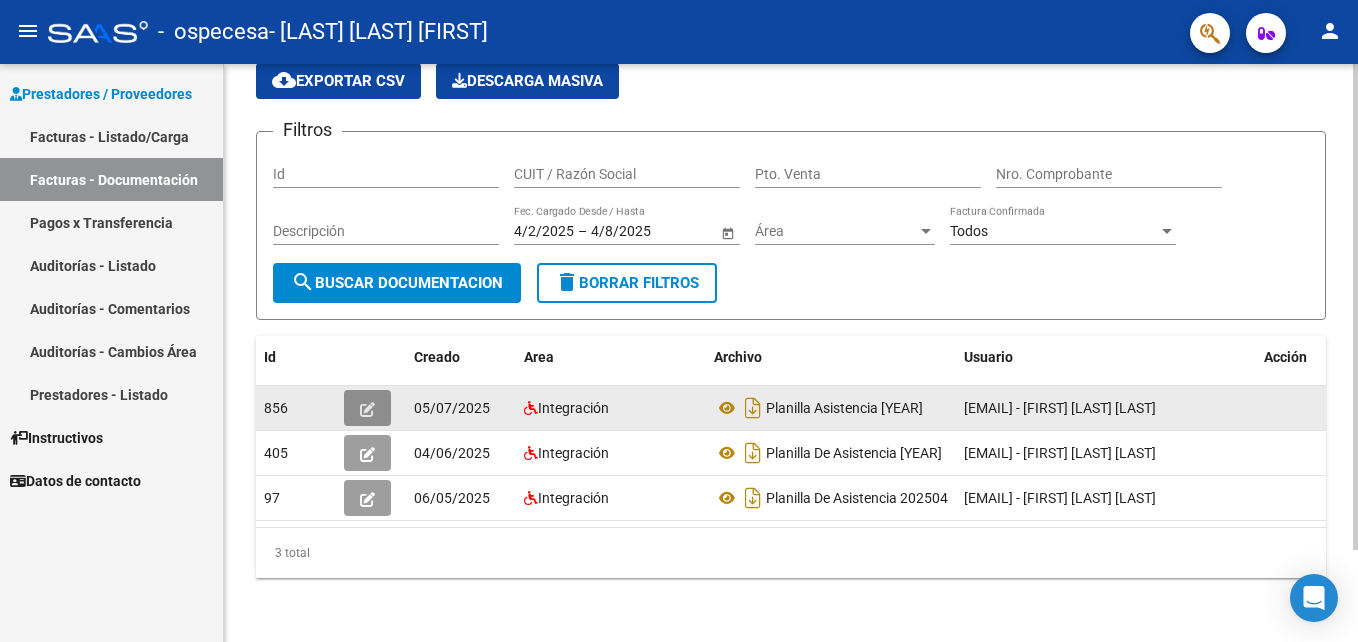 click 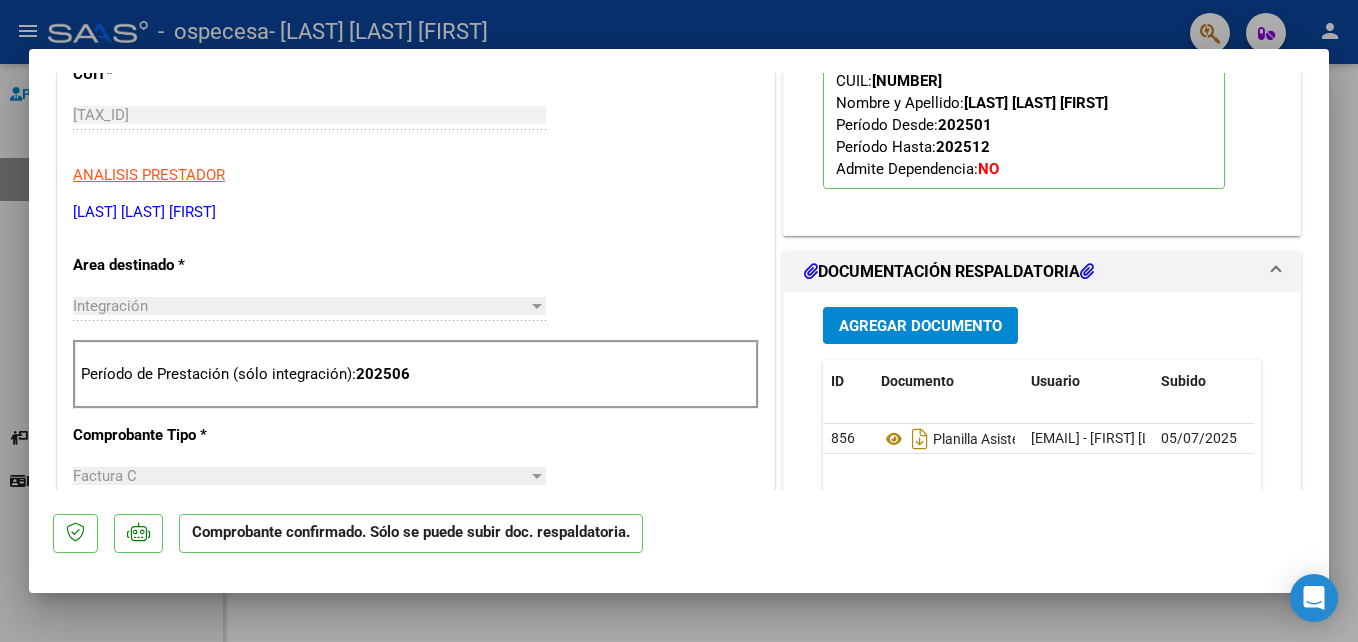 scroll, scrollTop: 600, scrollLeft: 0, axis: vertical 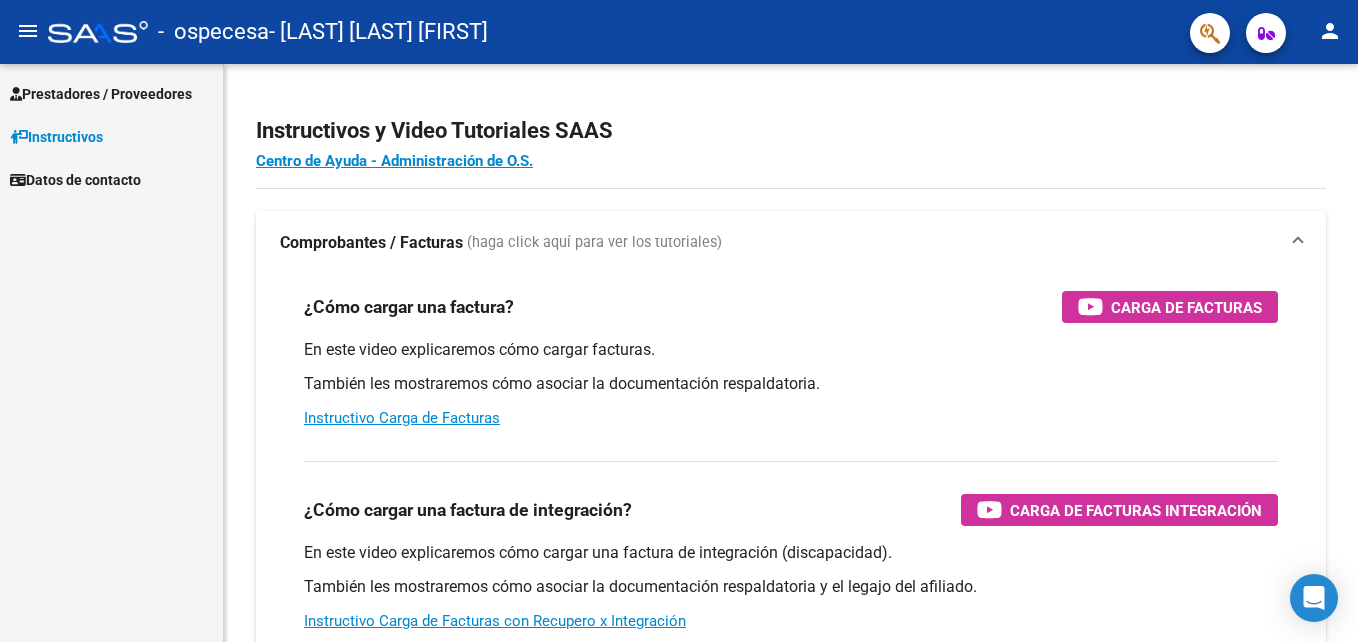 click on "Prestadores / Proveedores" at bounding box center (101, 94) 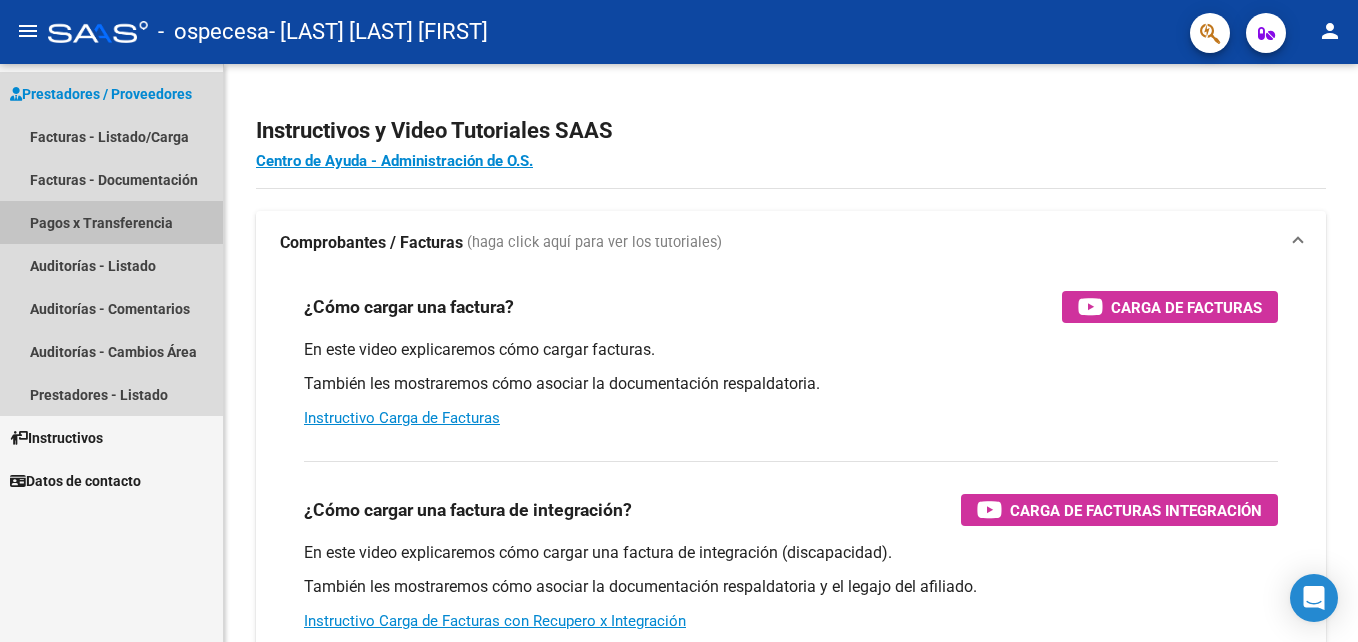 click on "Pagos x Transferencia" at bounding box center (111, 222) 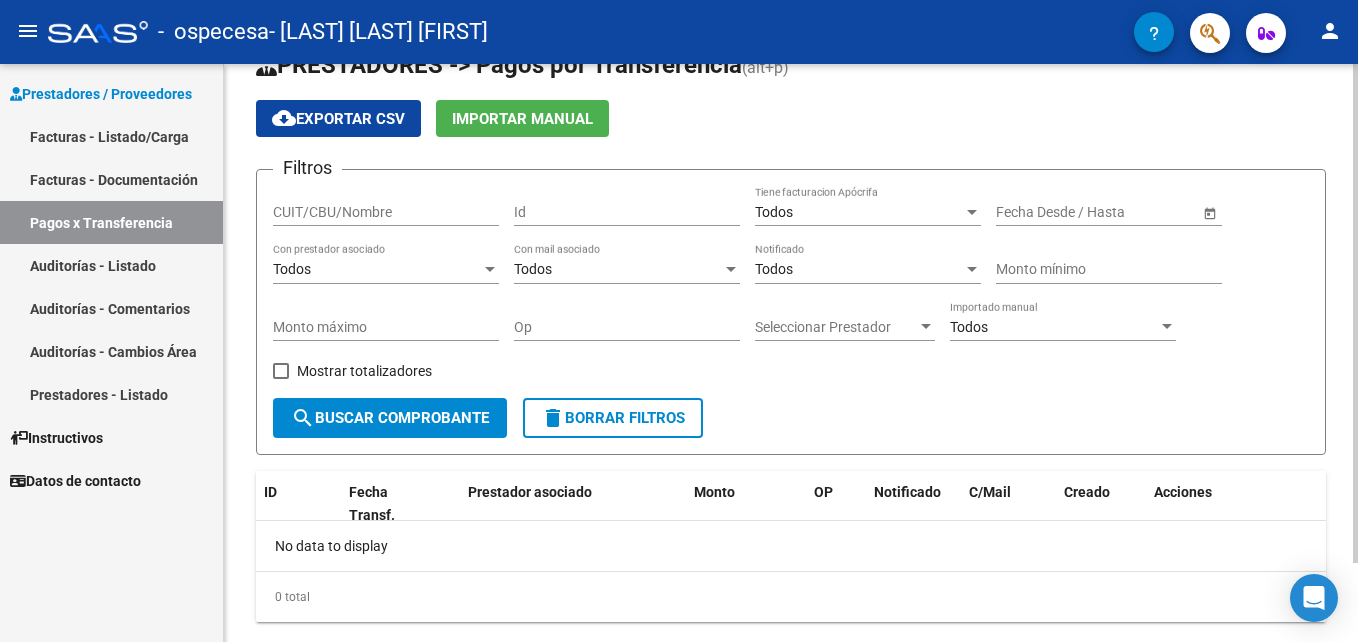 scroll, scrollTop: 91, scrollLeft: 0, axis: vertical 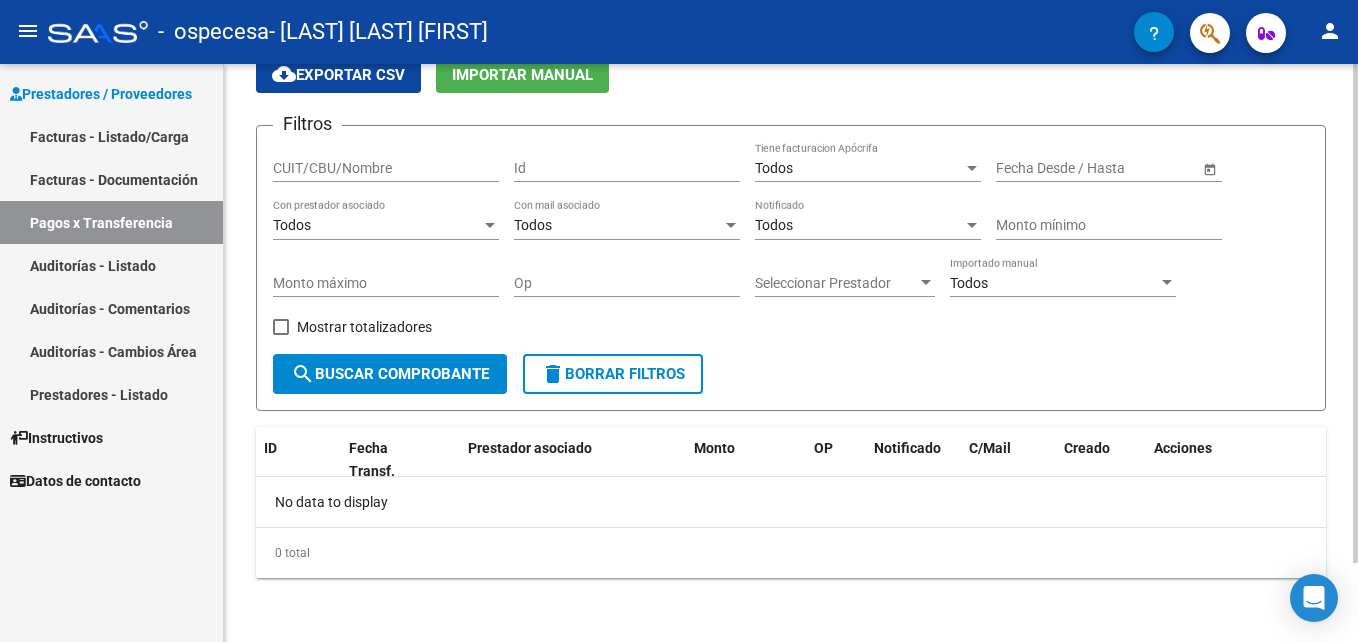 click on "CUIT/CBU/Nombre" at bounding box center (386, 168) 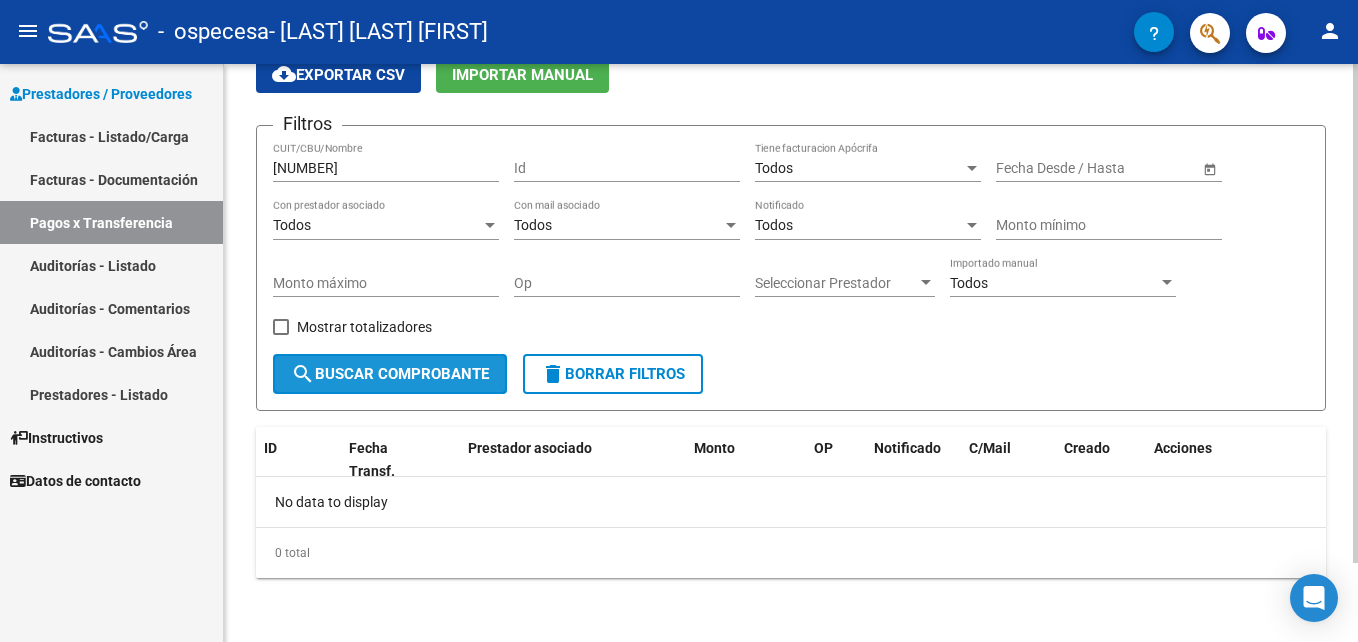 click on "search  Buscar Comprobante" 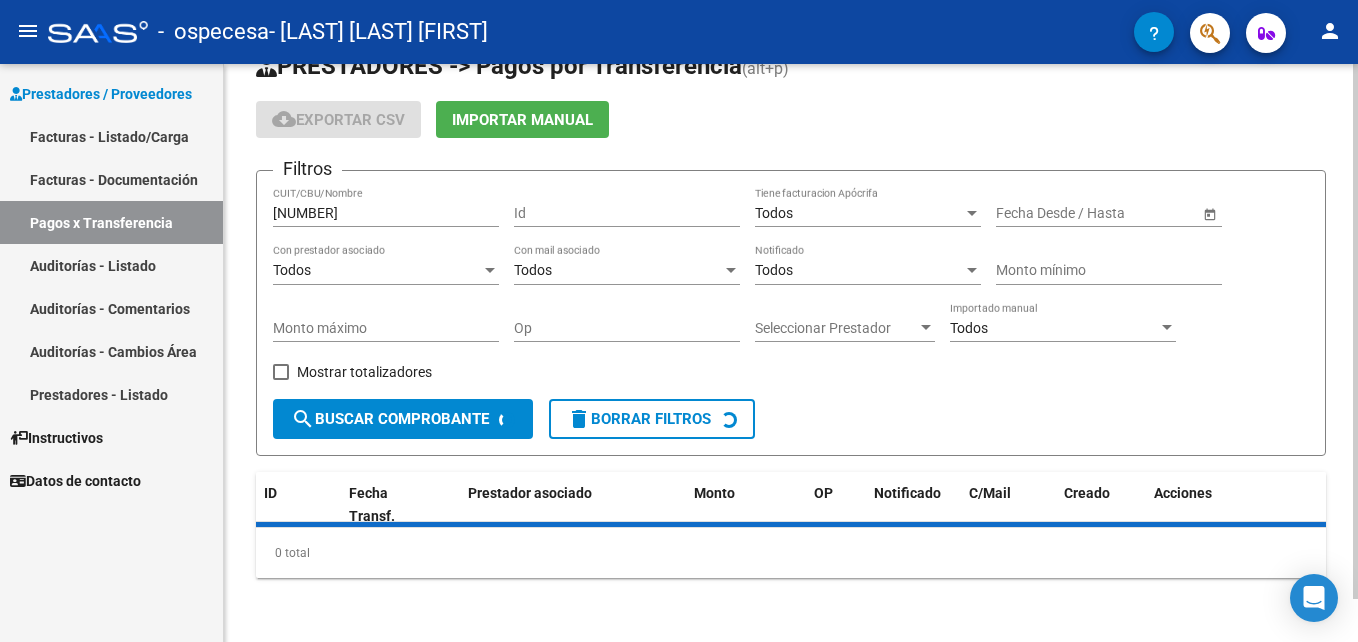 scroll, scrollTop: 91, scrollLeft: 0, axis: vertical 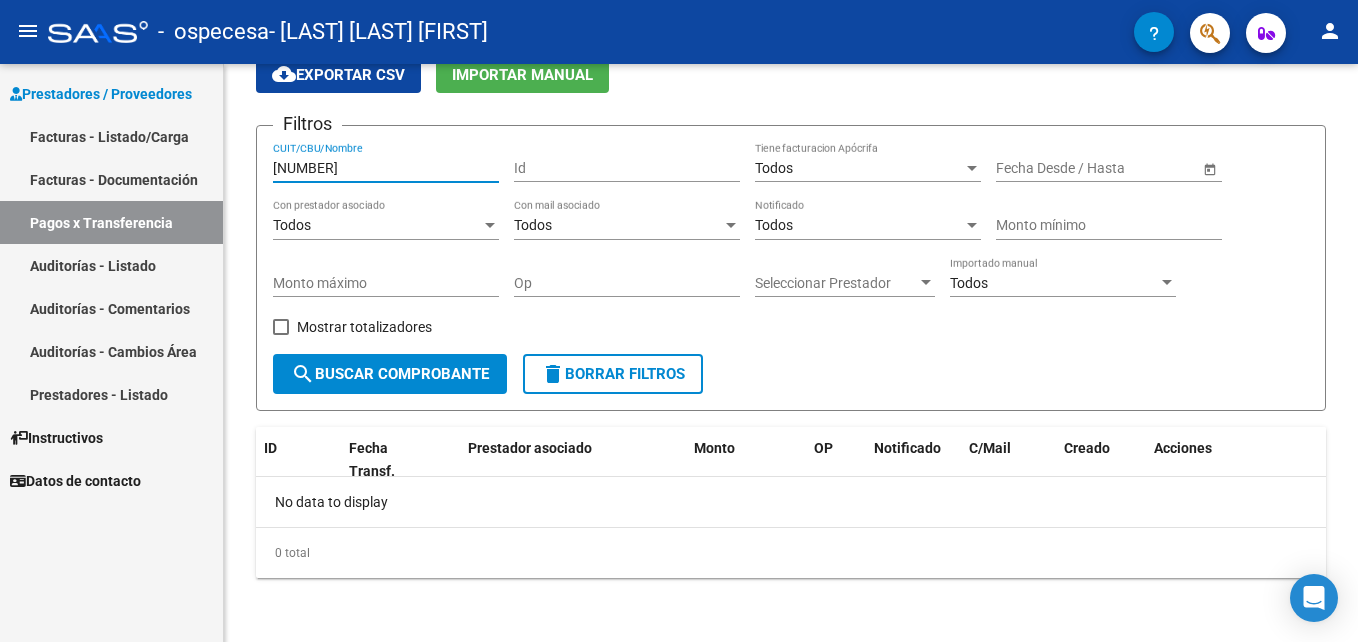 drag, startPoint x: 365, startPoint y: 171, endPoint x: 203, endPoint y: 169, distance: 162.01234 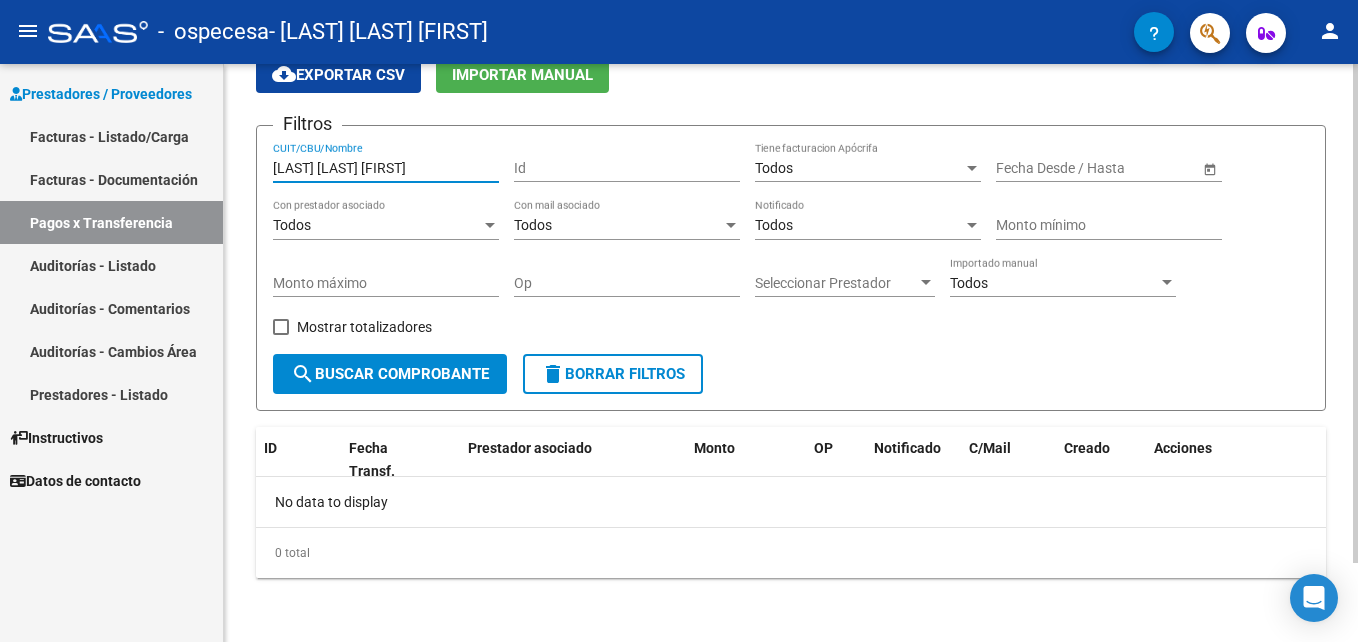 type on "[LAST] [LAST] [FIRST]" 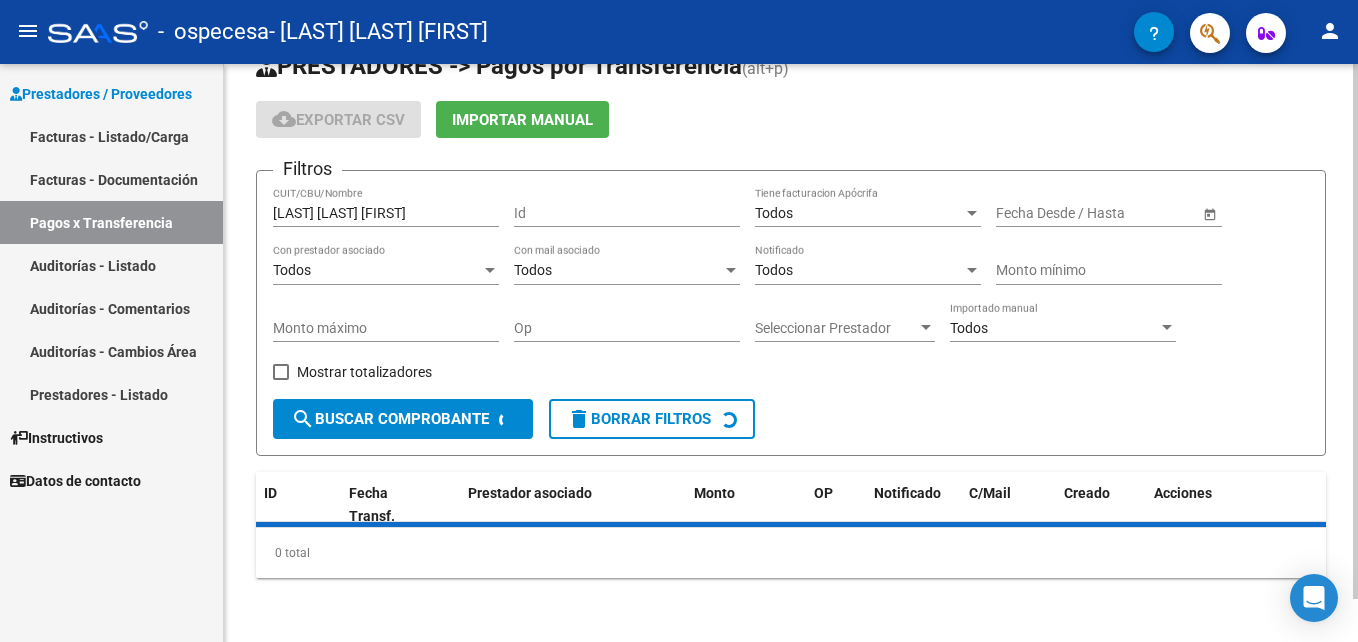 scroll, scrollTop: 91, scrollLeft: 0, axis: vertical 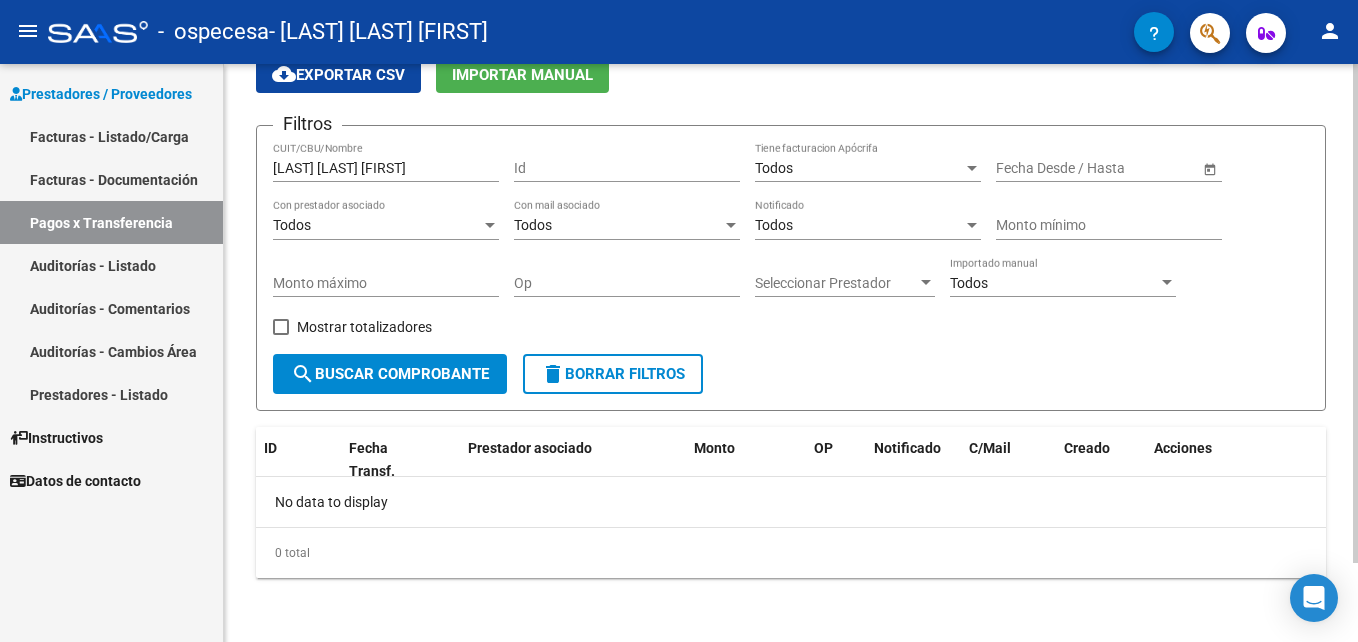 click 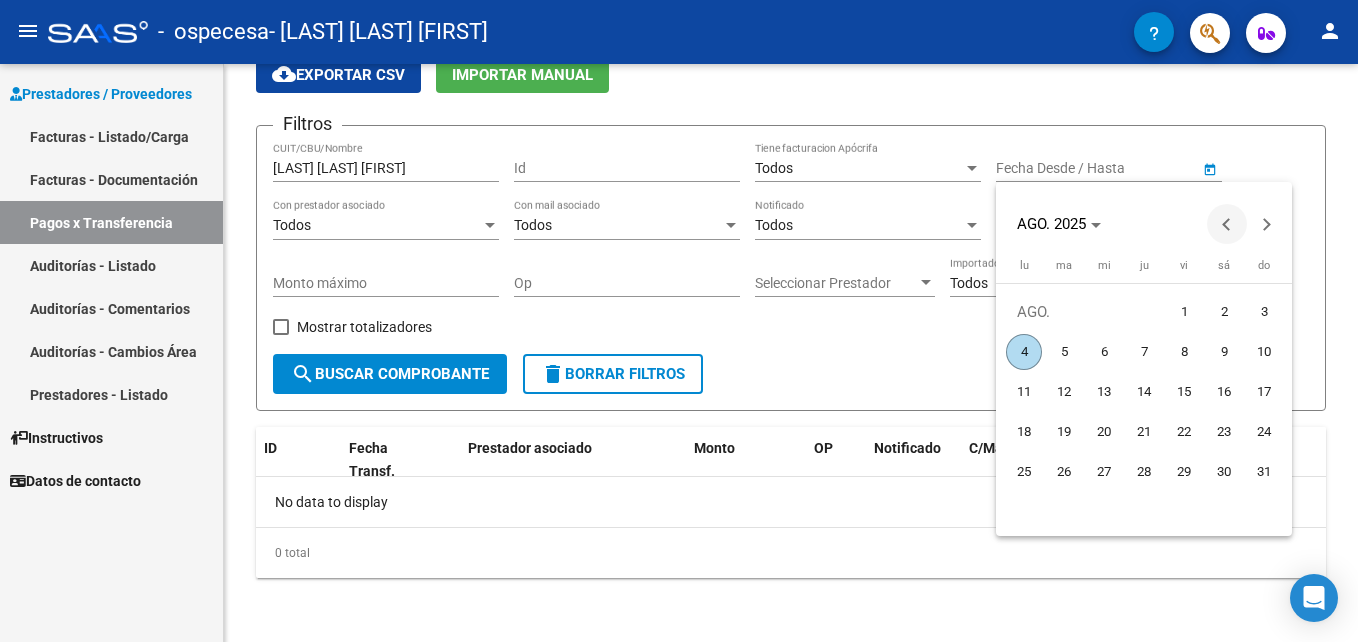 click at bounding box center [1227, 224] 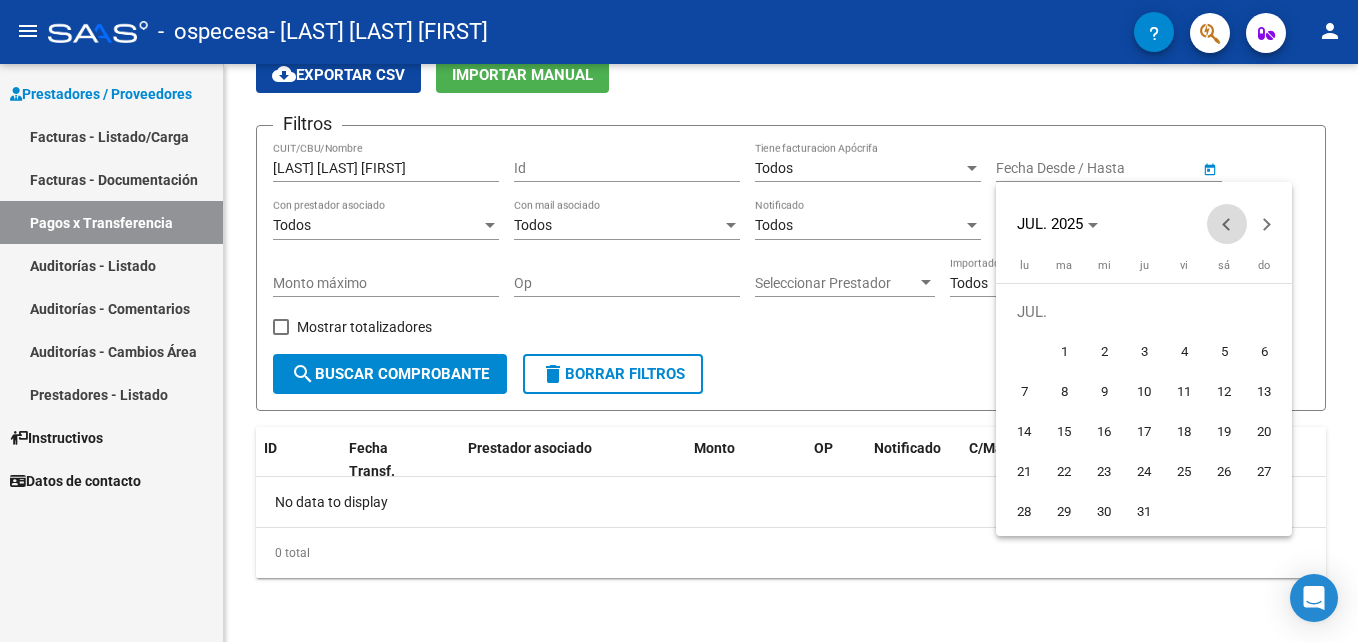 click at bounding box center [1227, 224] 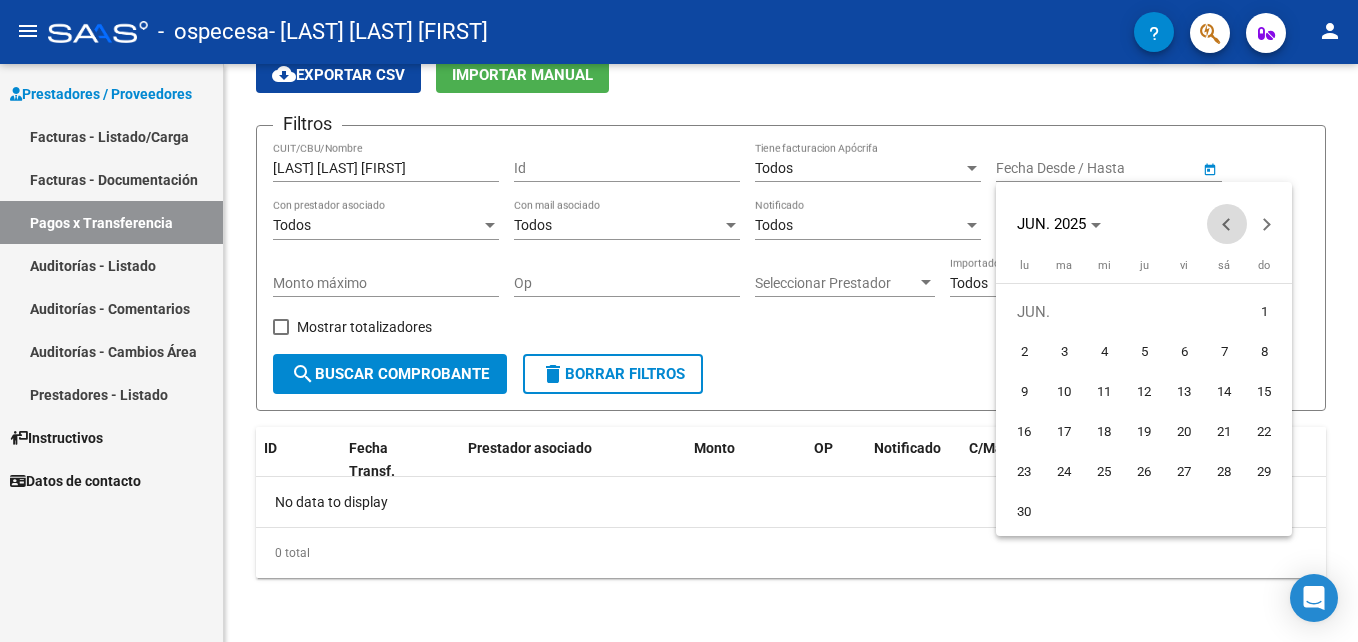 click at bounding box center (1227, 224) 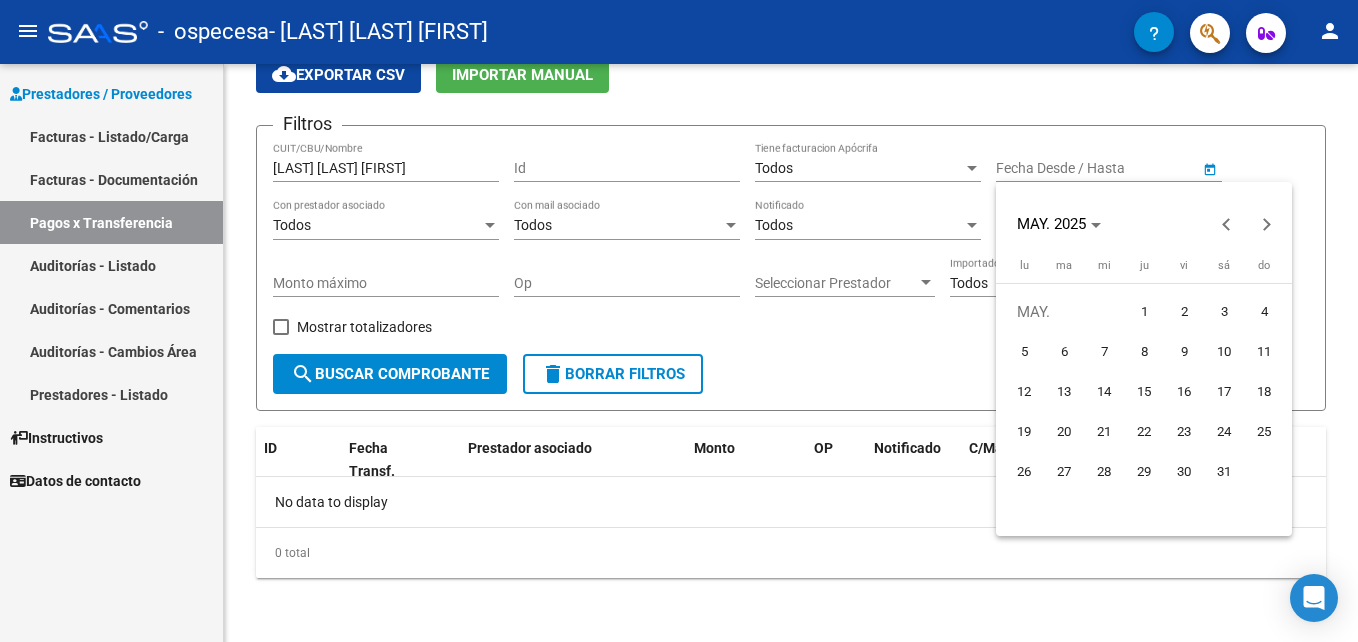 click on "1" at bounding box center (1144, 312) 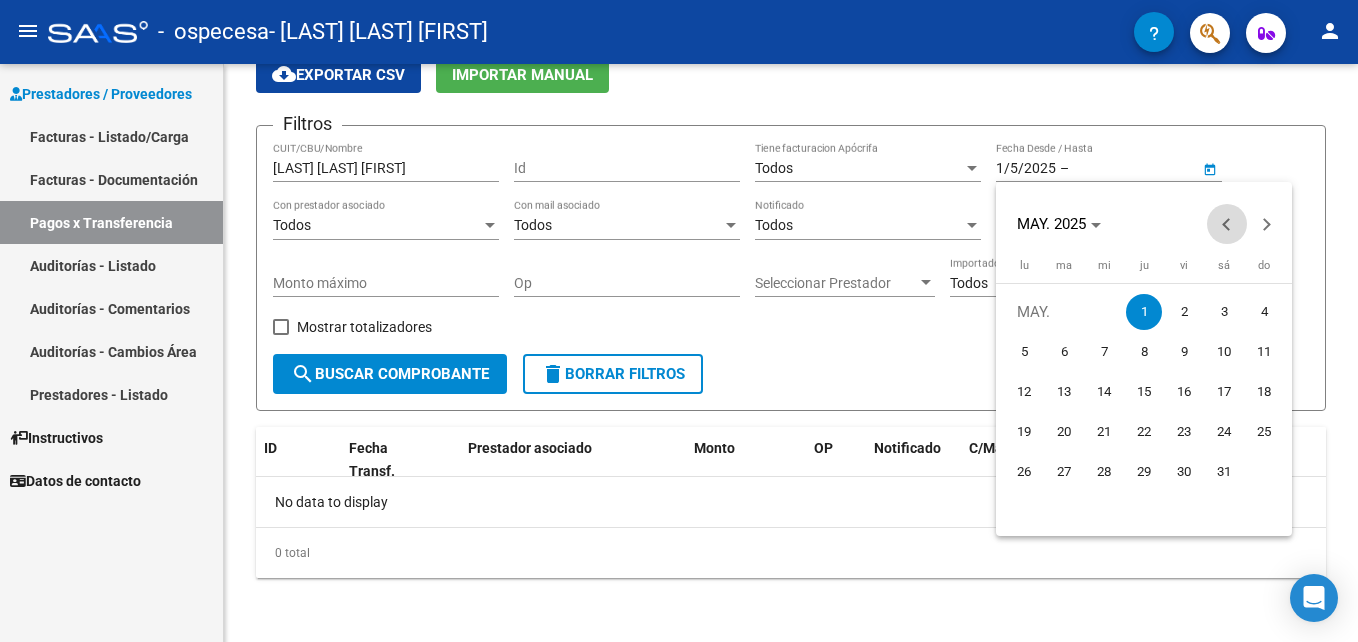 click at bounding box center [1227, 224] 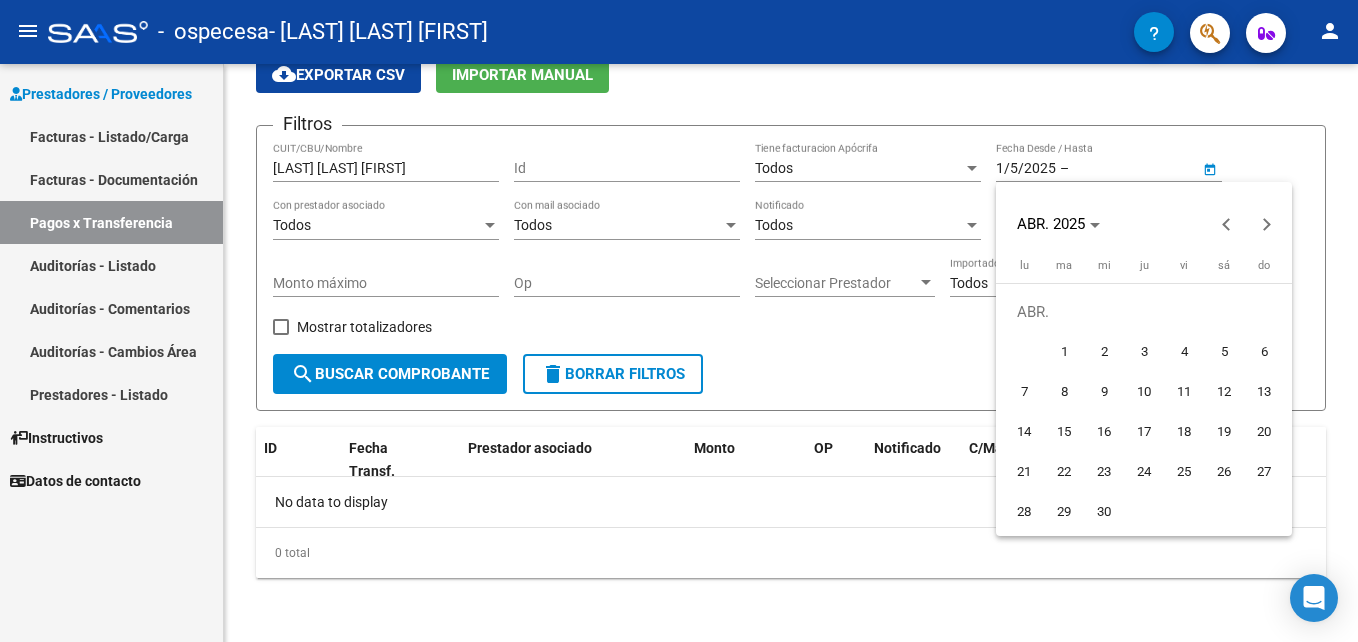 click on "1" at bounding box center [1064, 352] 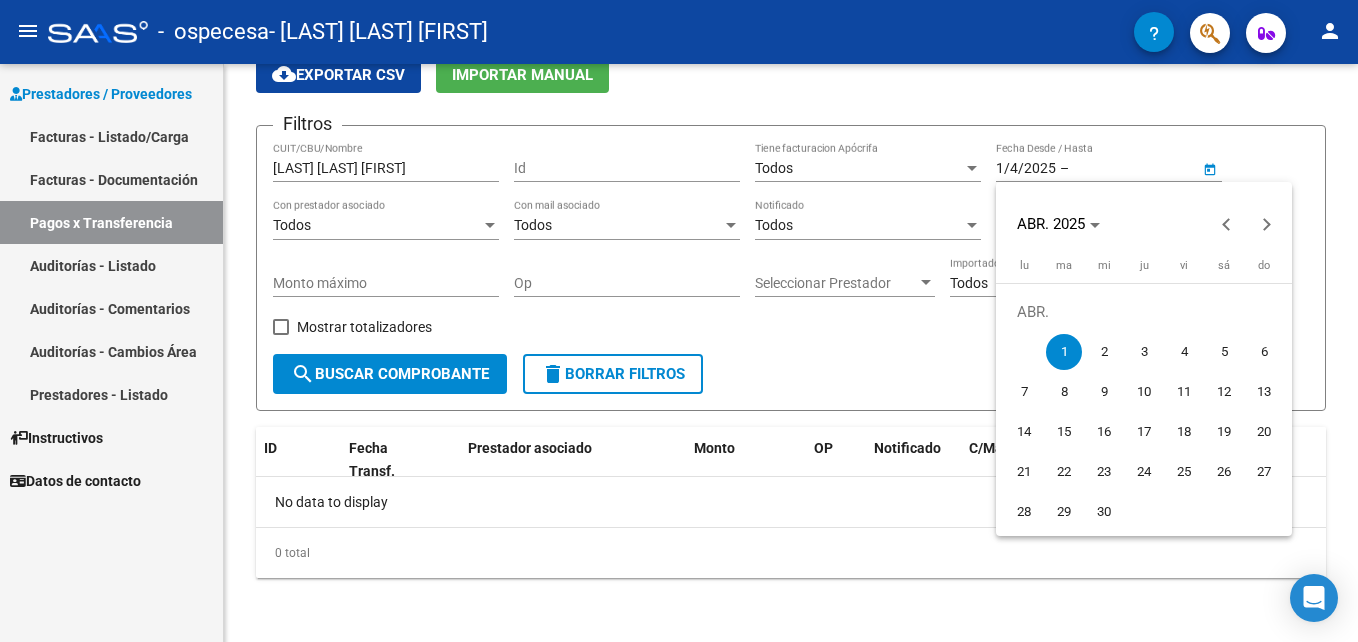 click at bounding box center (679, 321) 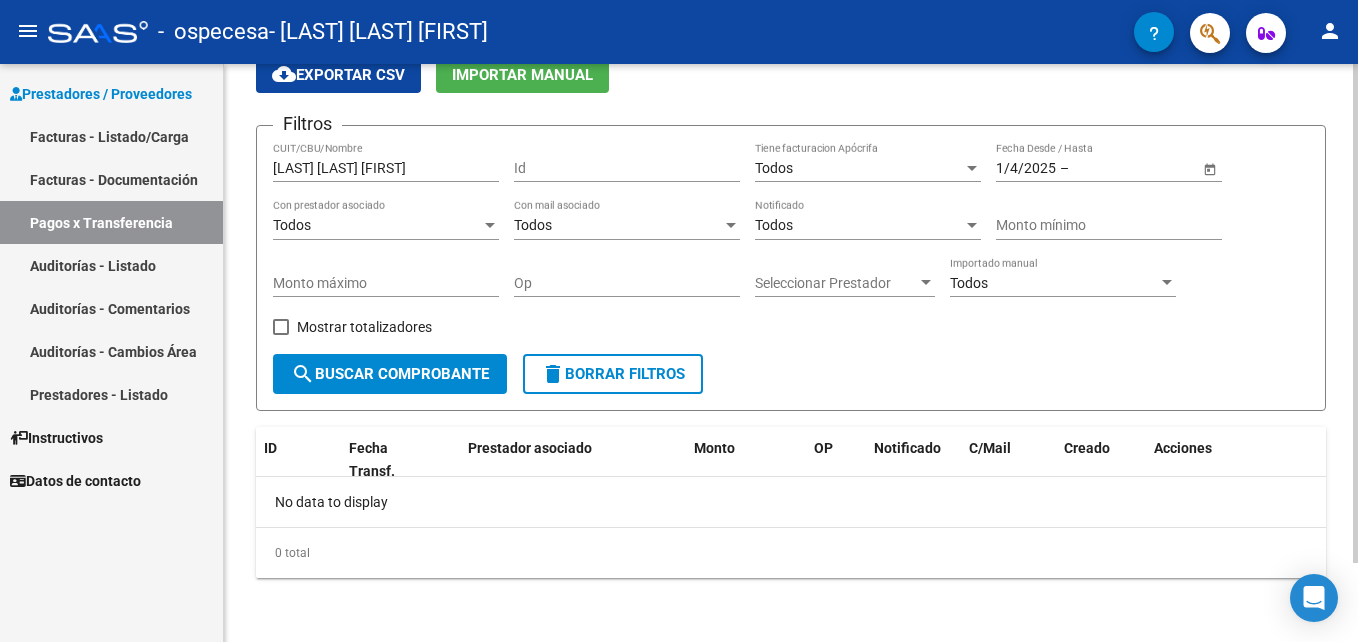 click 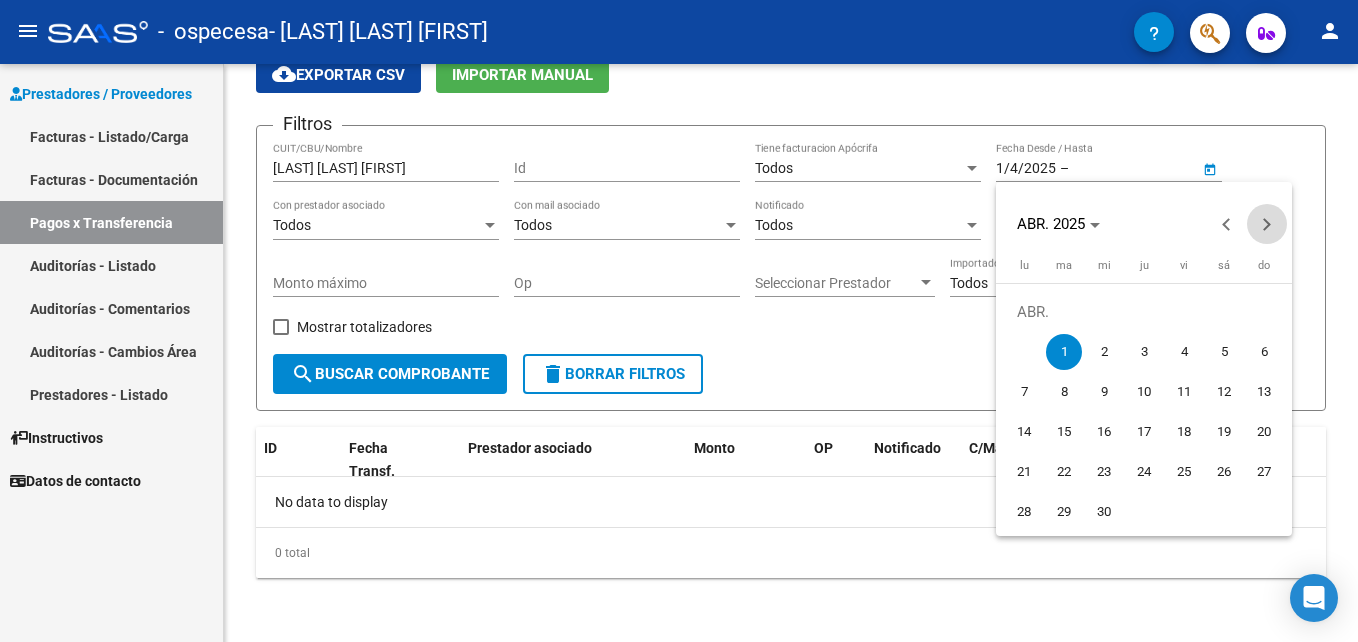 click at bounding box center [1267, 224] 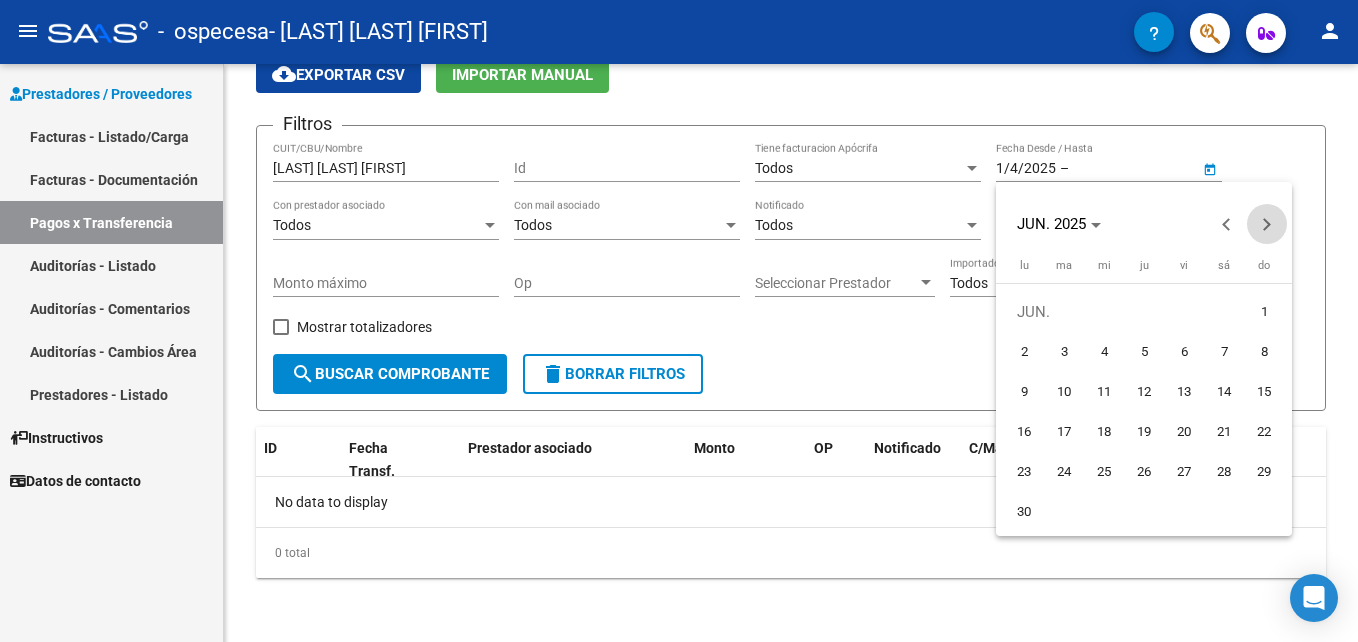 click at bounding box center (1267, 224) 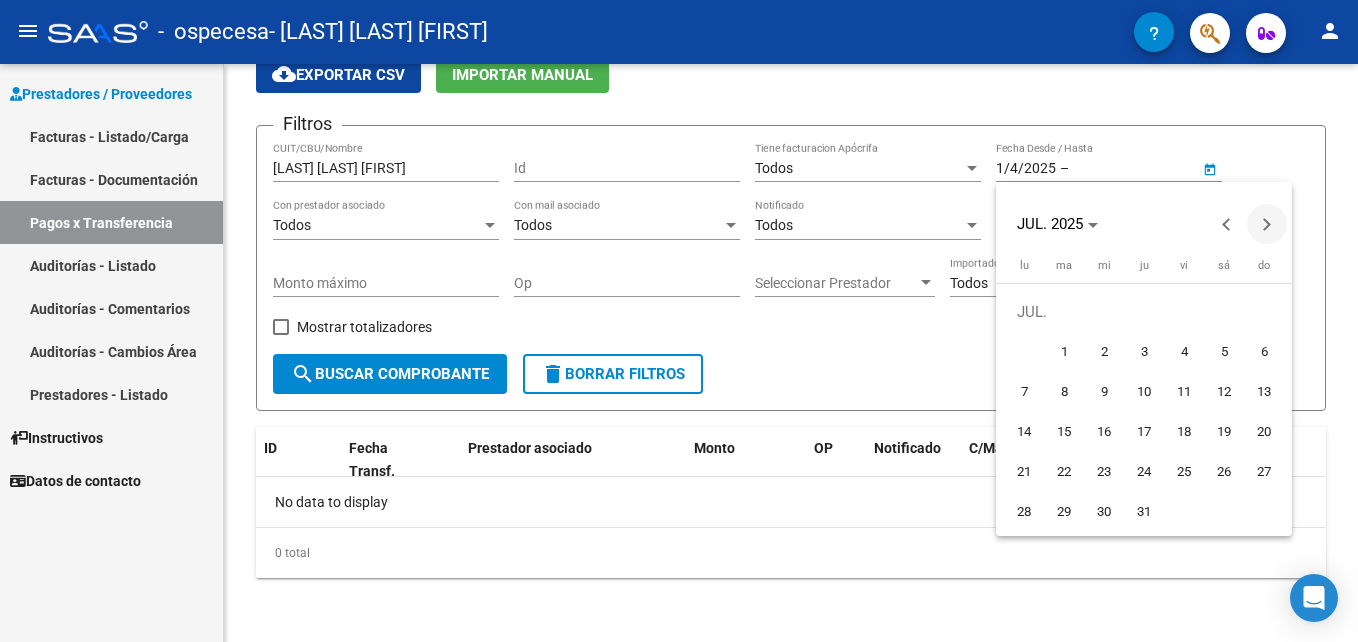 click at bounding box center [1267, 224] 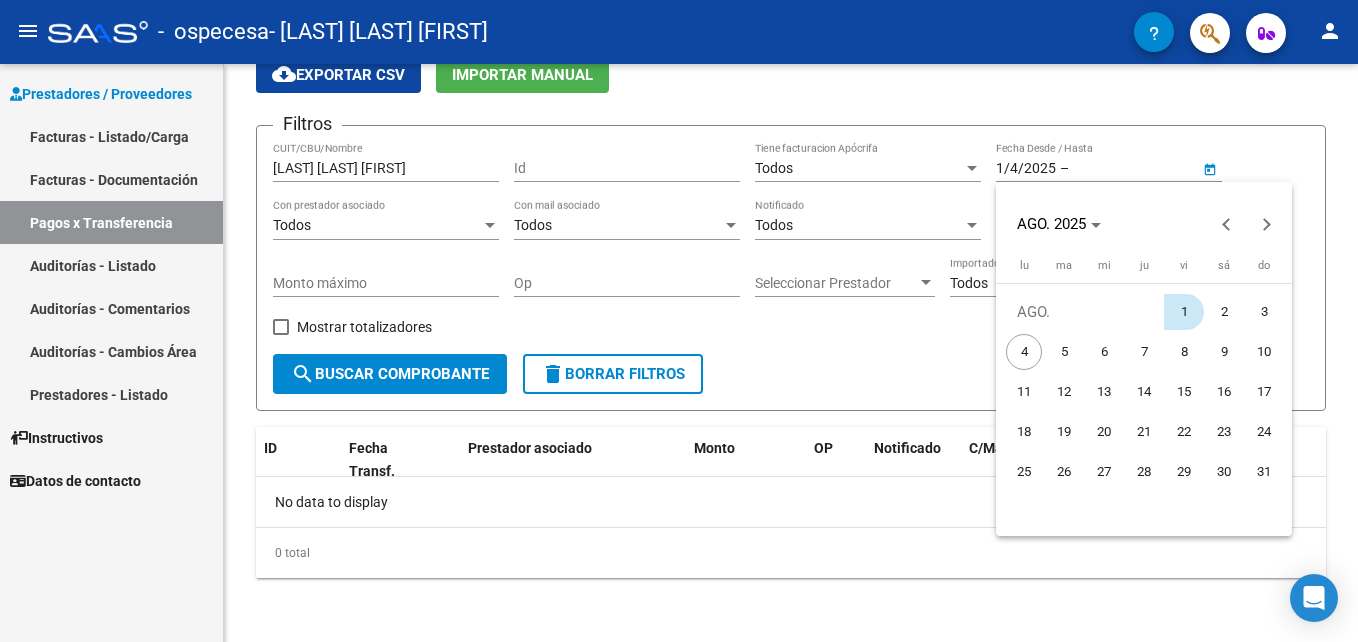 click on "1" at bounding box center [1184, 312] 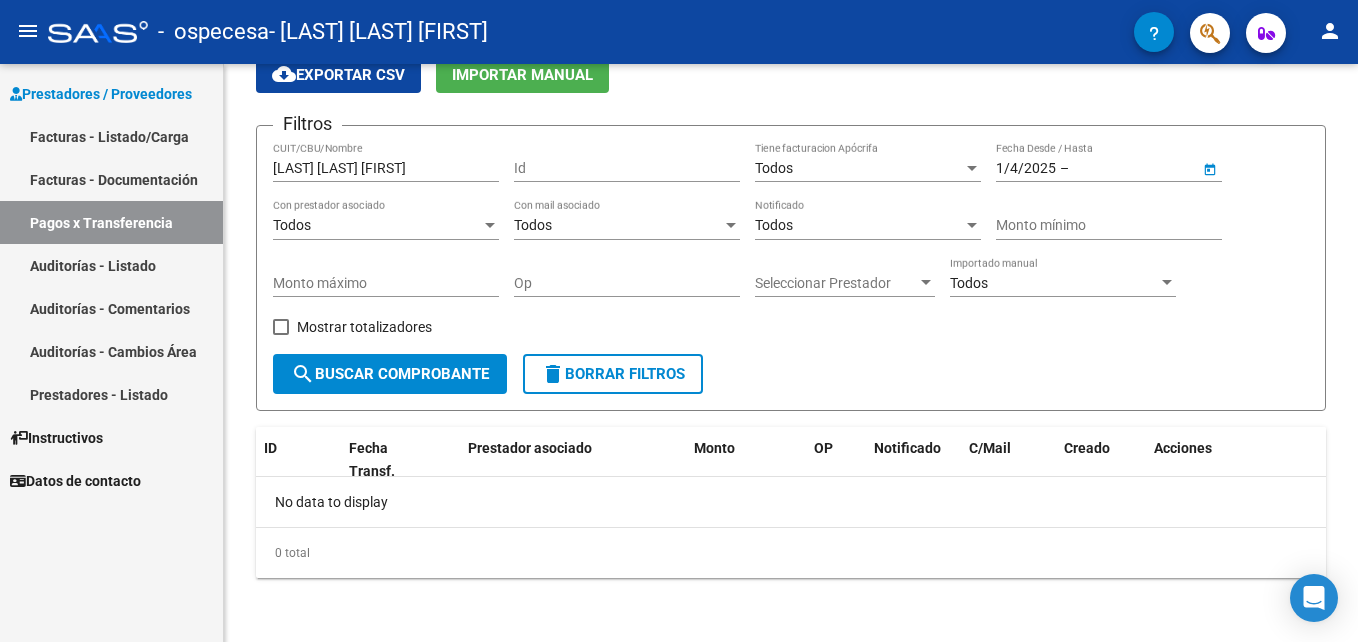 type on "1/8/2025" 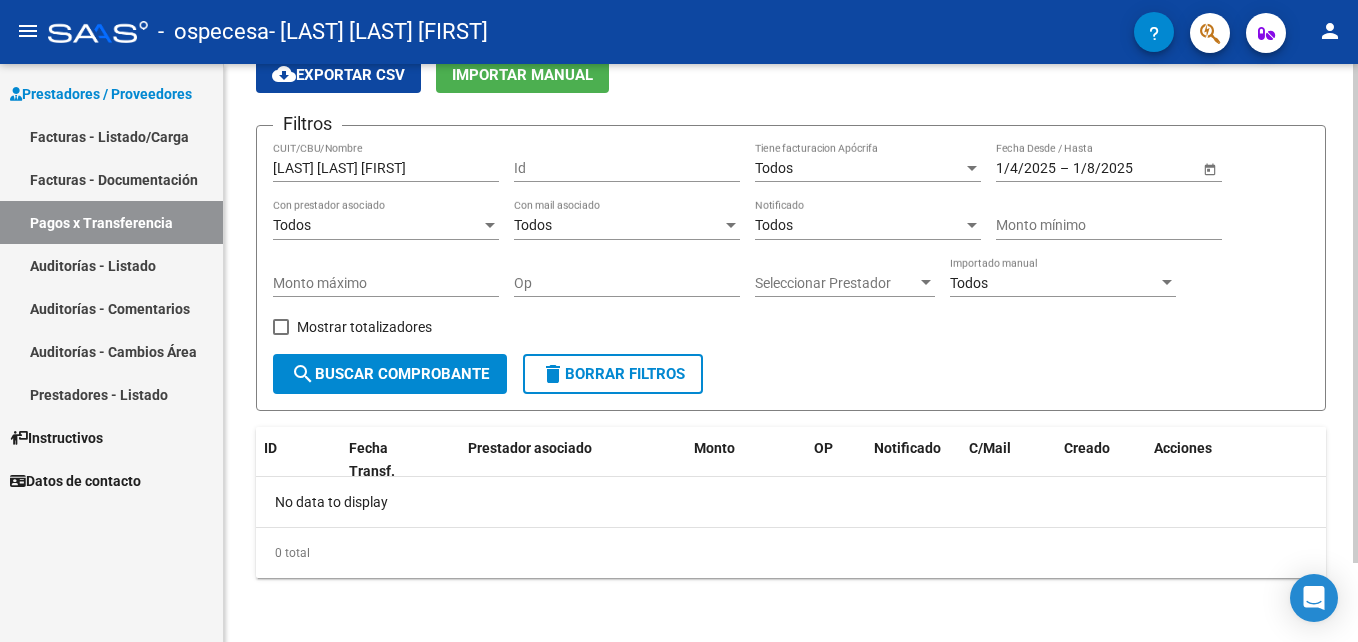 click on "search  Buscar Comprobante" 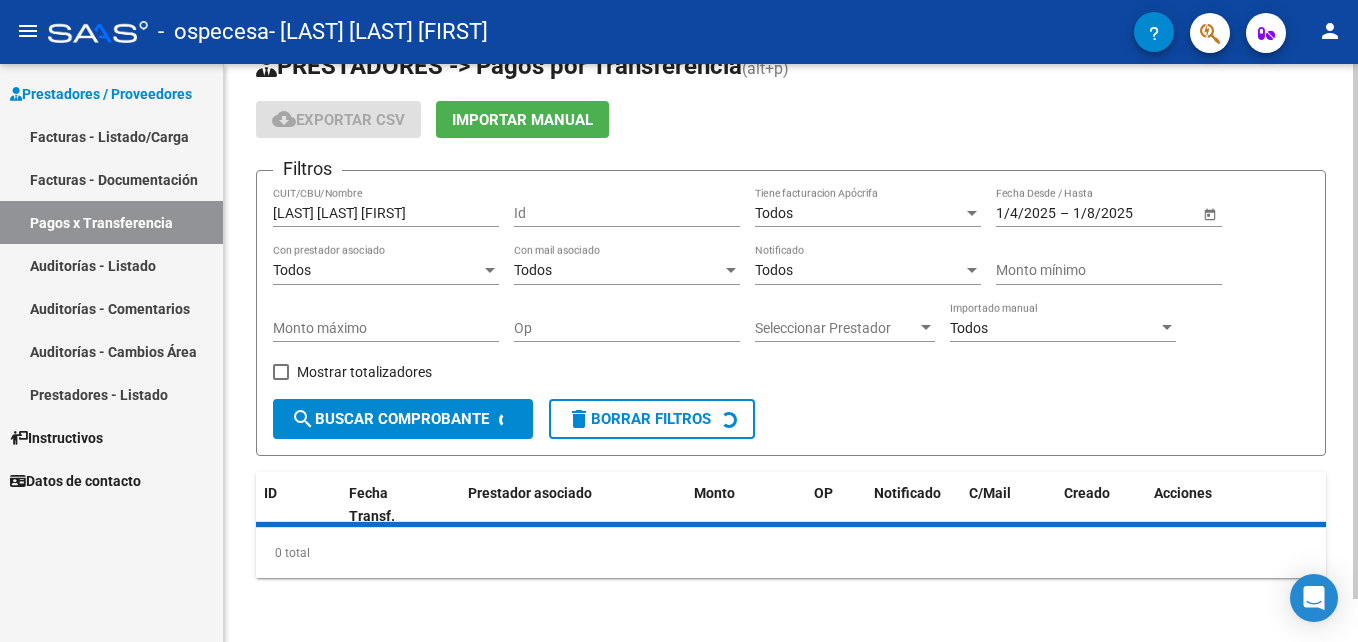 scroll, scrollTop: 91, scrollLeft: 0, axis: vertical 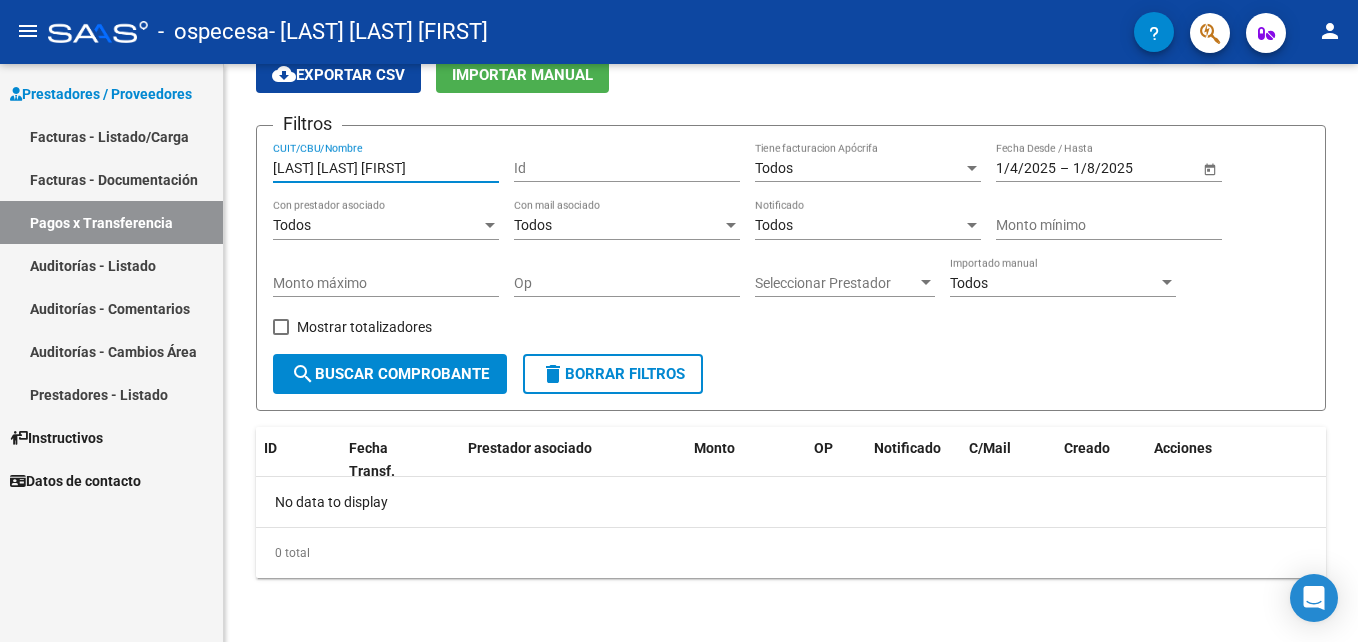 drag, startPoint x: 417, startPoint y: 167, endPoint x: 201, endPoint y: 169, distance: 216.00926 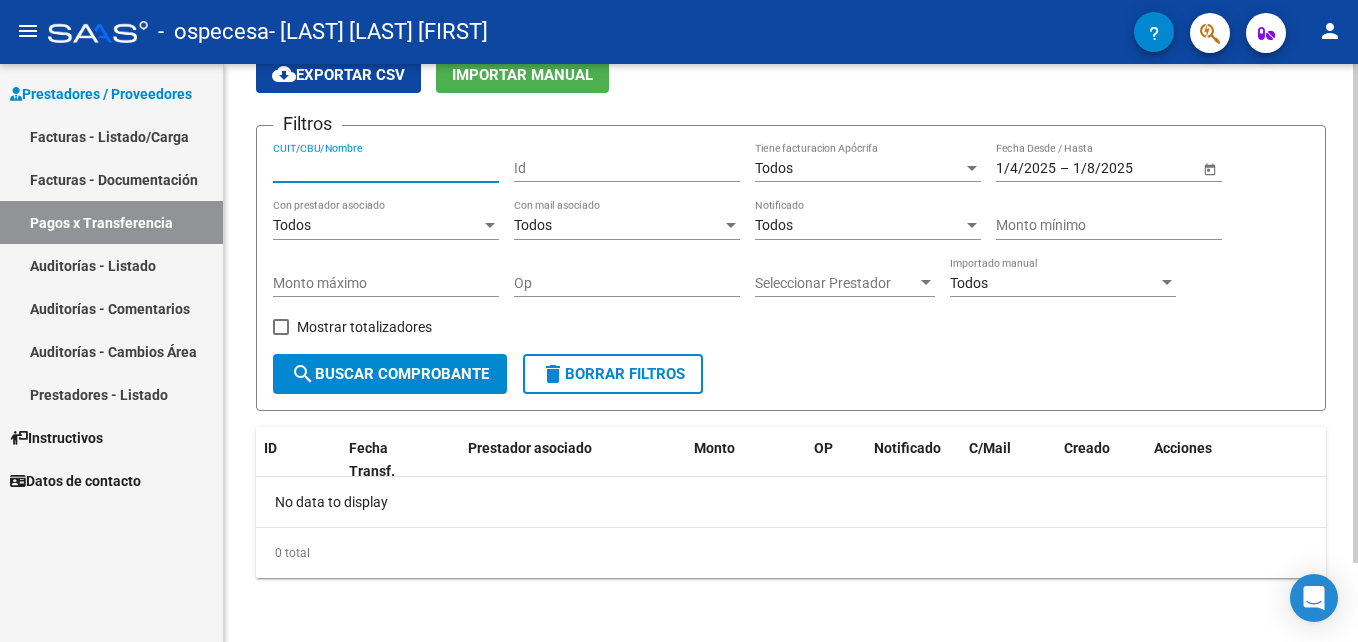 type 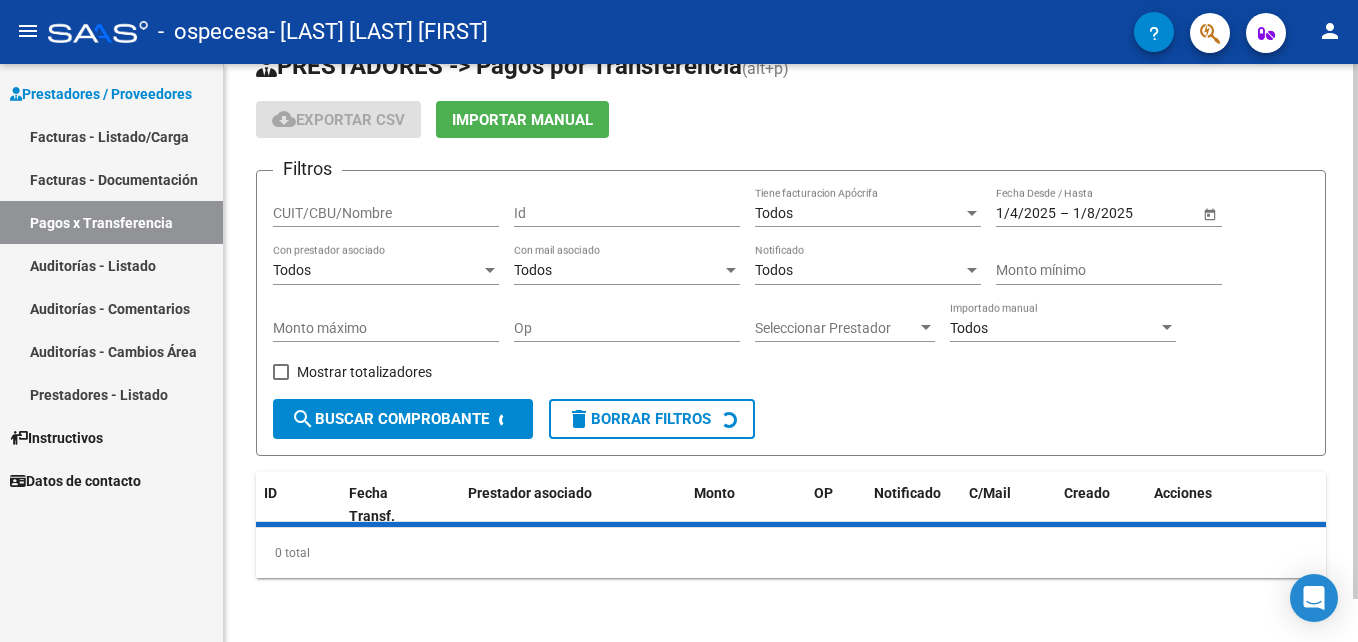 scroll, scrollTop: 91, scrollLeft: 0, axis: vertical 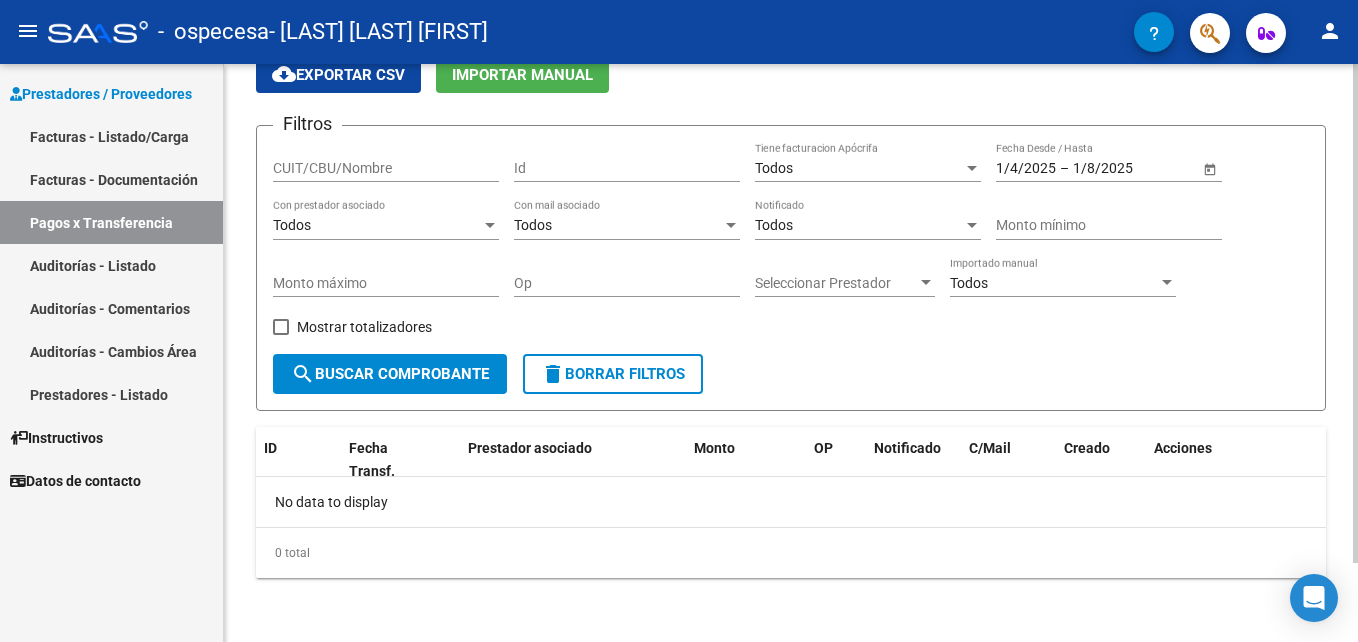 click on "Todos" at bounding box center (859, 168) 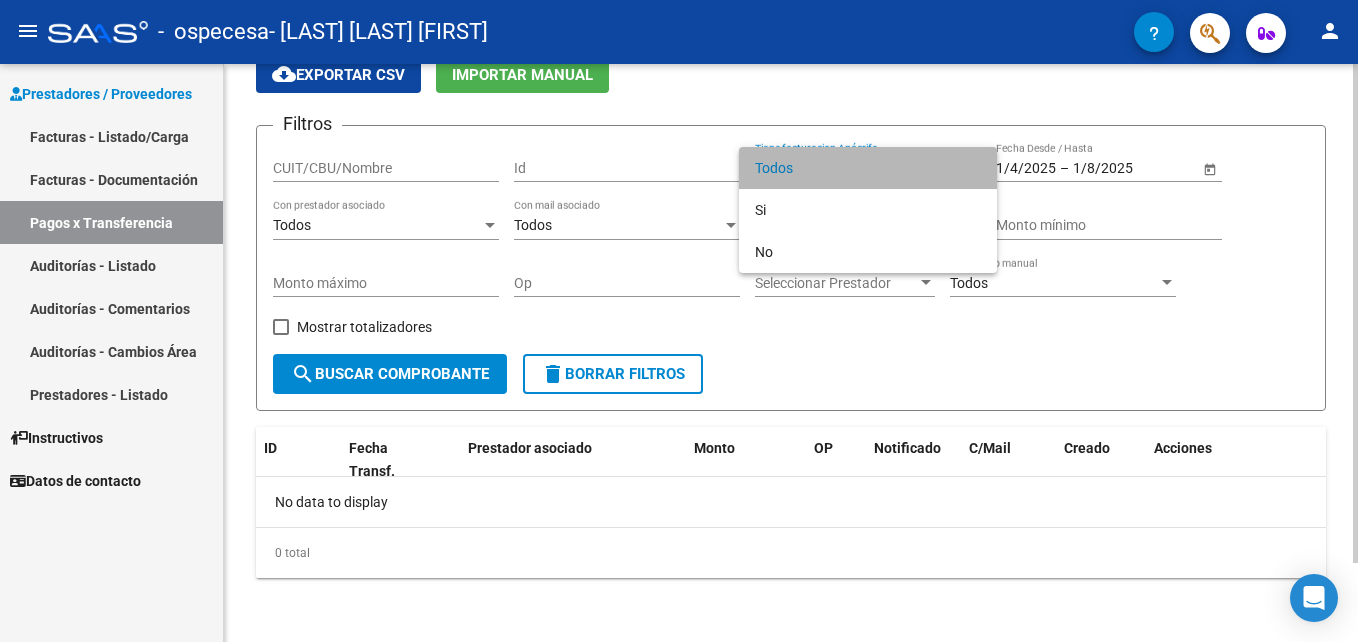click on "Todos" at bounding box center (868, 168) 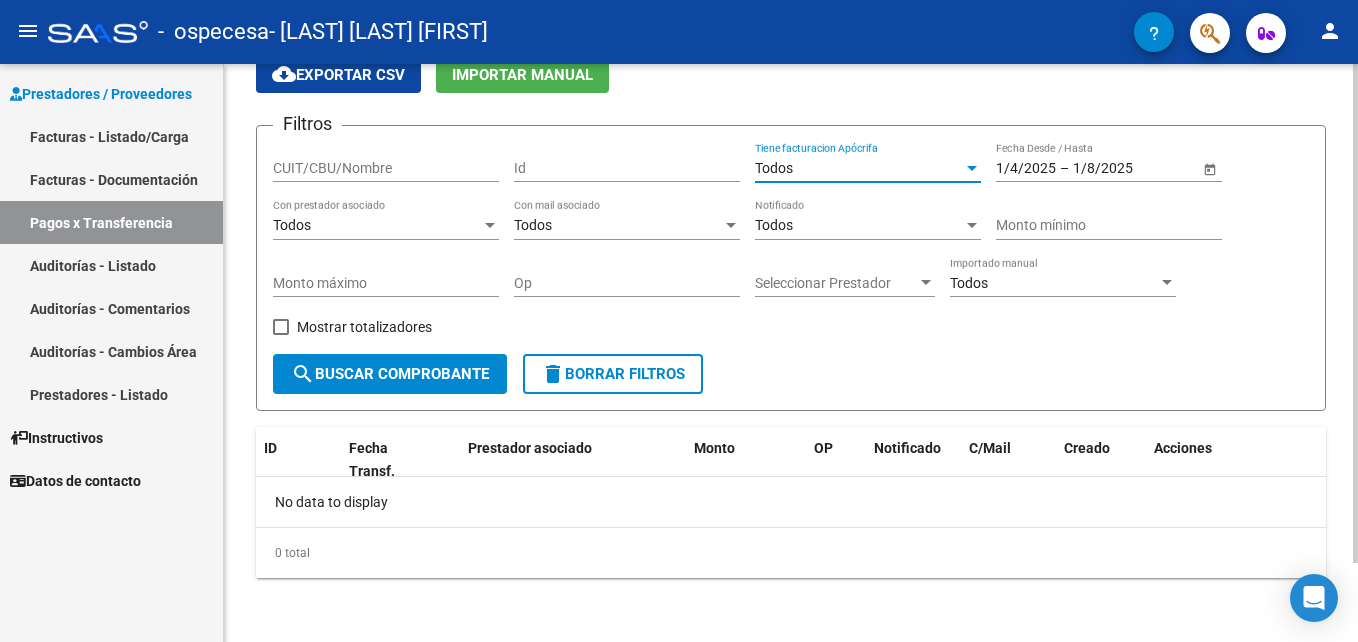 click on "Todos" at bounding box center (859, 168) 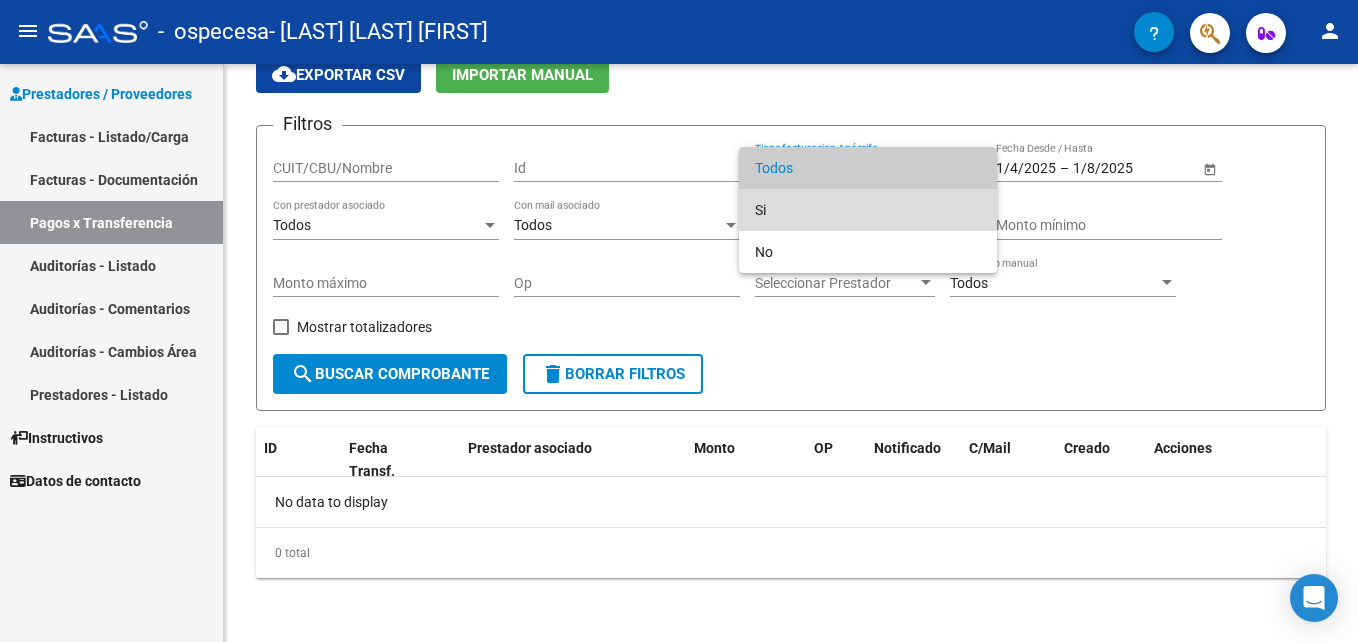 click on "Si" at bounding box center (868, 210) 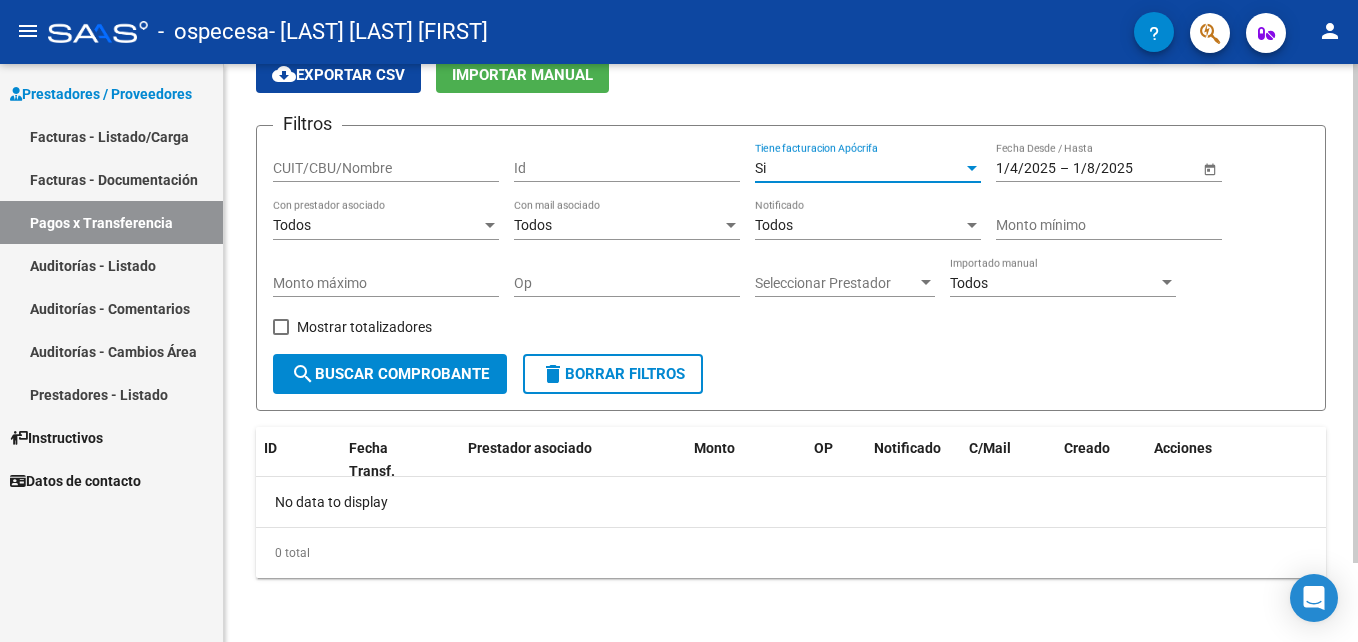 click on "Todos" at bounding box center (859, 225) 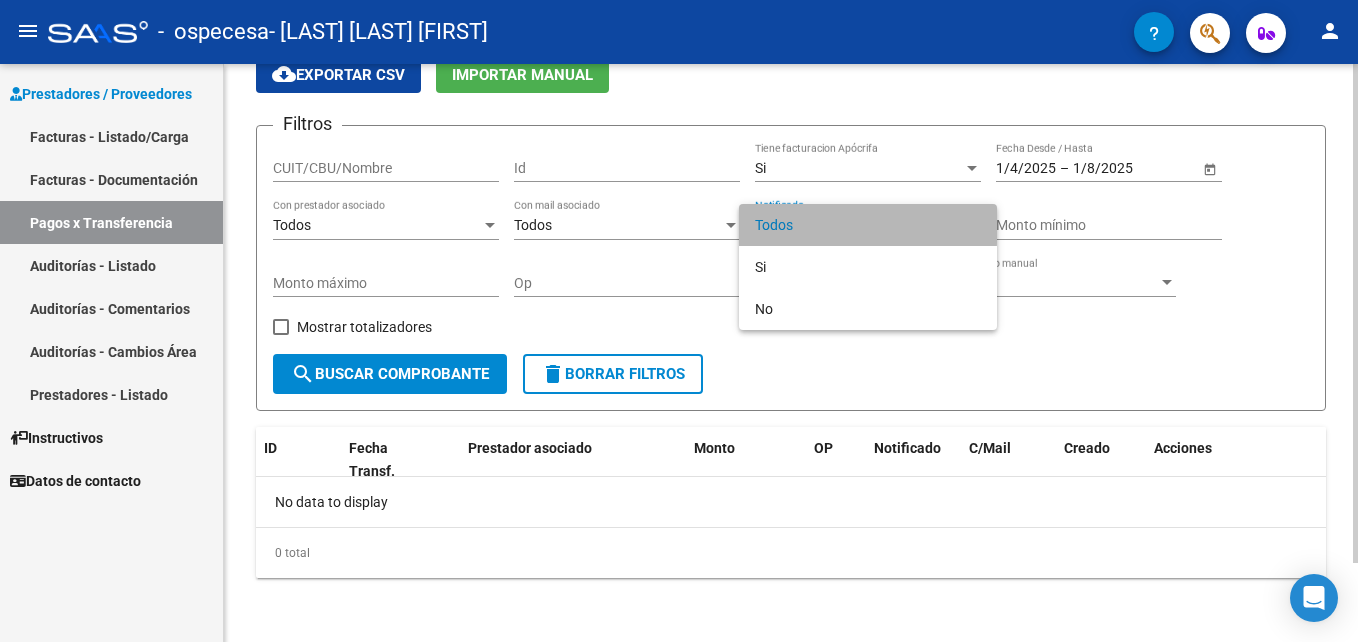 click on "Todos" at bounding box center [868, 225] 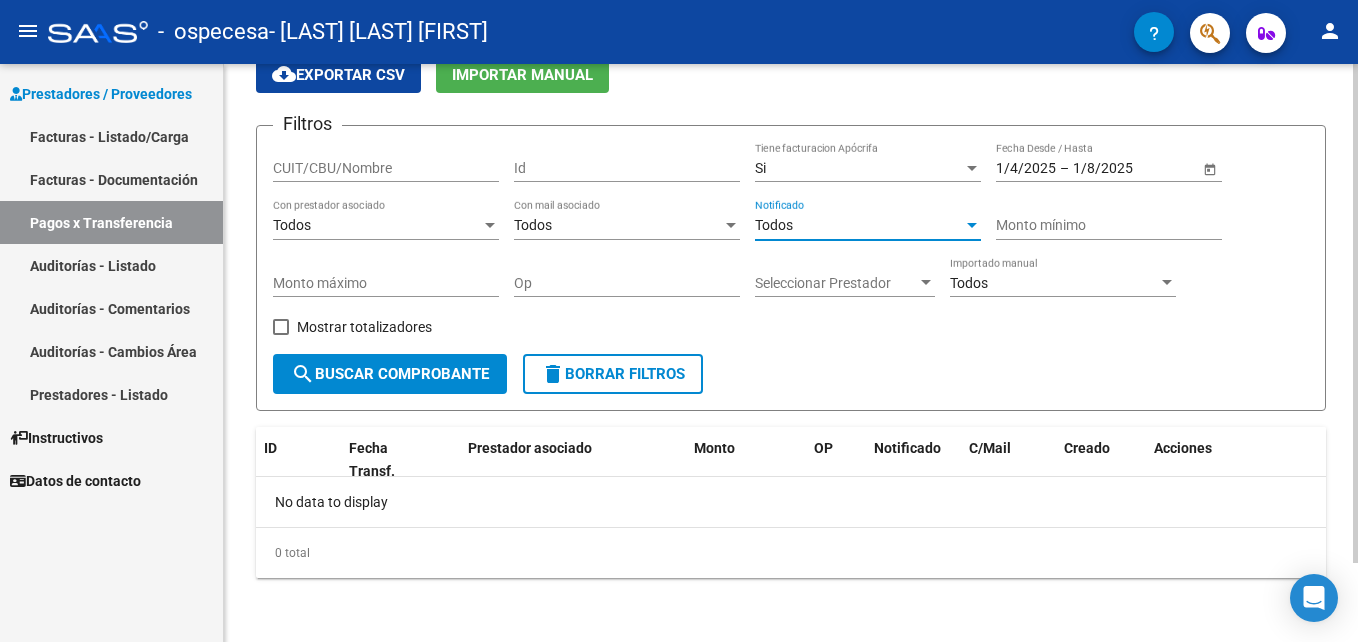click on "search  Buscar Comprobante" 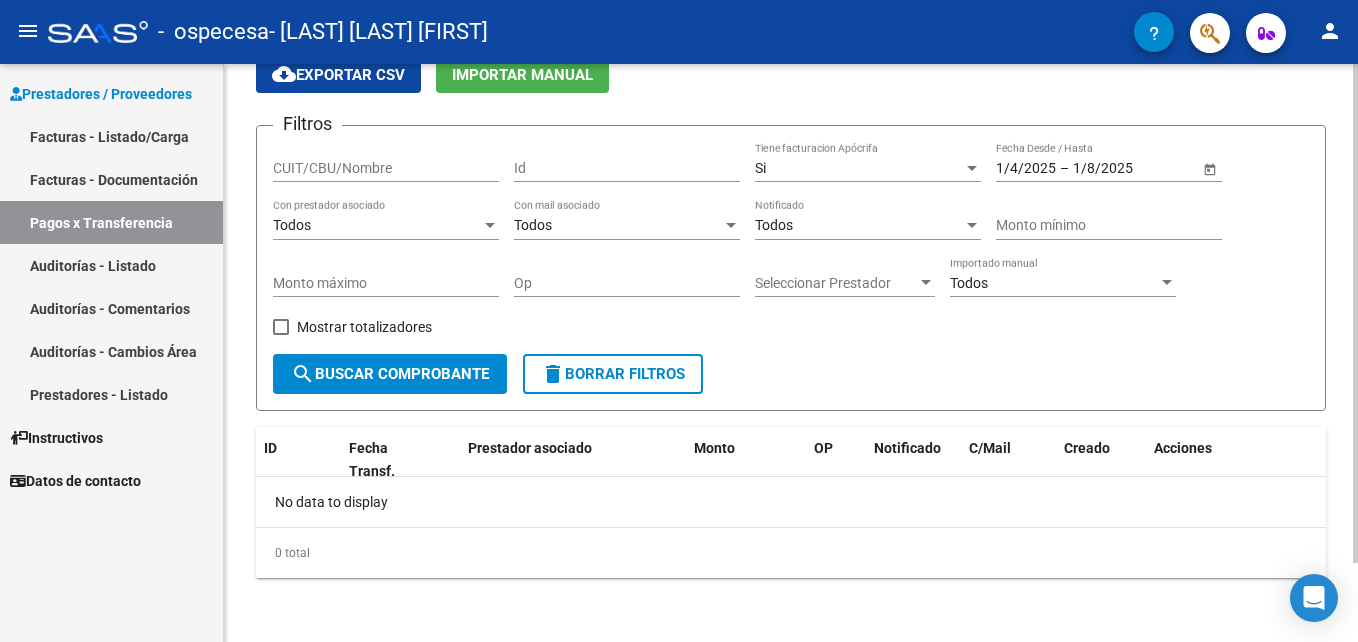 scroll, scrollTop: 0, scrollLeft: 0, axis: both 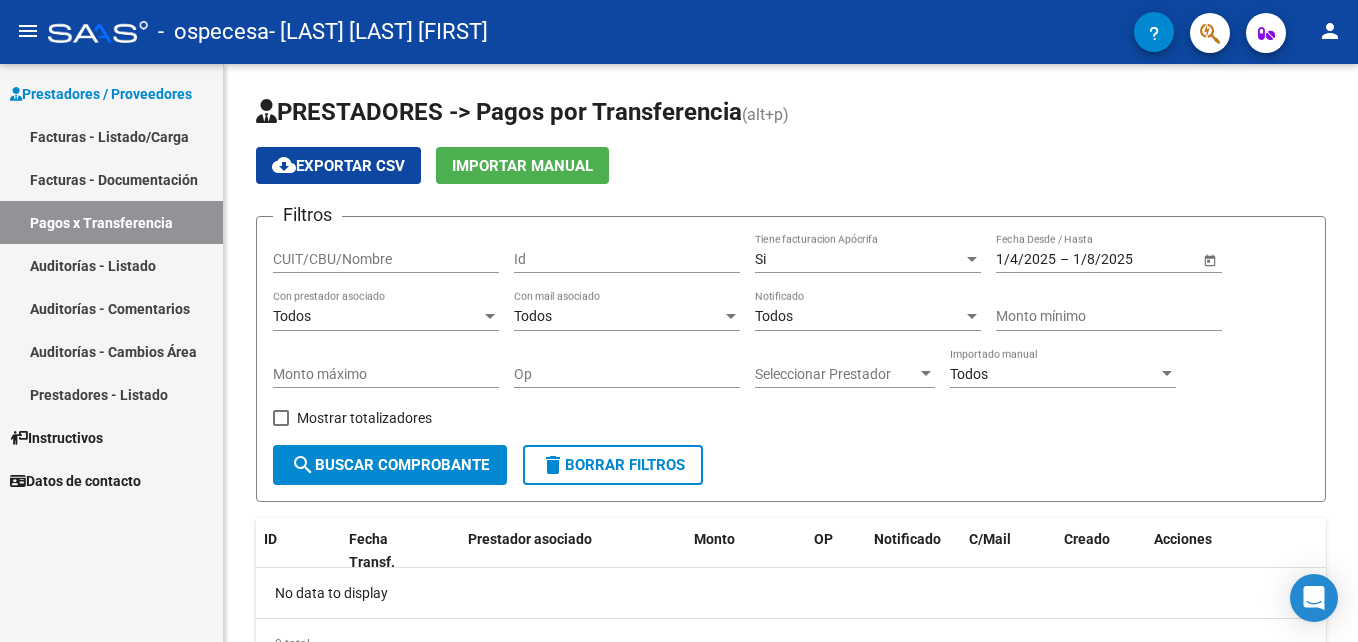 click on "Prestadores - Listado" at bounding box center [111, 394] 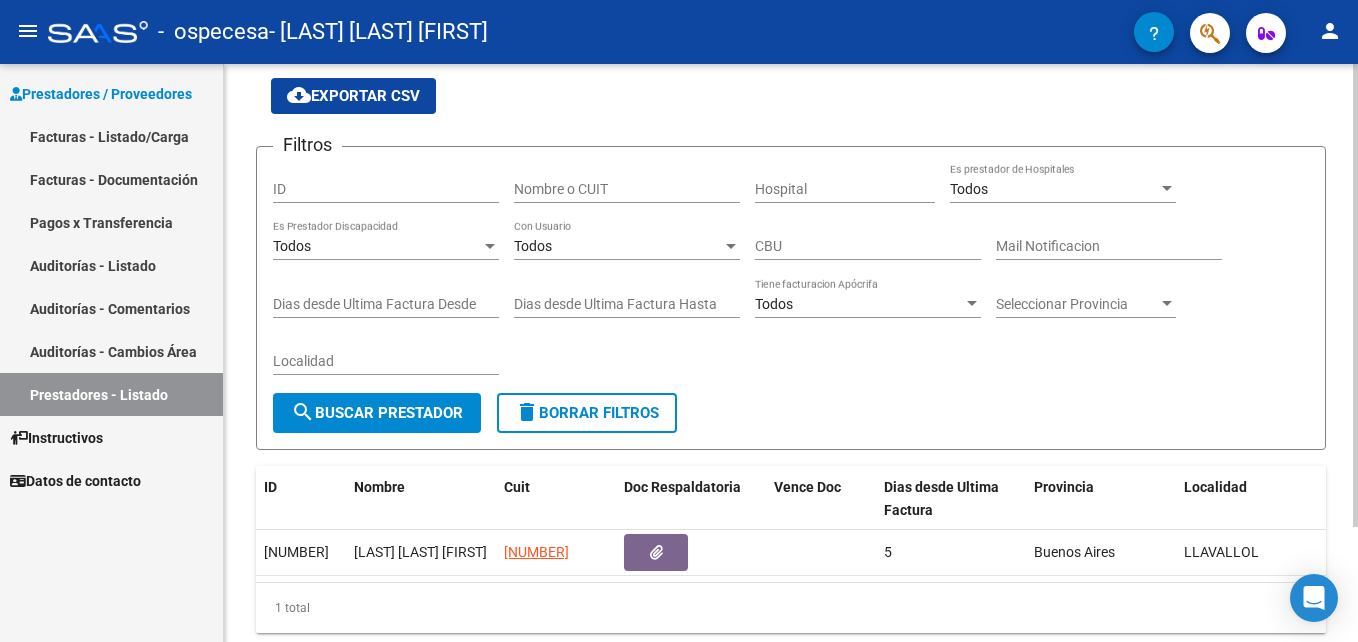 scroll, scrollTop: 144, scrollLeft: 0, axis: vertical 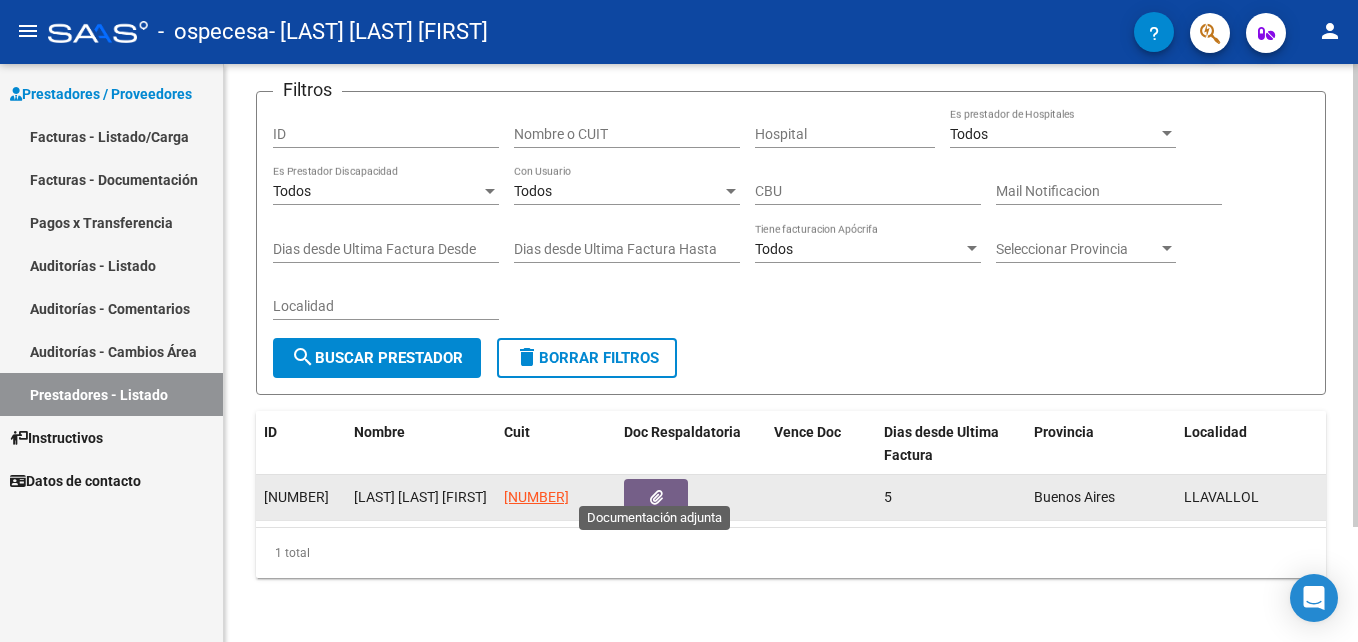 click 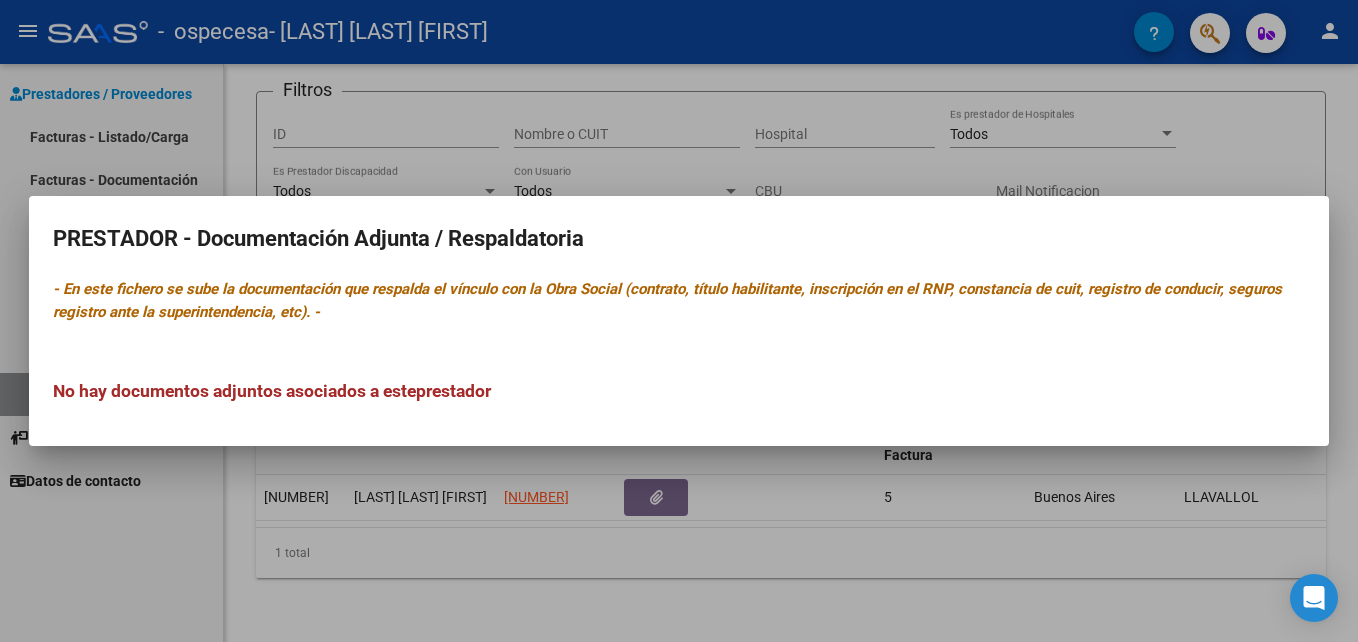click at bounding box center [679, 321] 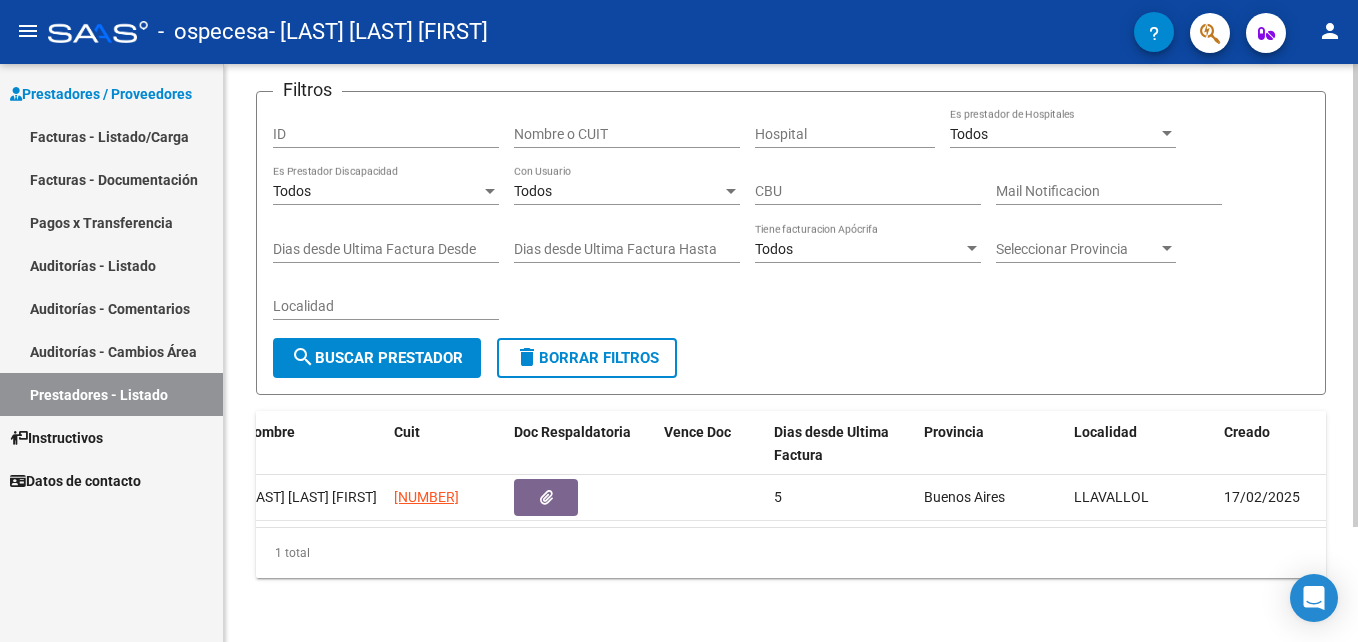 scroll, scrollTop: 0, scrollLeft: 0, axis: both 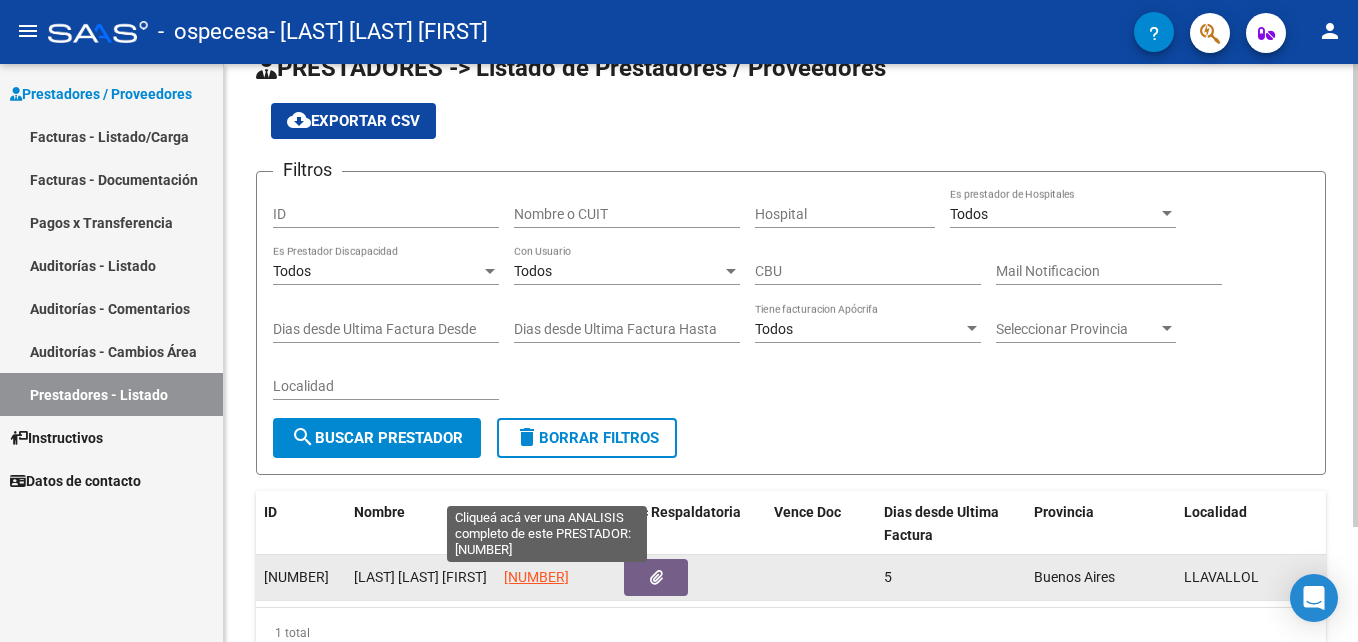 click on "[NUMBER]" 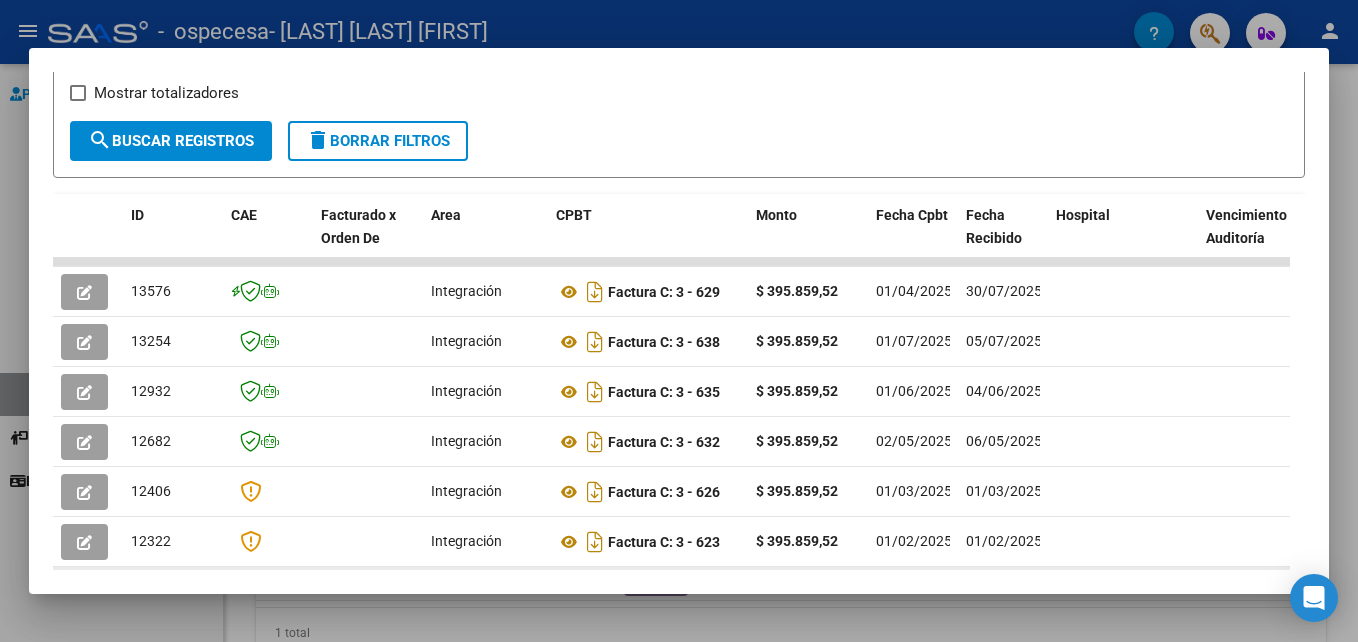 scroll, scrollTop: 400, scrollLeft: 0, axis: vertical 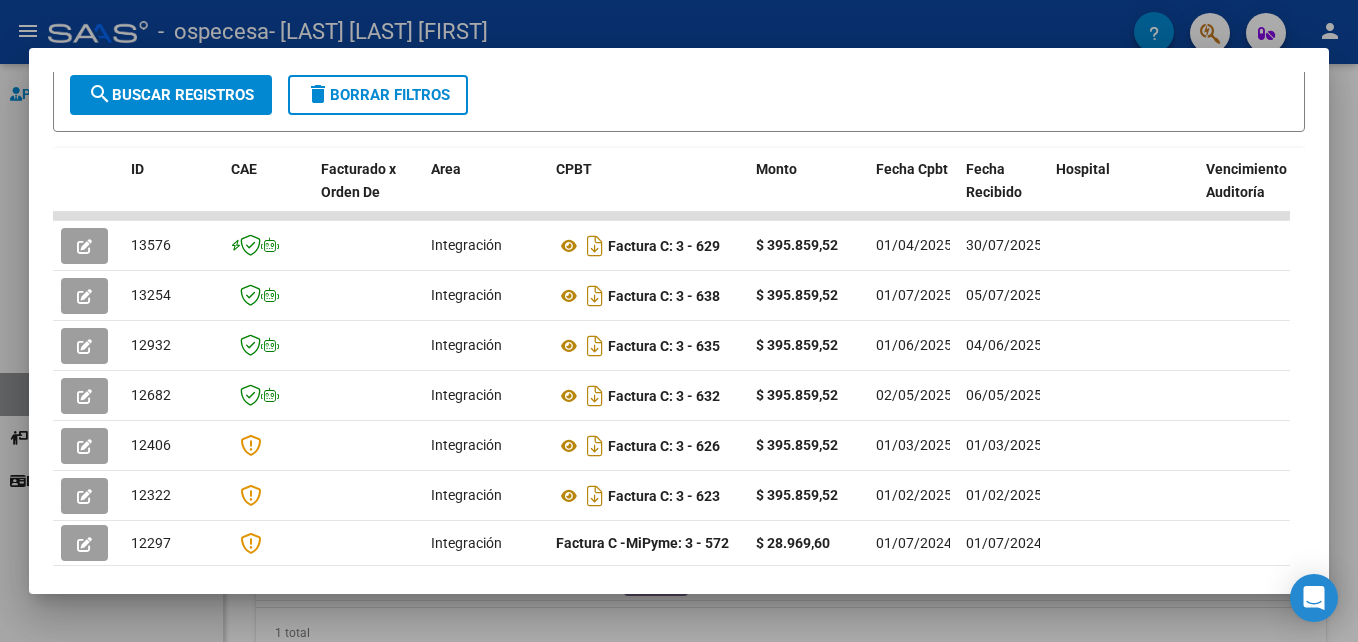 drag, startPoint x: 1093, startPoint y: 622, endPoint x: 1167, endPoint y: 622, distance: 74 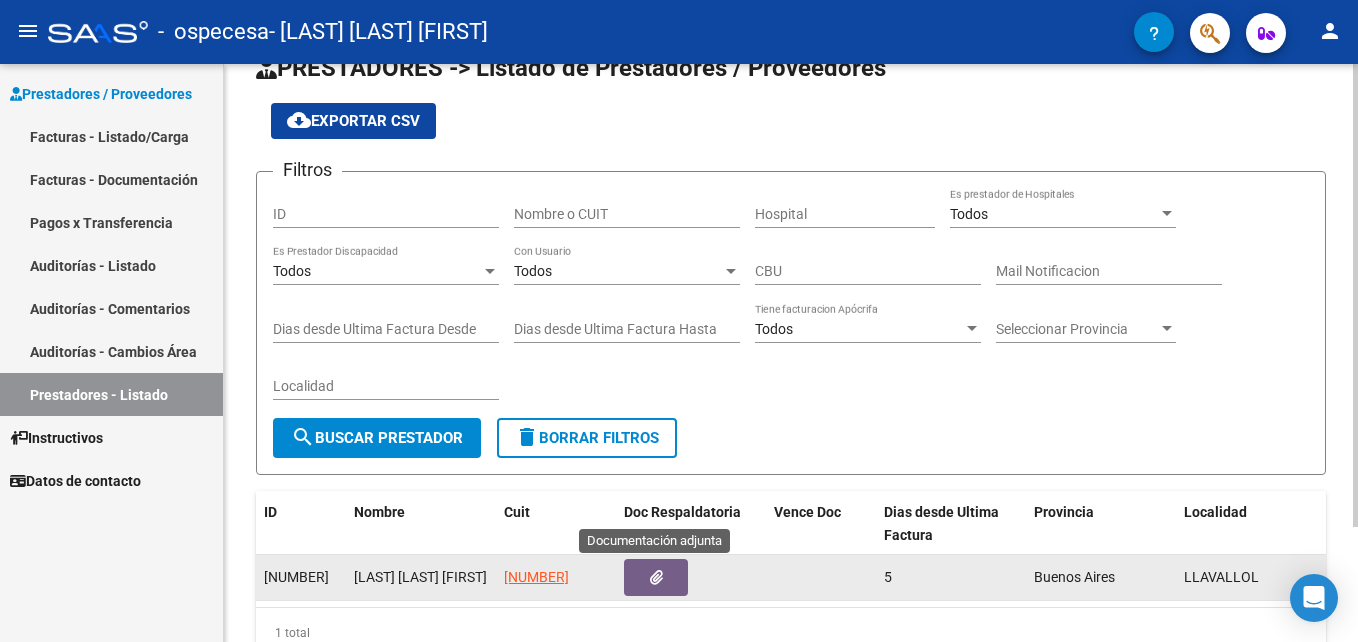 click 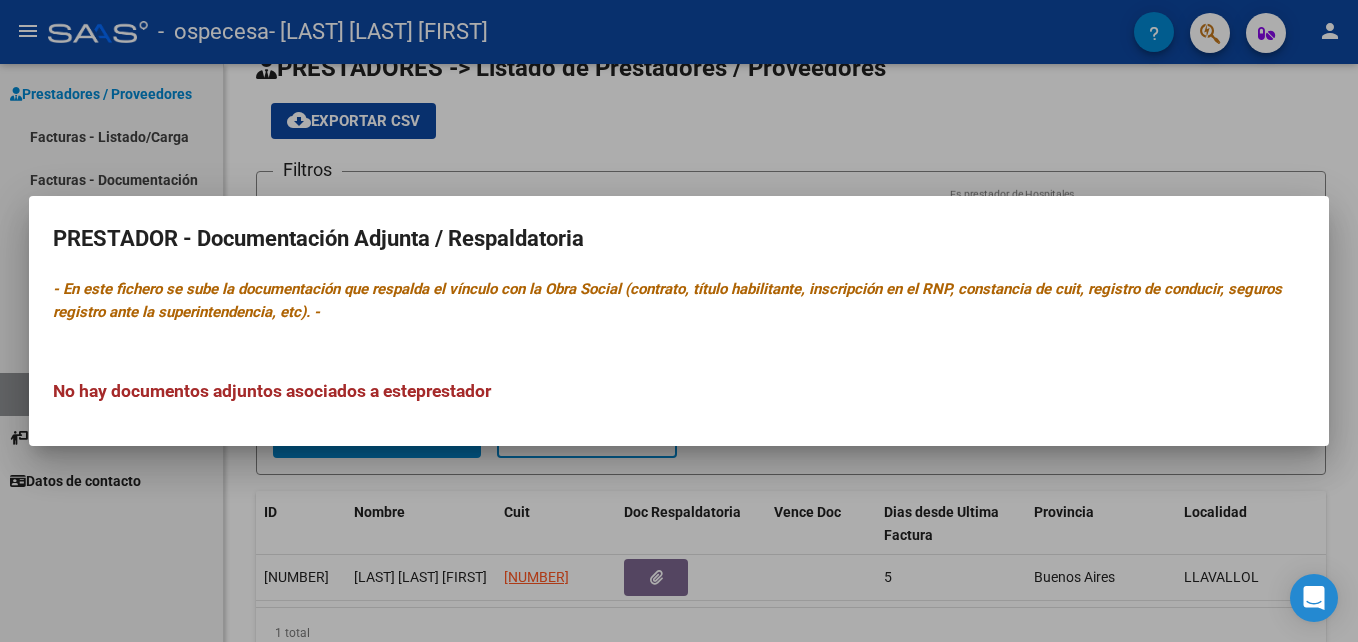 click at bounding box center (679, 321) 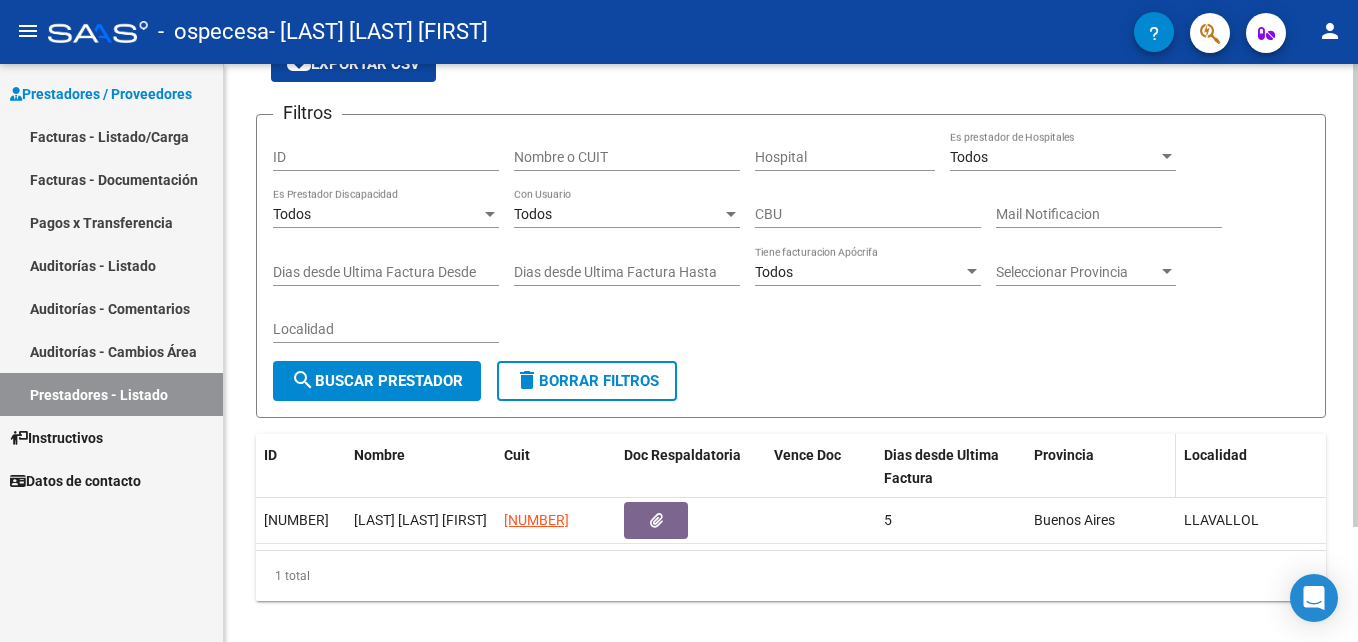 scroll, scrollTop: 144, scrollLeft: 0, axis: vertical 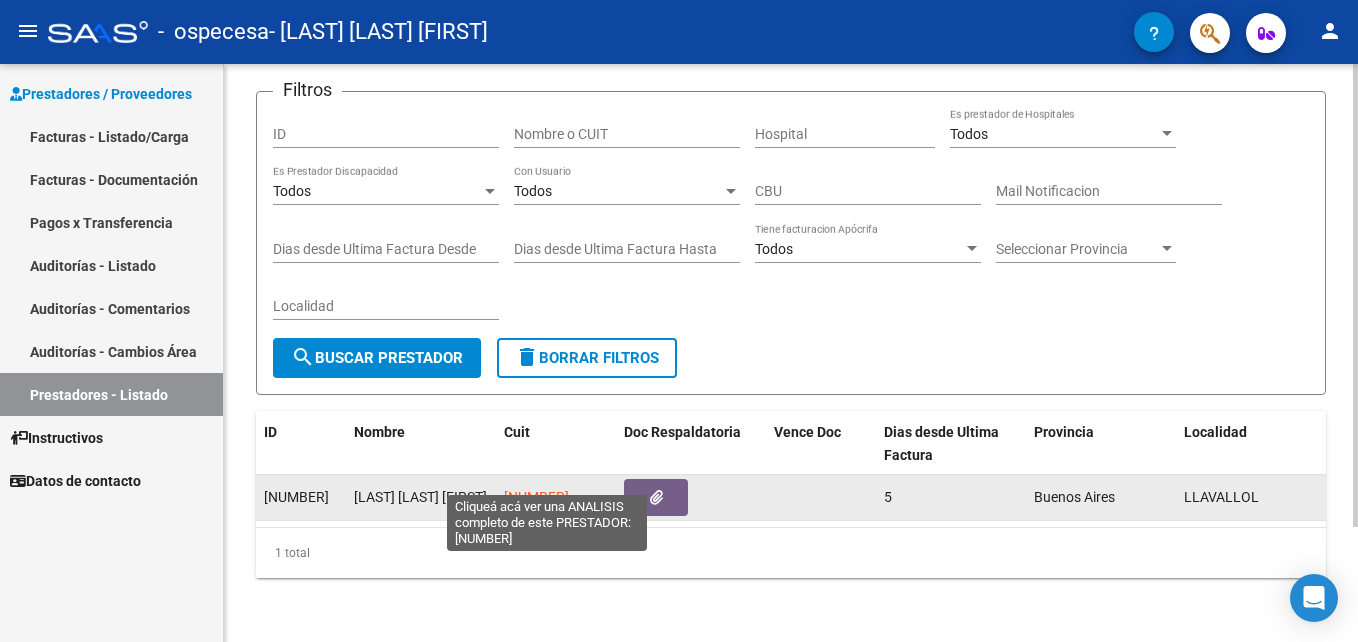 click on "[NUMBER]" 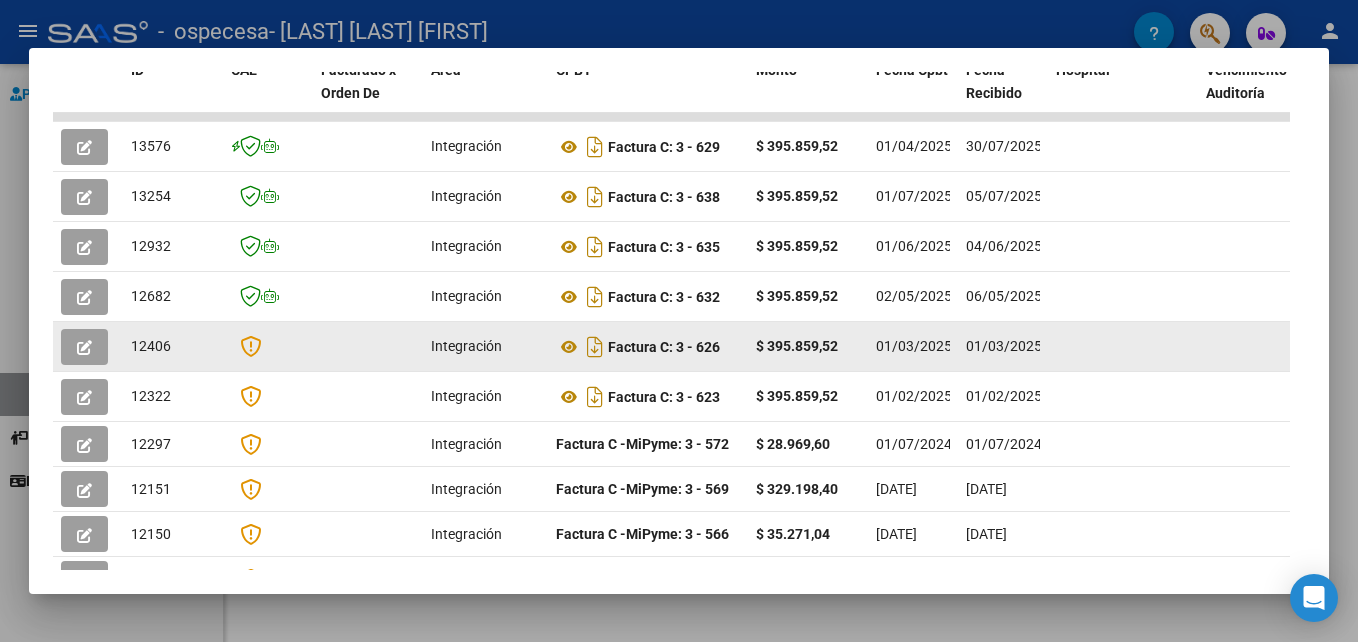 scroll, scrollTop: 500, scrollLeft: 0, axis: vertical 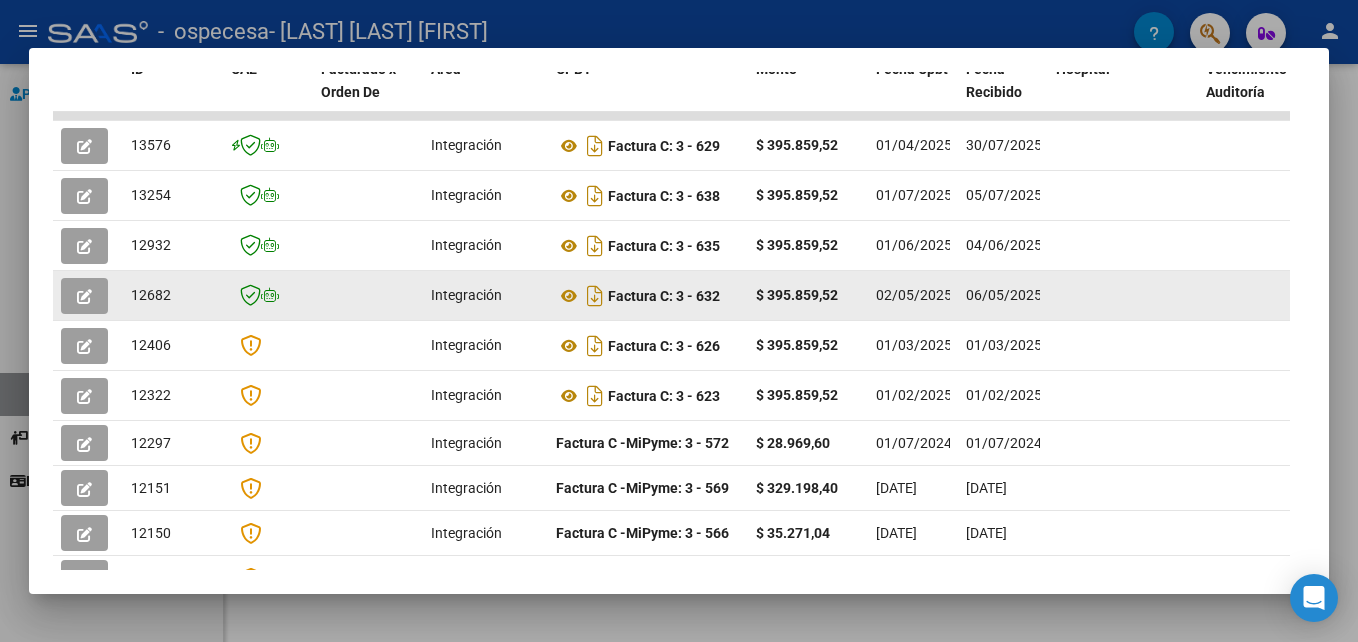 click 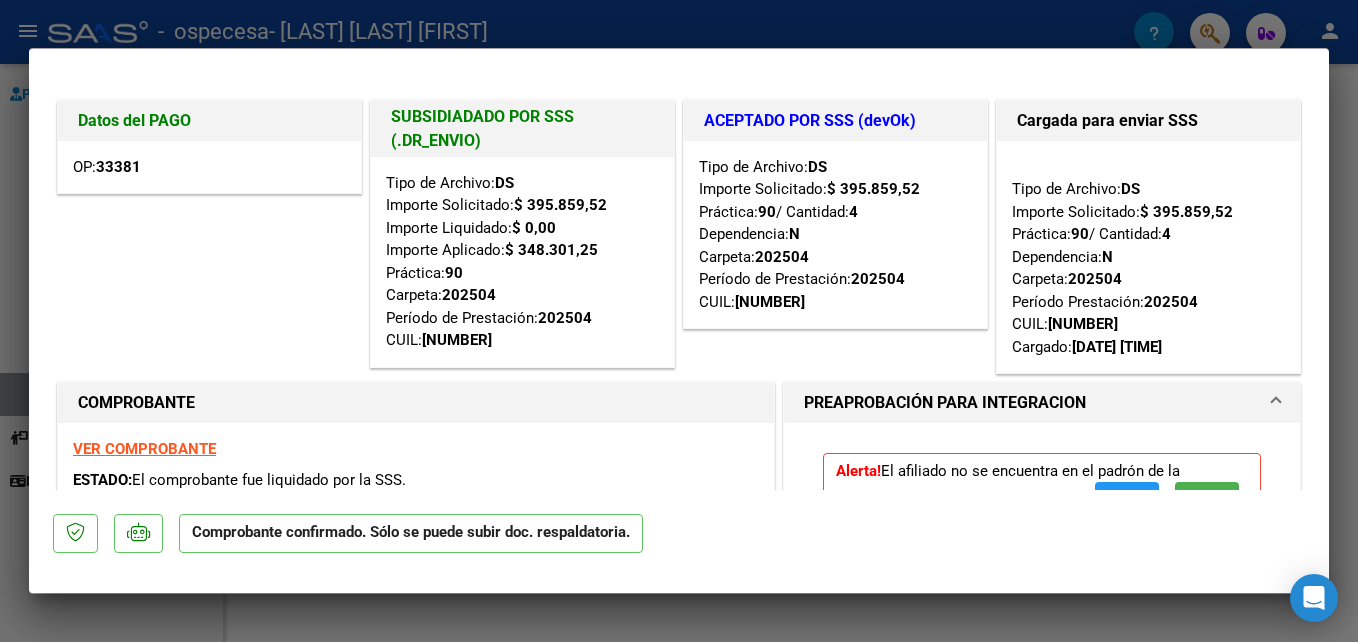 click at bounding box center (679, 321) 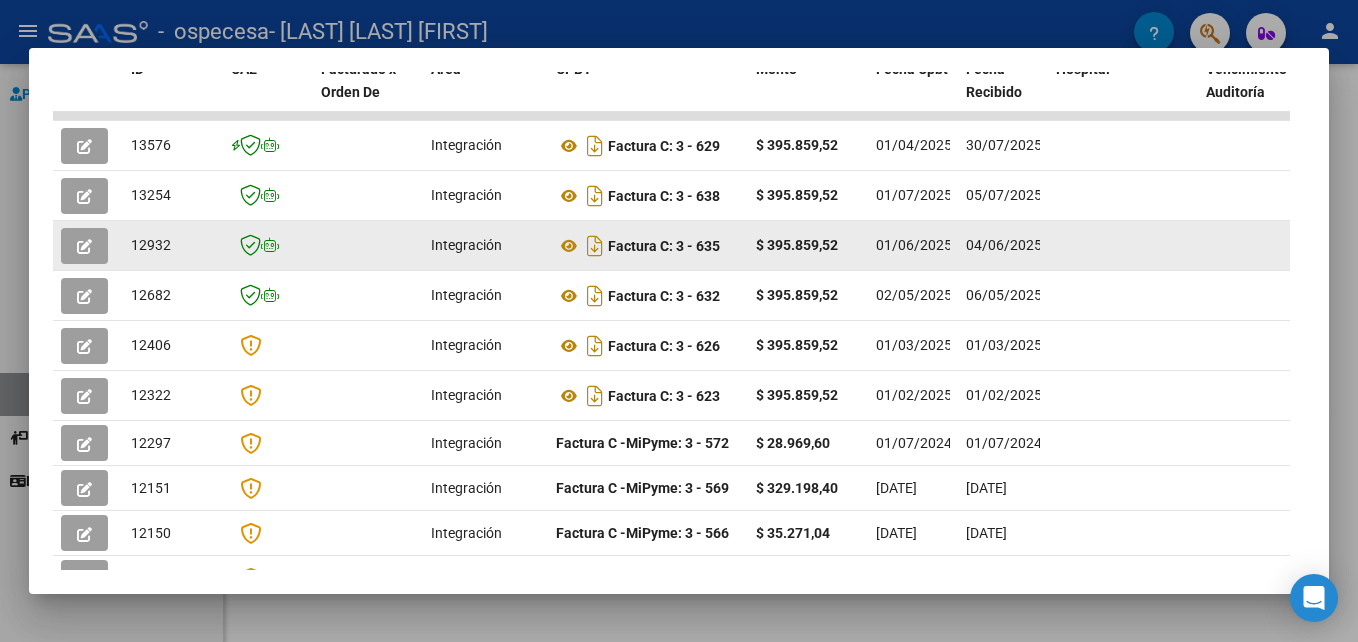 click on "12932" 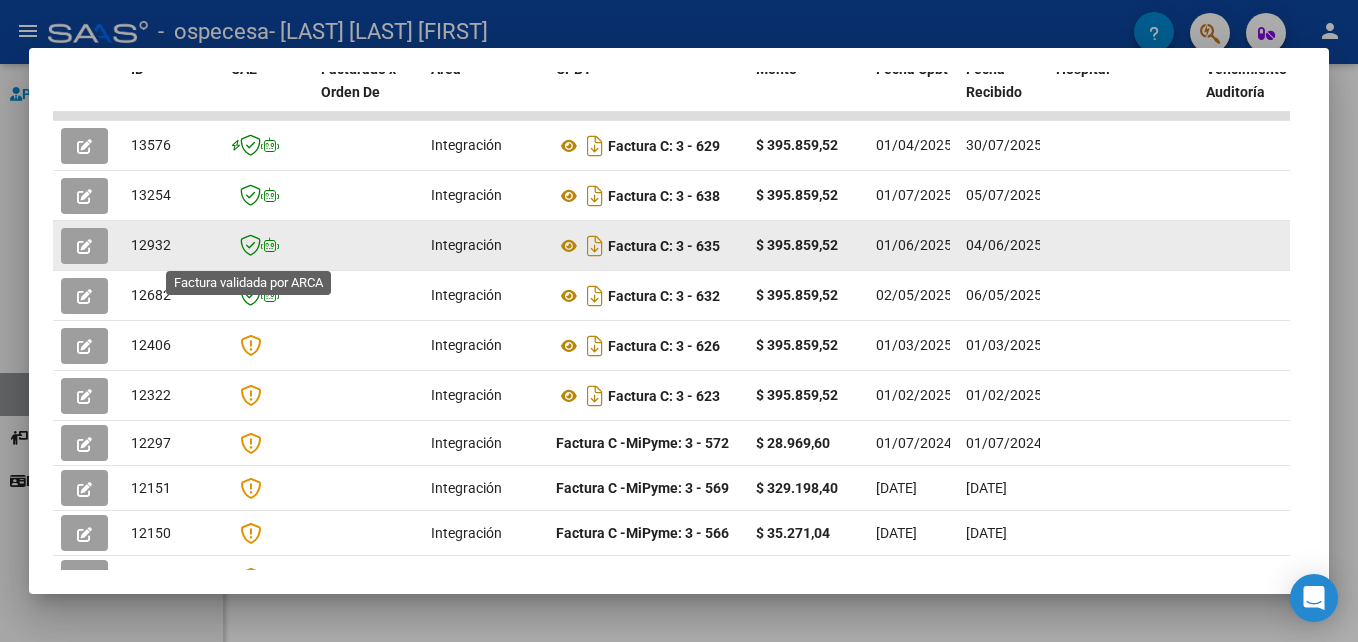 click 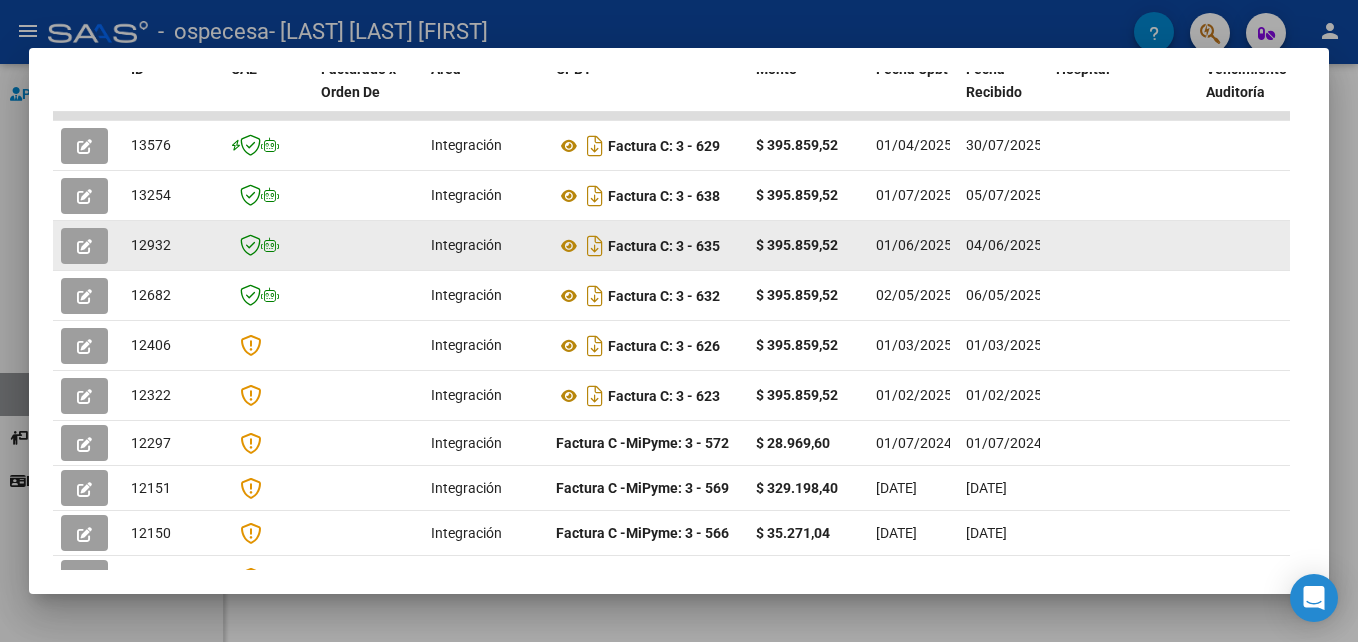 click 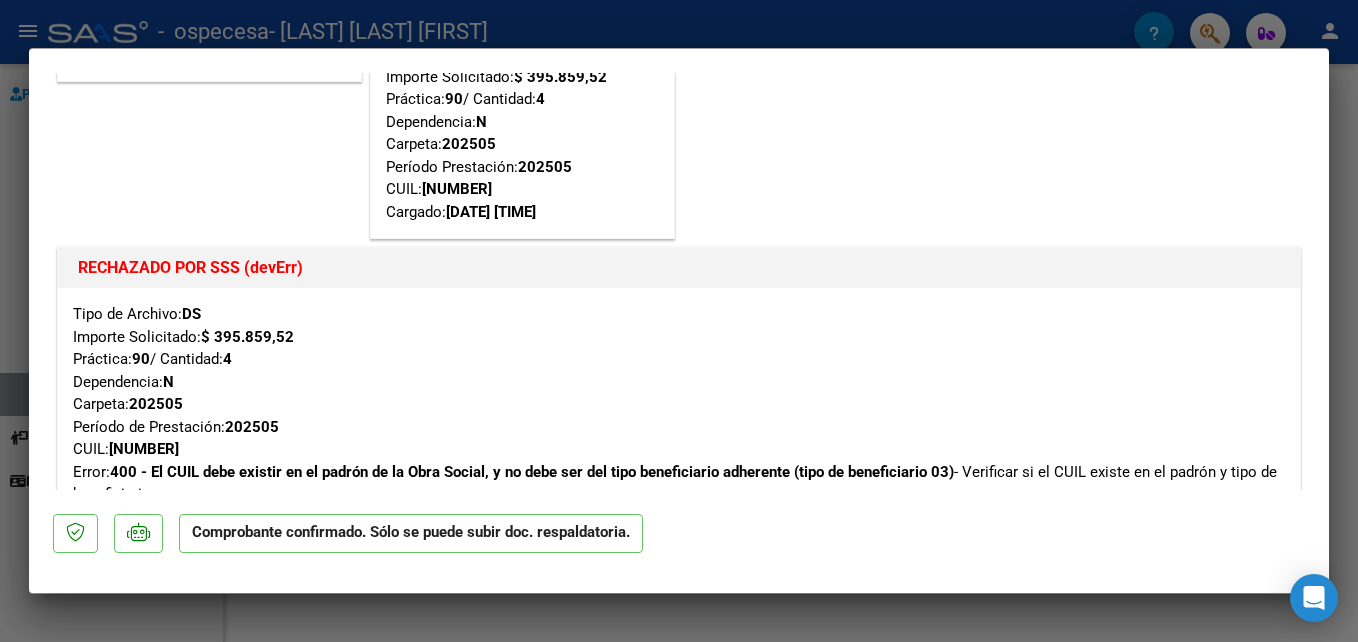 scroll, scrollTop: 0, scrollLeft: 0, axis: both 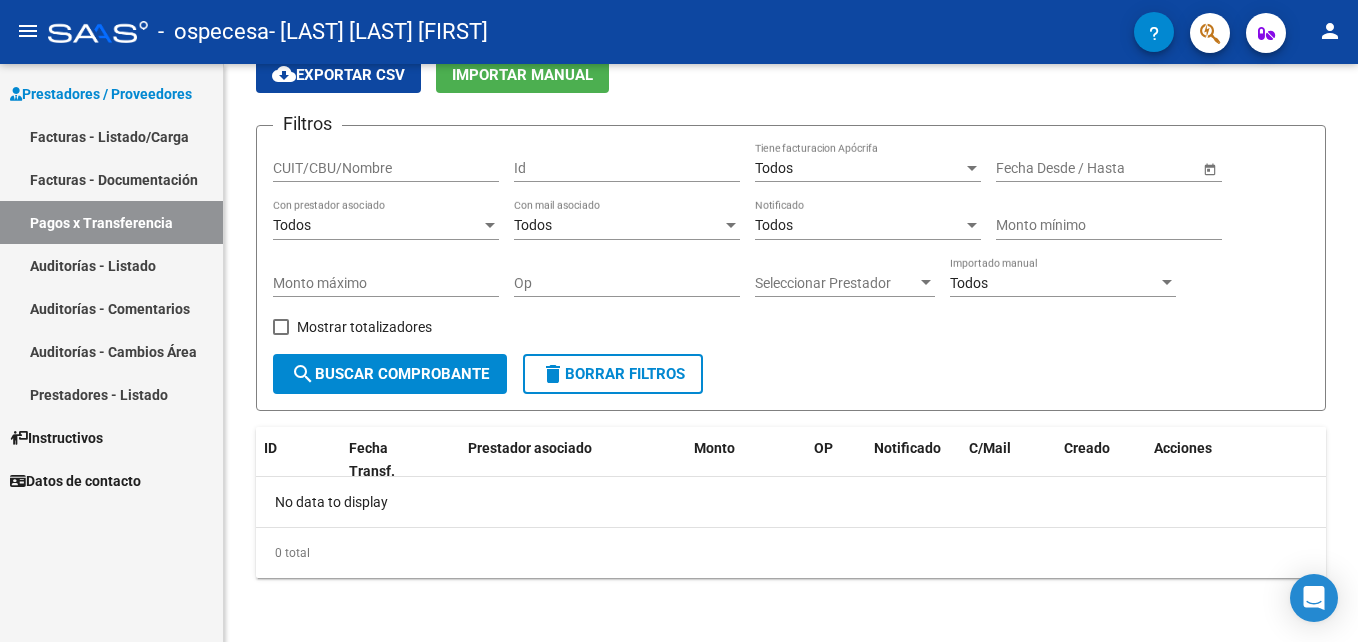 click on "Prestadores - Listado" at bounding box center (111, 394) 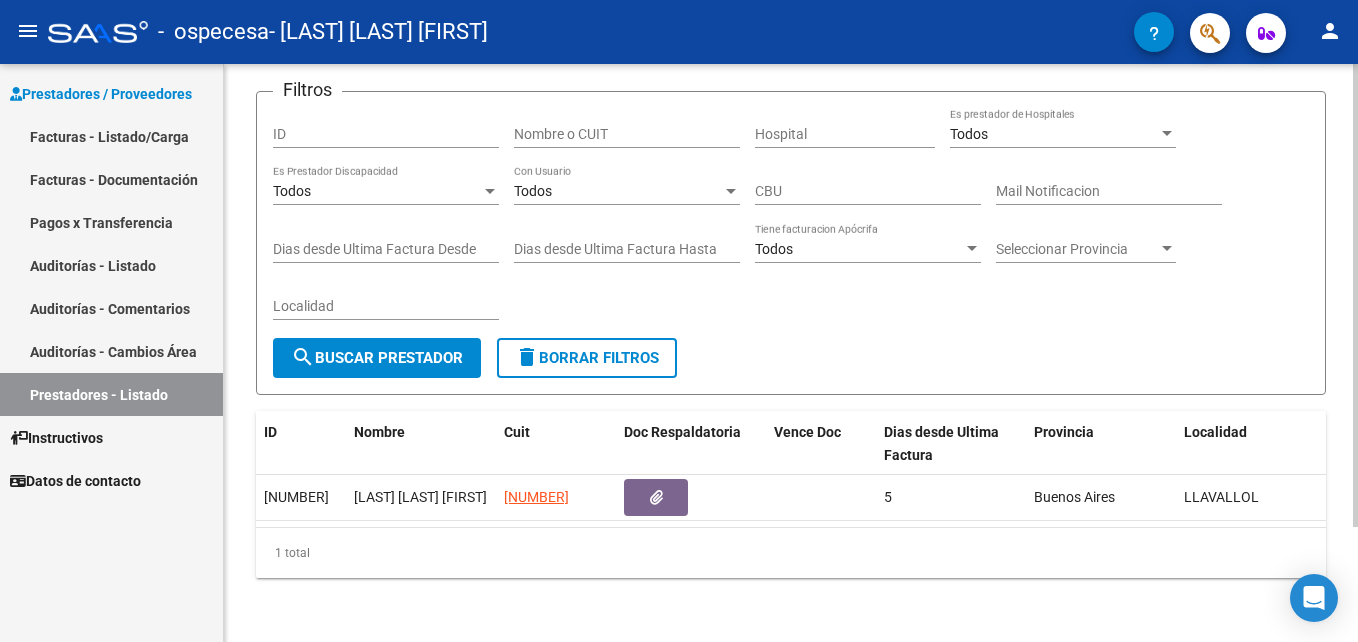 scroll, scrollTop: 144, scrollLeft: 0, axis: vertical 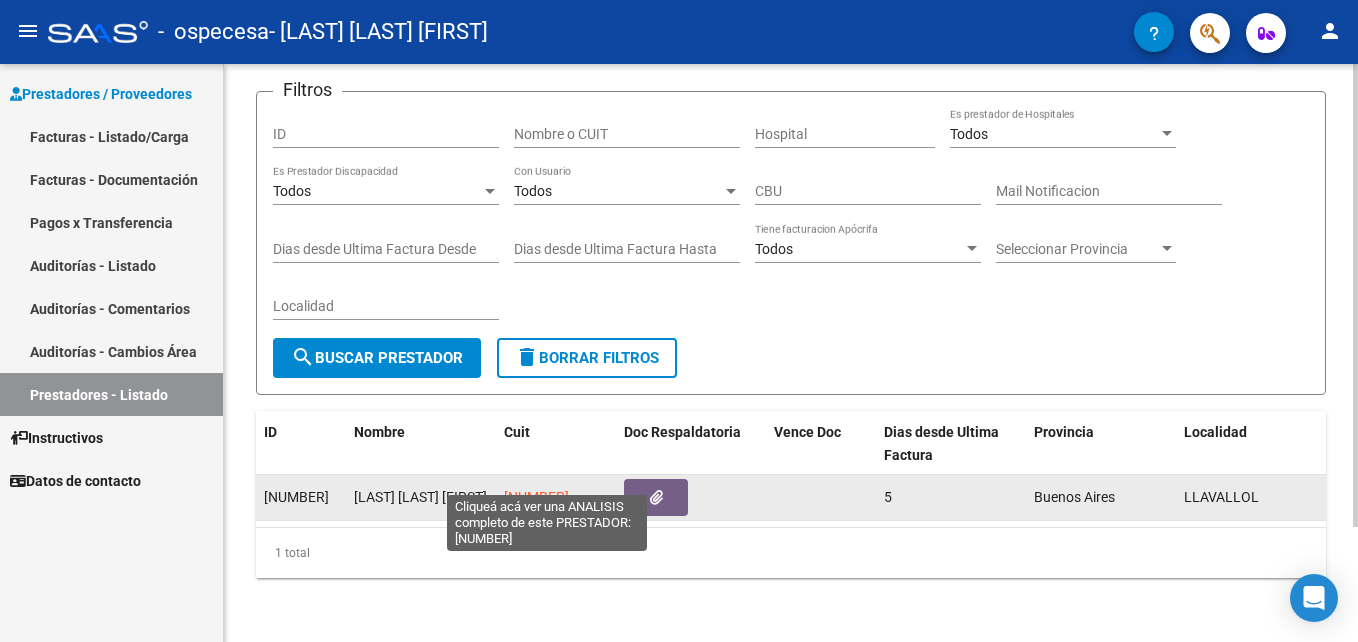 click on "[NUMBER]" 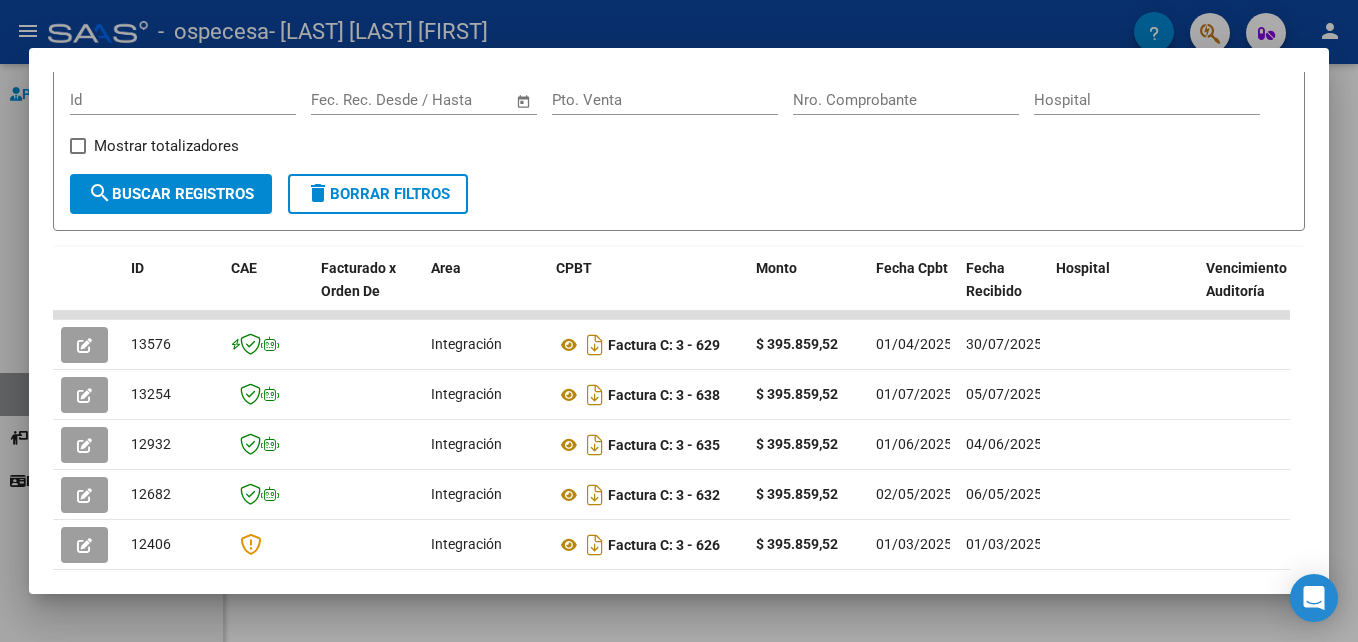 scroll, scrollTop: 445, scrollLeft: 0, axis: vertical 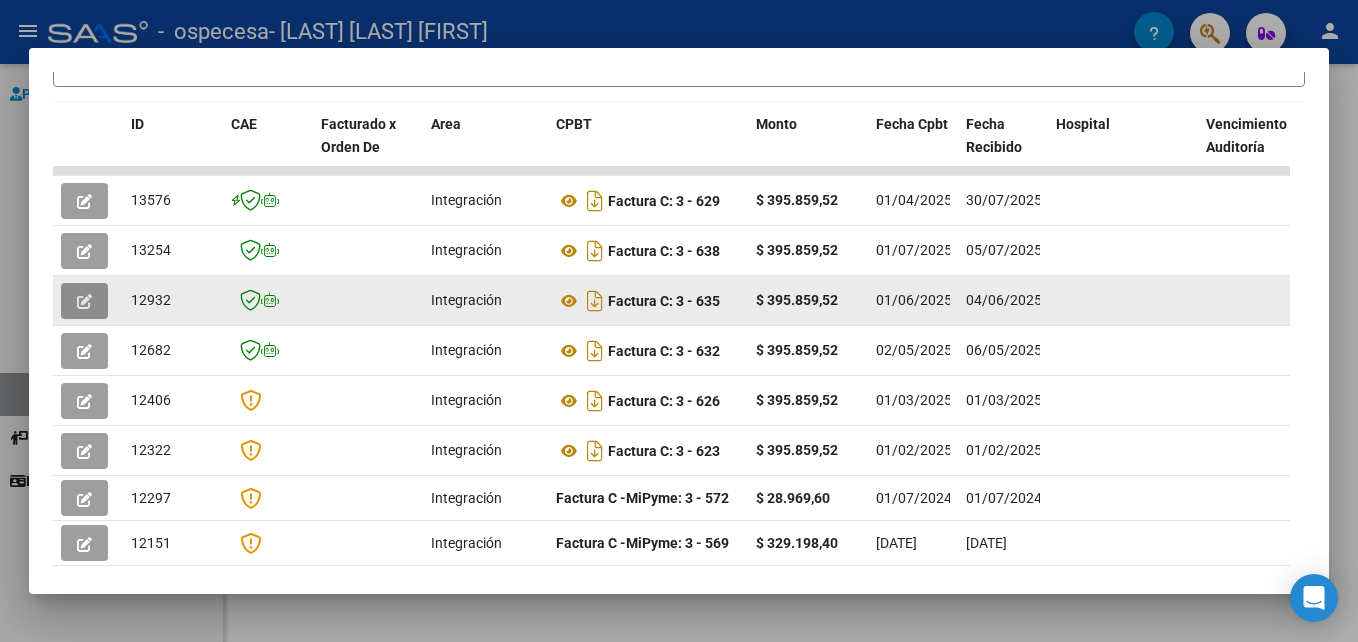 click 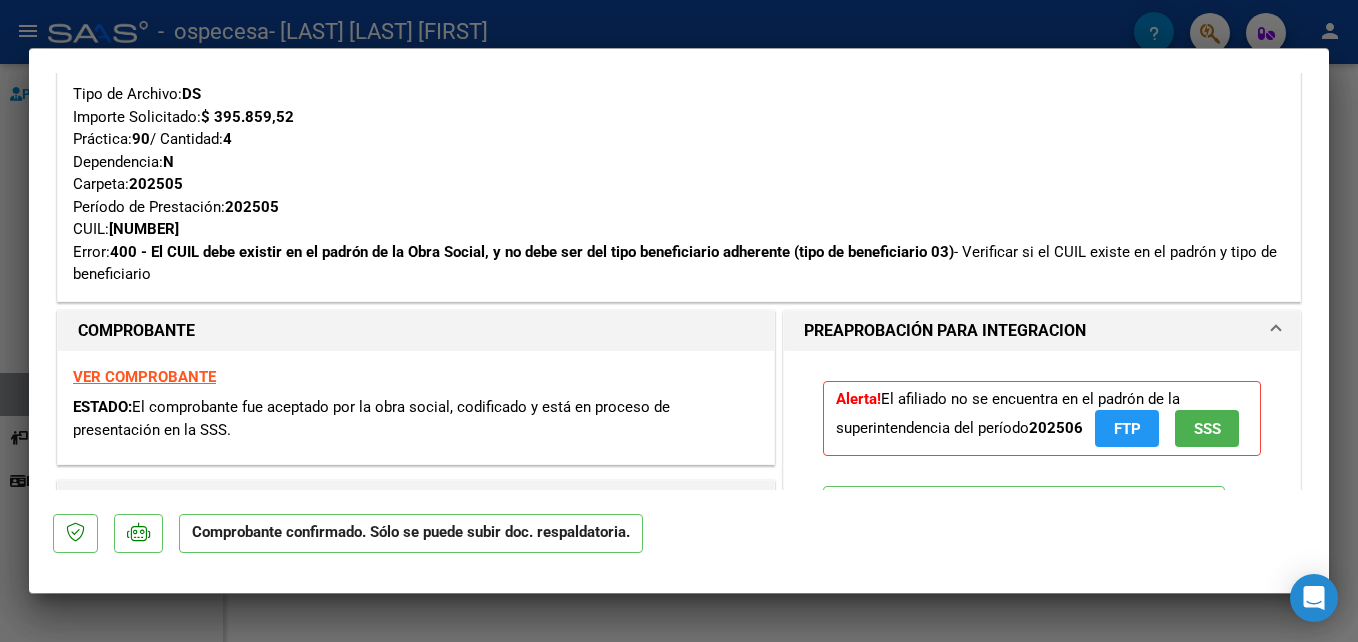 scroll, scrollTop: 400, scrollLeft: 0, axis: vertical 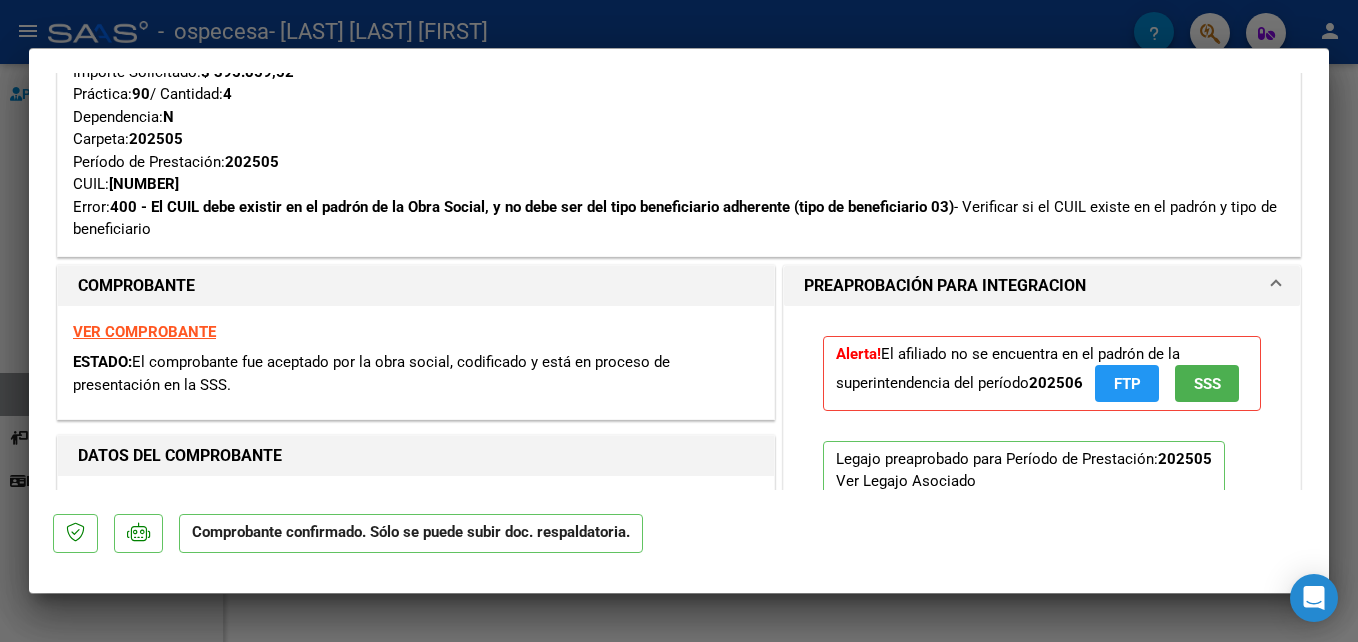 click on "VER COMPROBANTE" at bounding box center (144, 332) 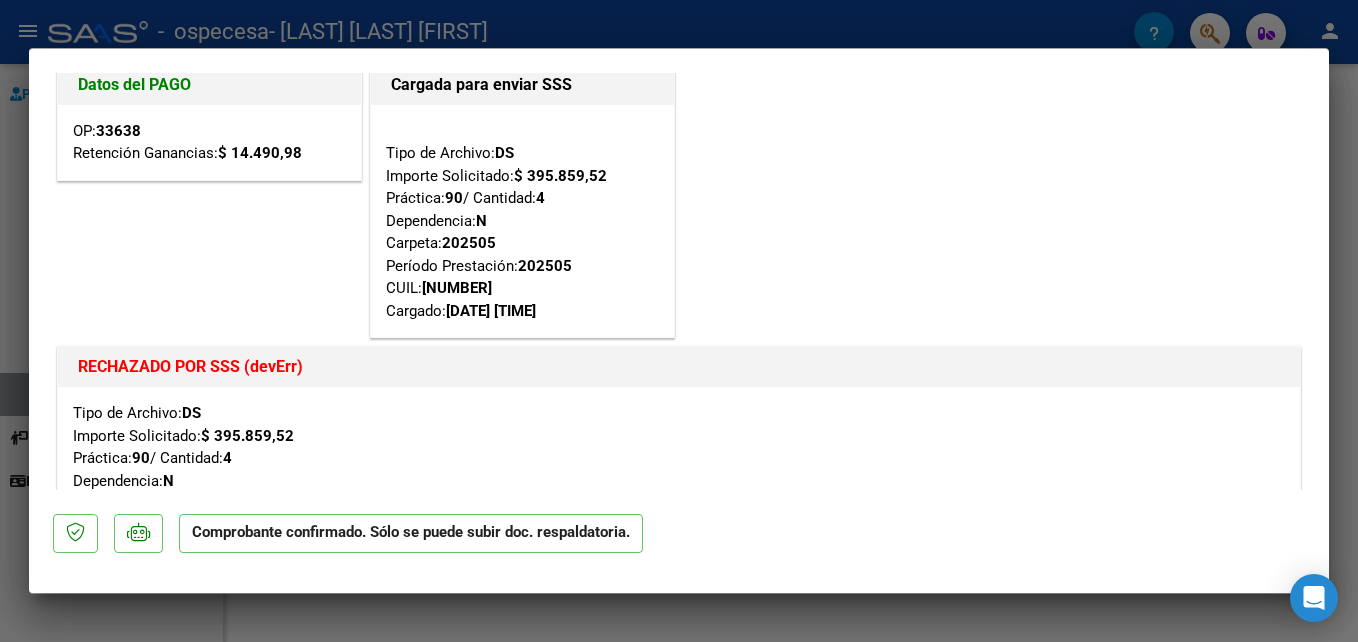 scroll, scrollTop: 0, scrollLeft: 0, axis: both 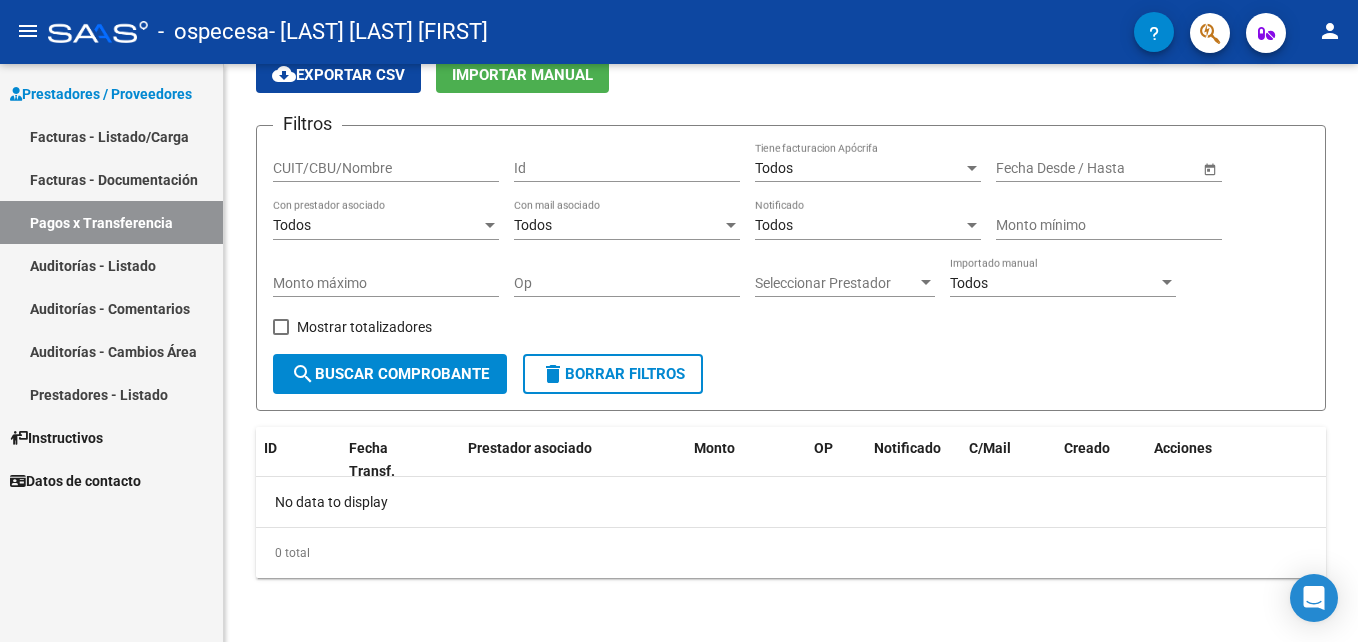 click on "Prestadores - Listado" at bounding box center (111, 394) 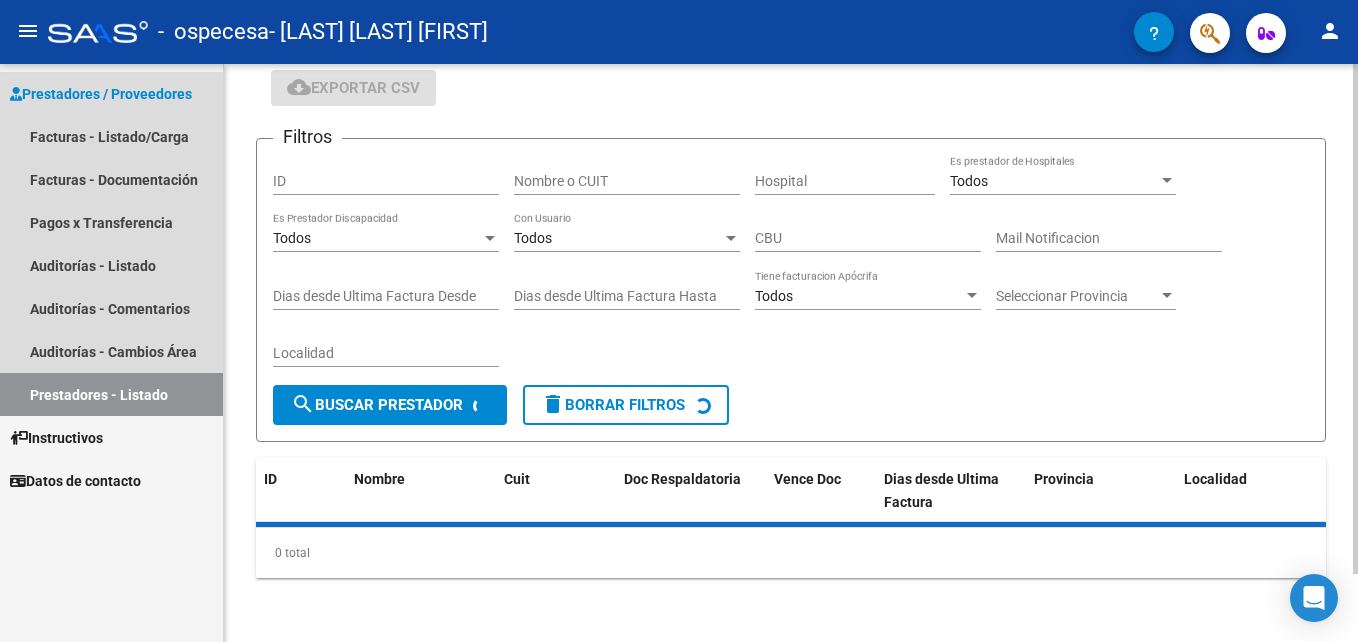 scroll, scrollTop: 0, scrollLeft: 0, axis: both 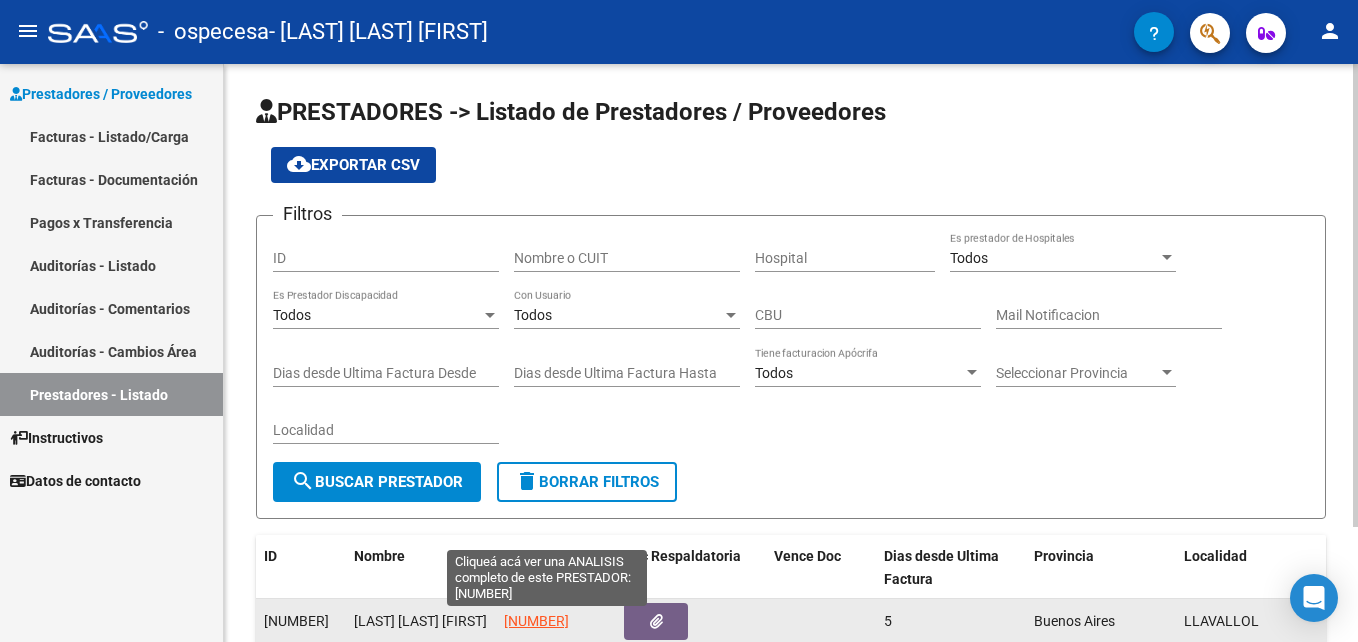 click on "[NUMBER]" 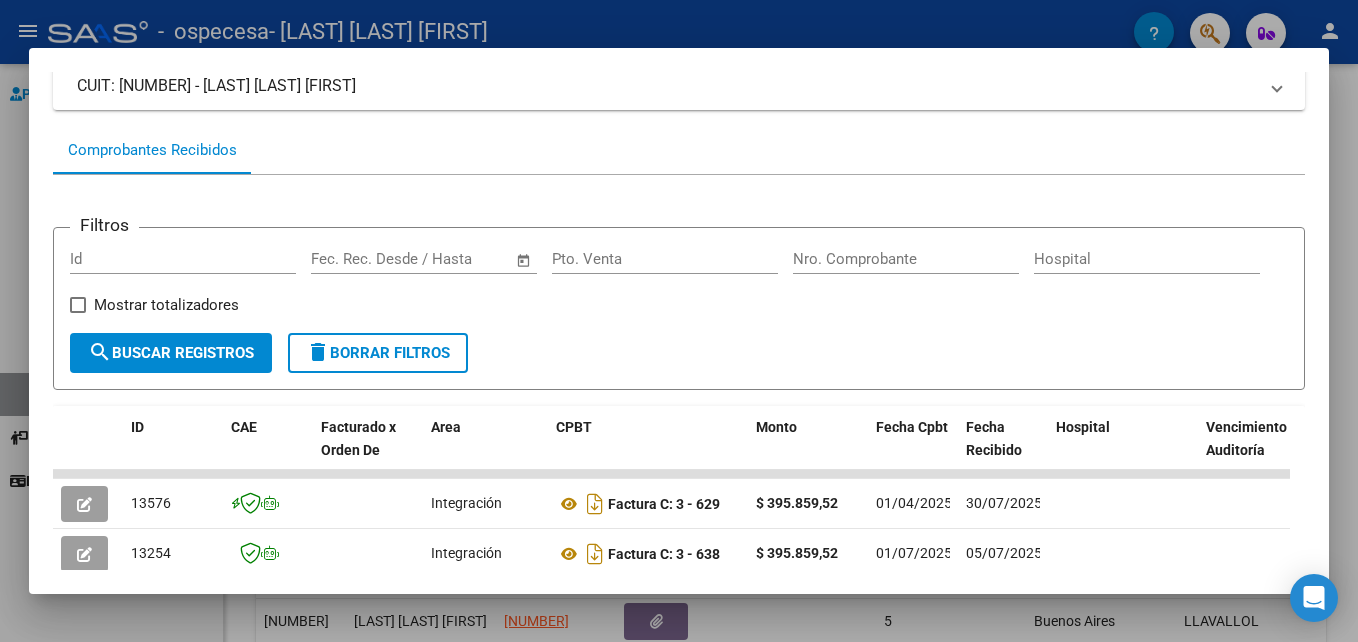 scroll, scrollTop: 500, scrollLeft: 0, axis: vertical 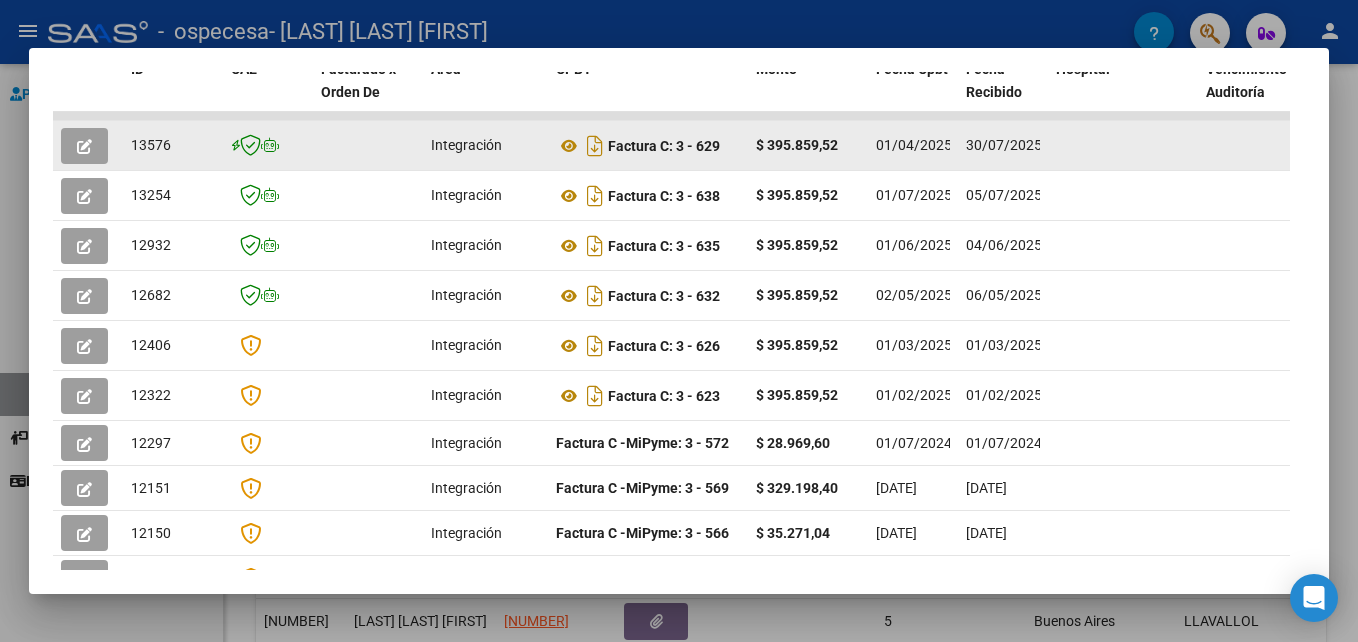 click 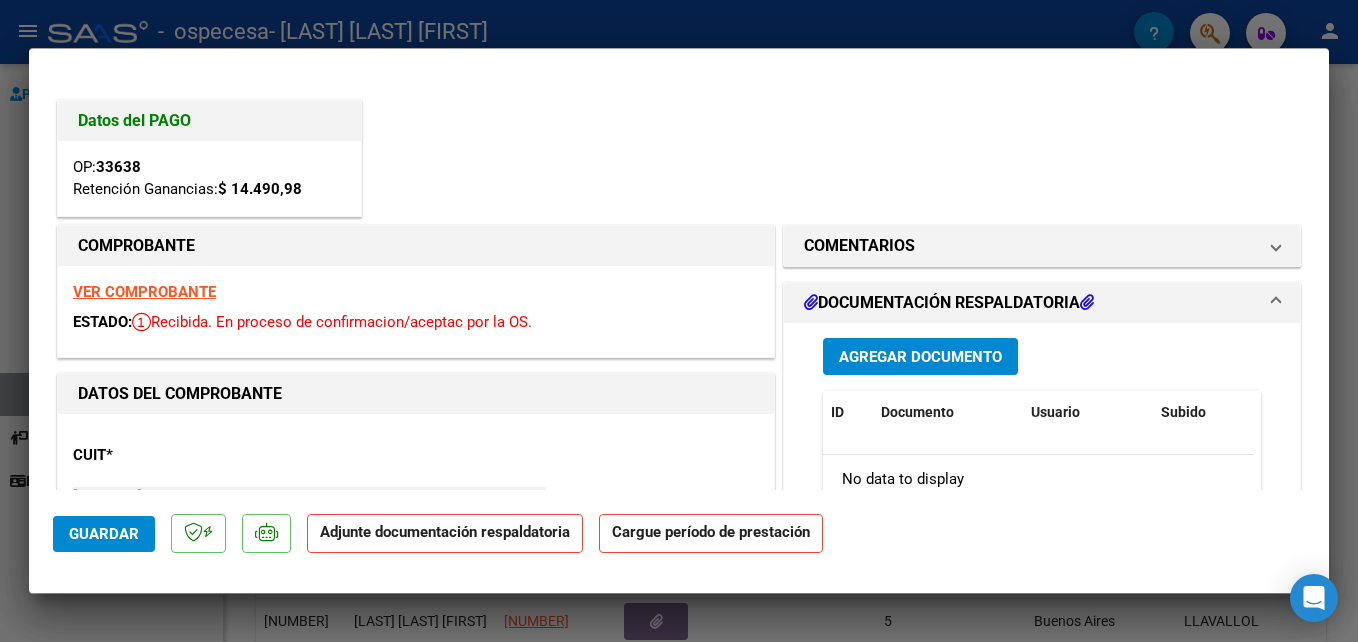 click at bounding box center [679, 321] 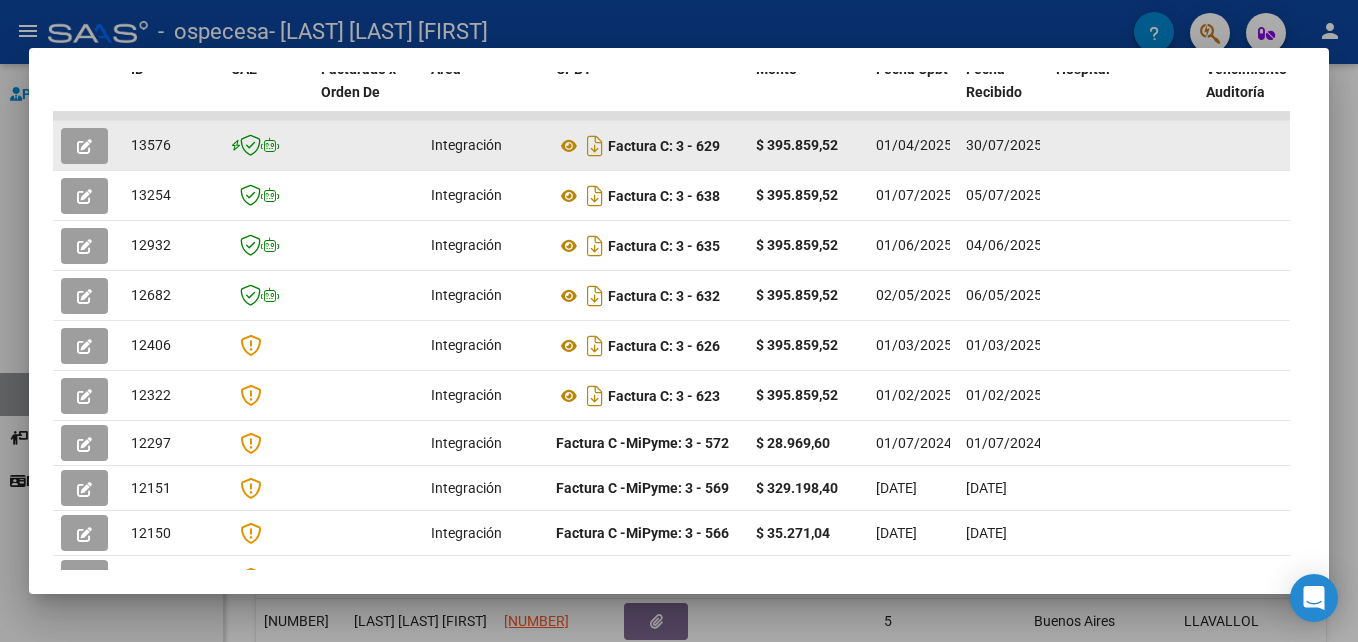 click 